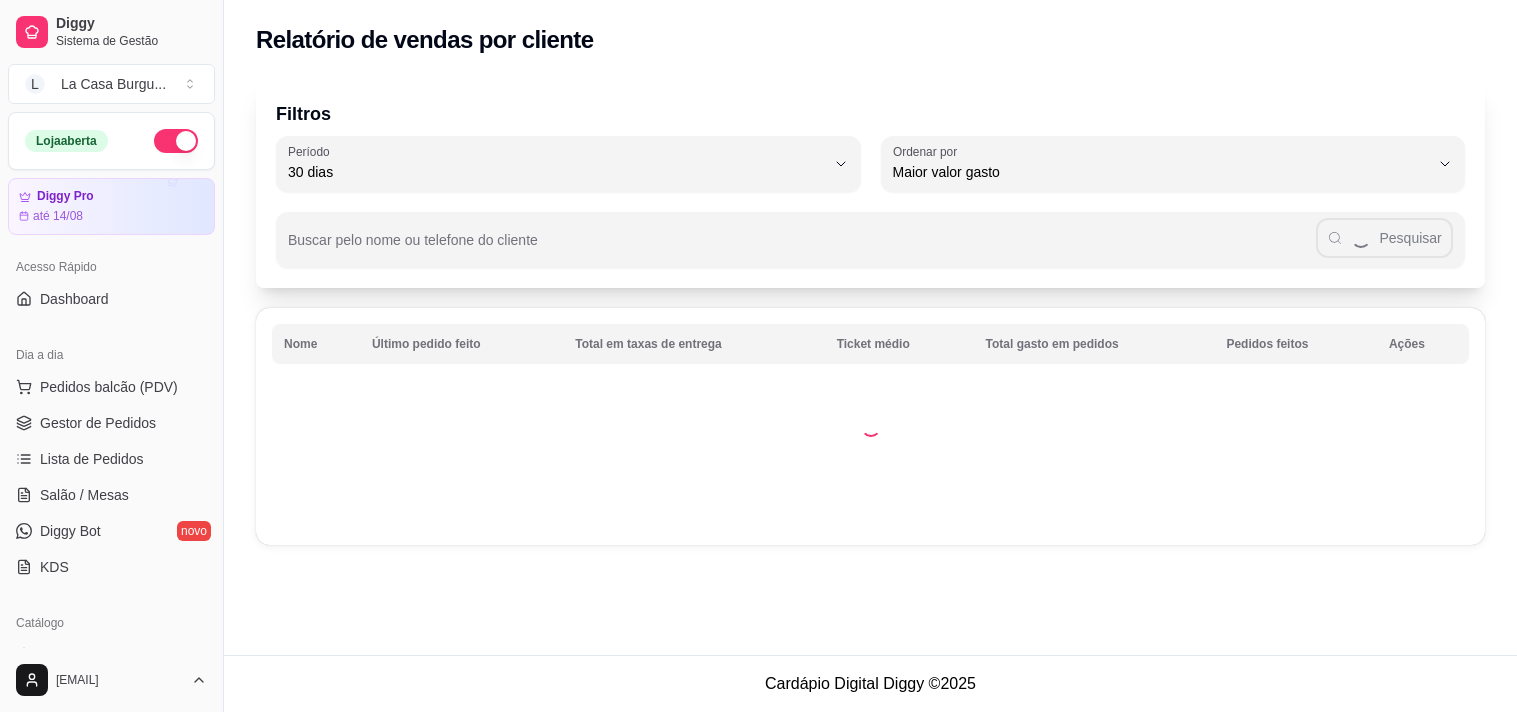 select on "30" 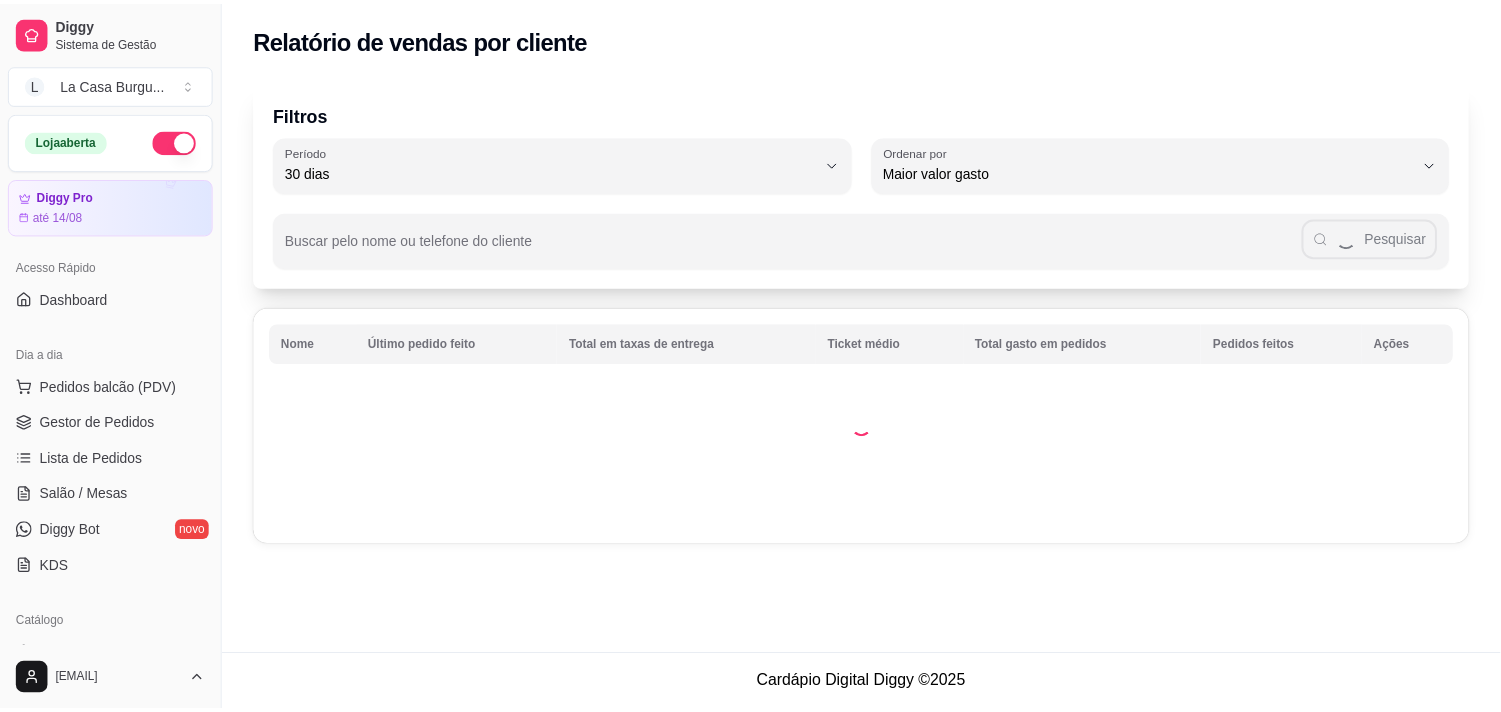 scroll, scrollTop: 467, scrollLeft: 0, axis: vertical 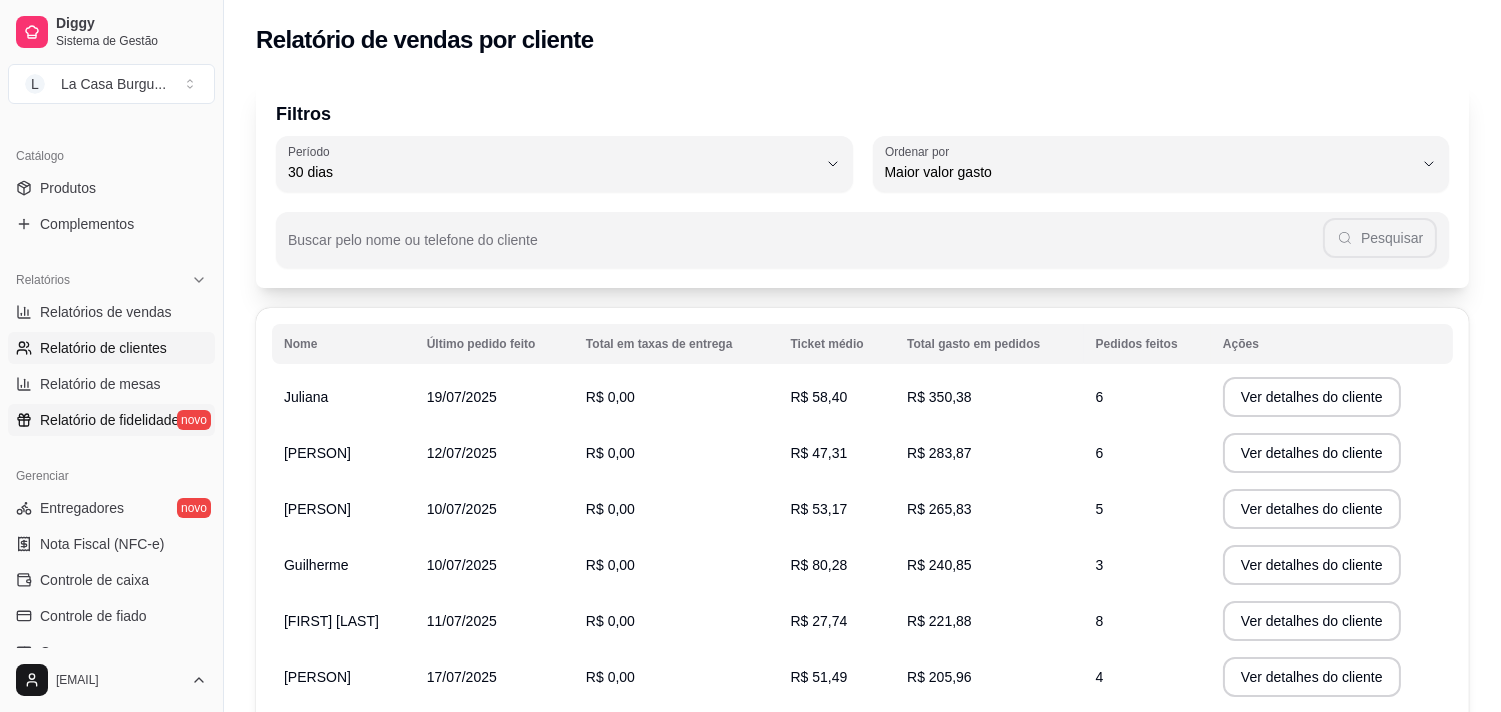 click on "Relatório de fidelidade" at bounding box center [109, 420] 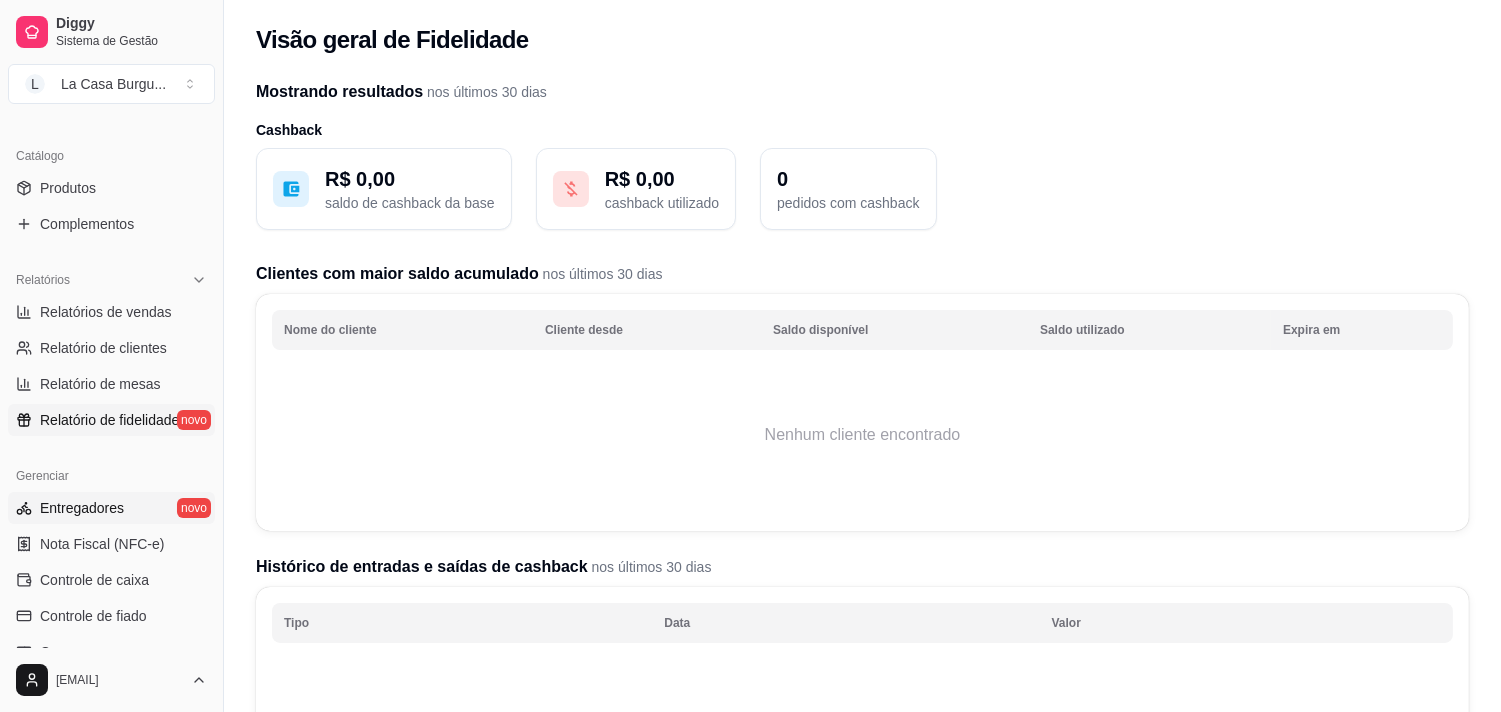 click on "Entregadores novo" at bounding box center (111, 508) 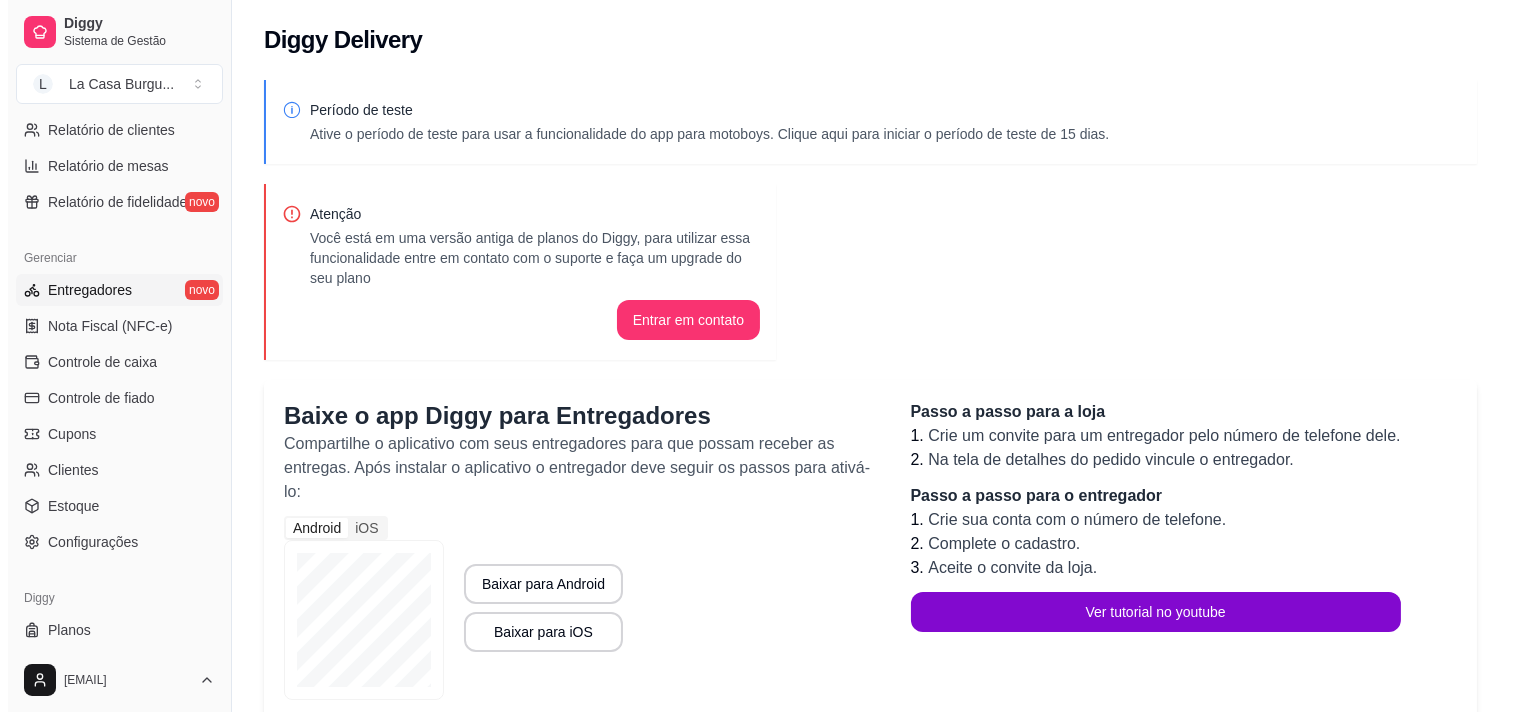 scroll, scrollTop: 726, scrollLeft: 0, axis: vertical 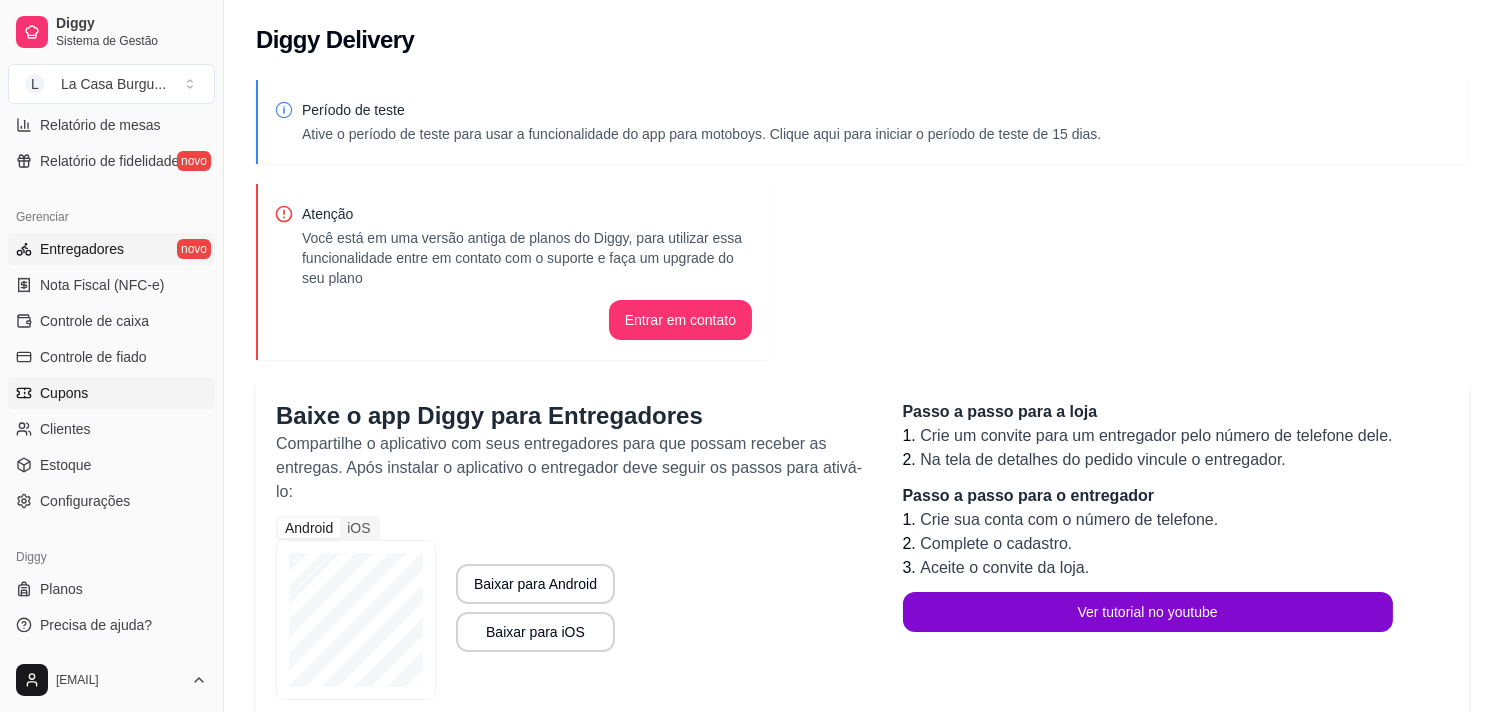 click on "Cupons" at bounding box center (111, 393) 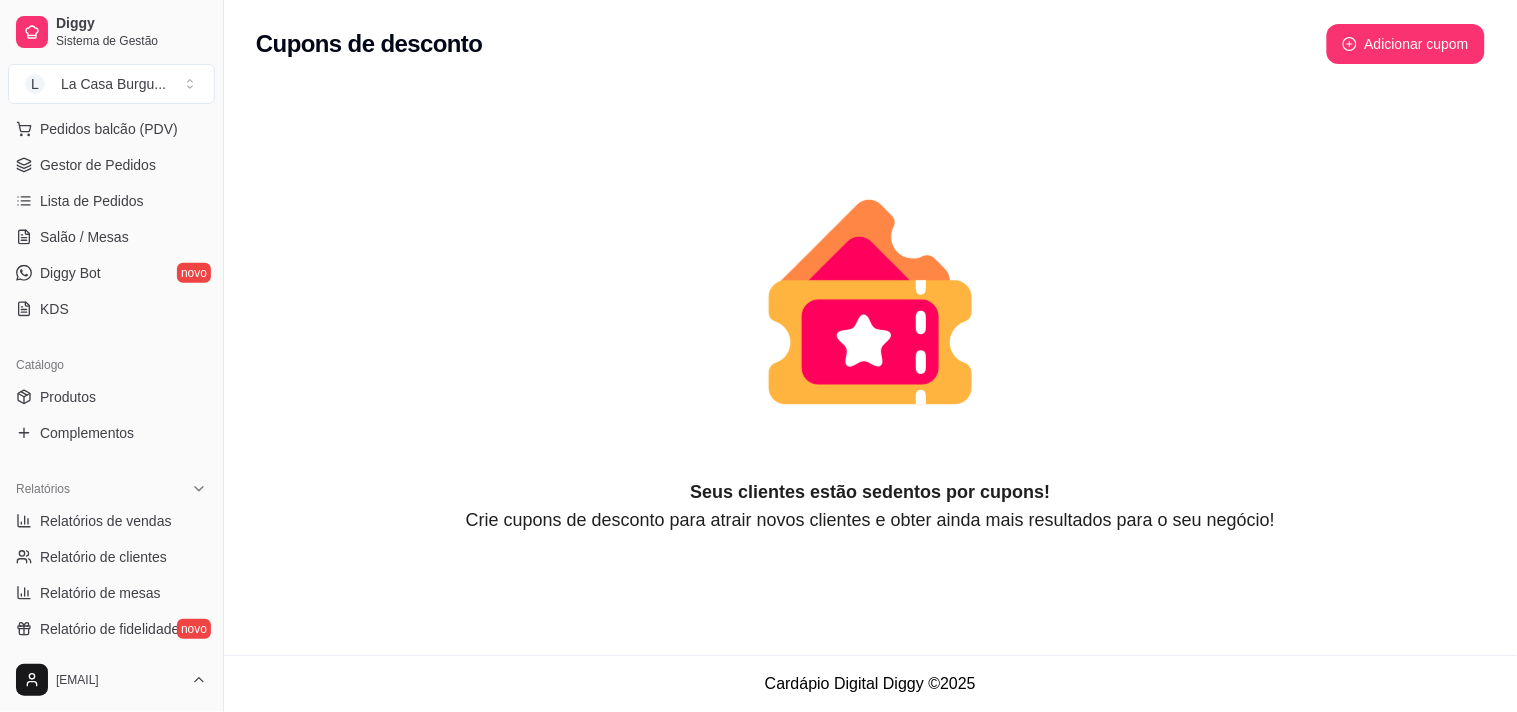 scroll, scrollTop: 43, scrollLeft: 0, axis: vertical 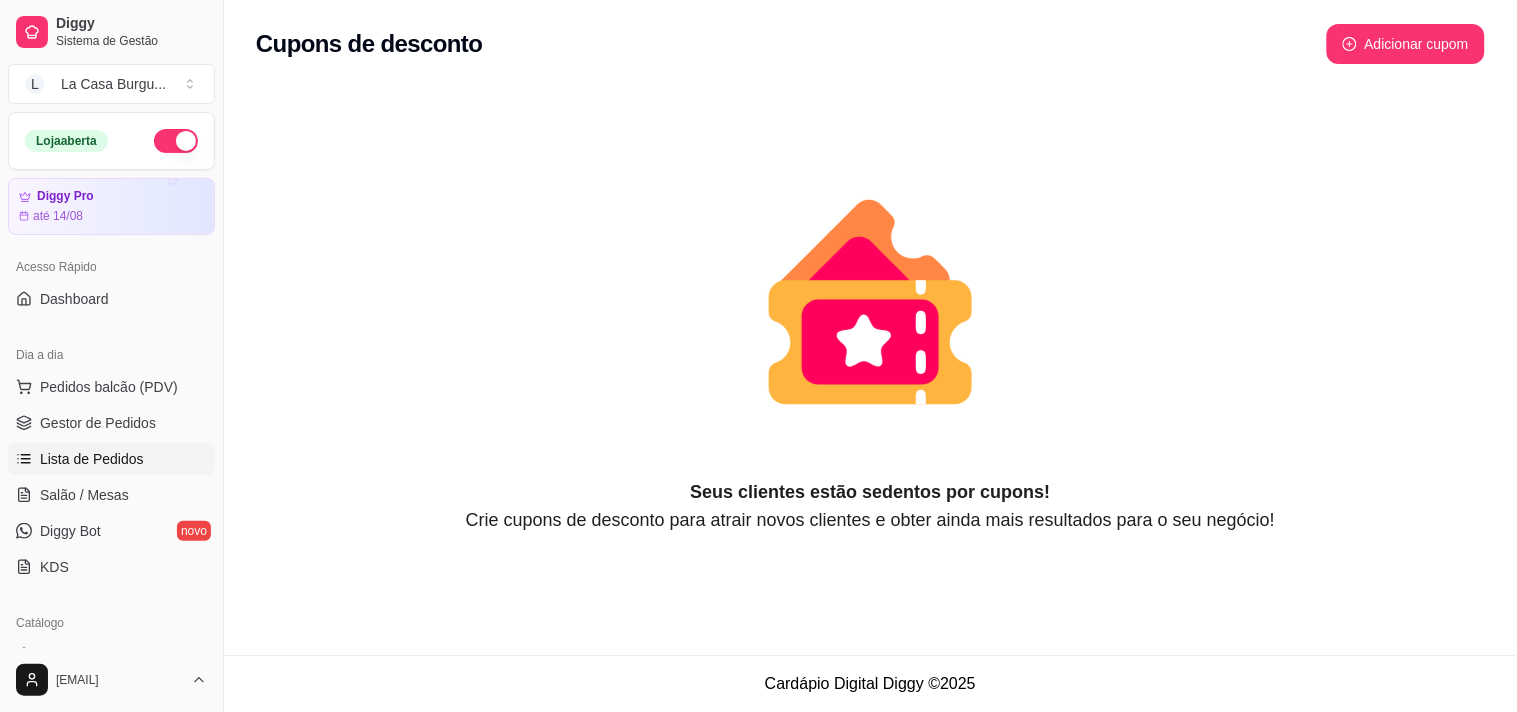 click on "Lista de Pedidos" at bounding box center (92, 459) 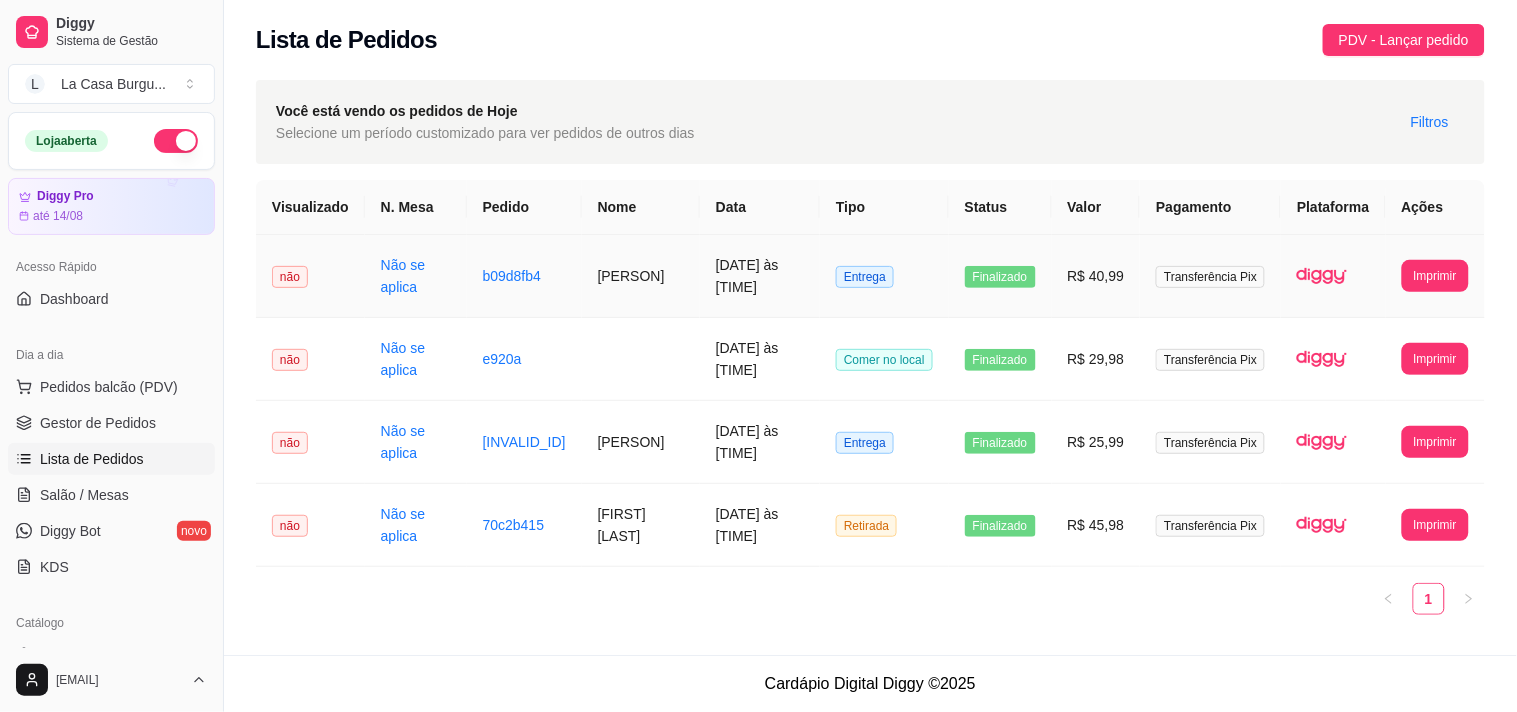 click on "b09d8fb4" at bounding box center [524, 276] 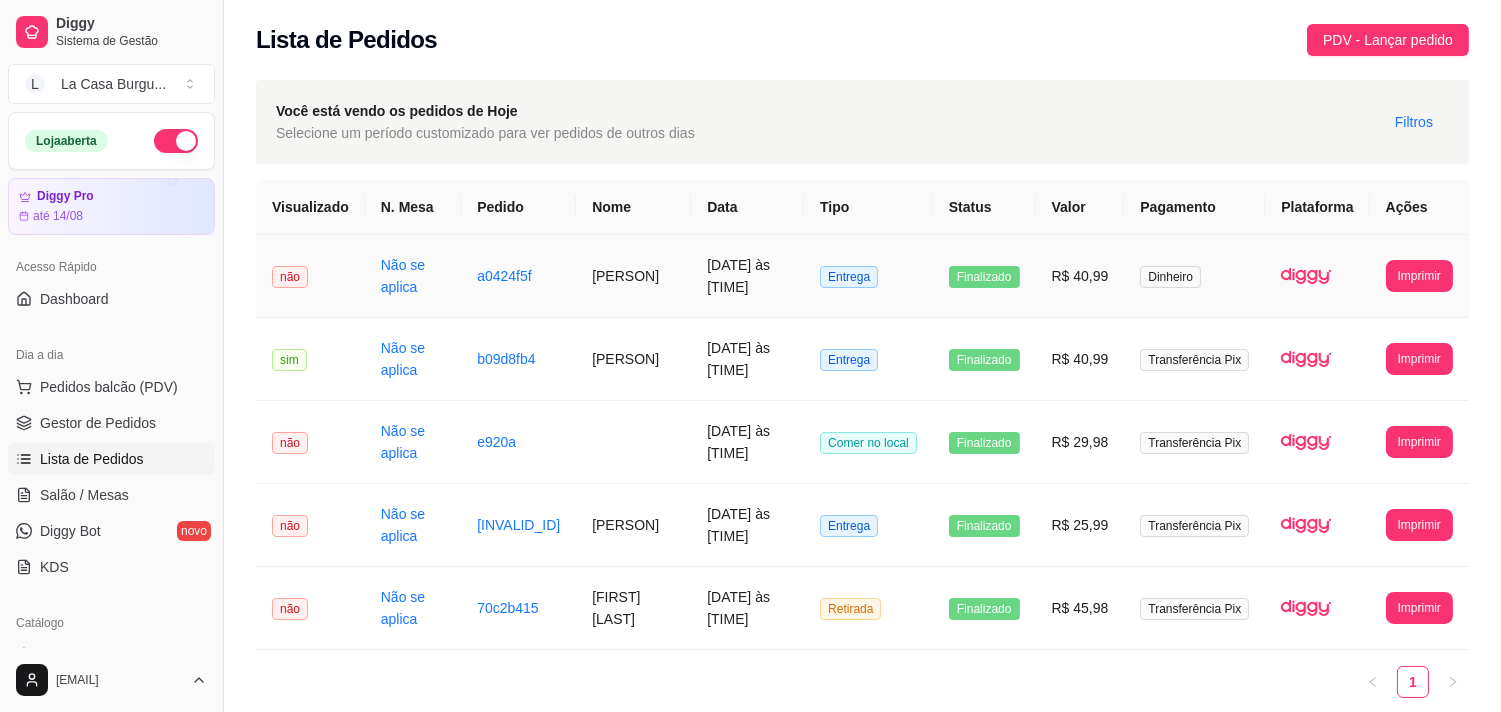 click on "Dinheiro" at bounding box center [1194, 276] 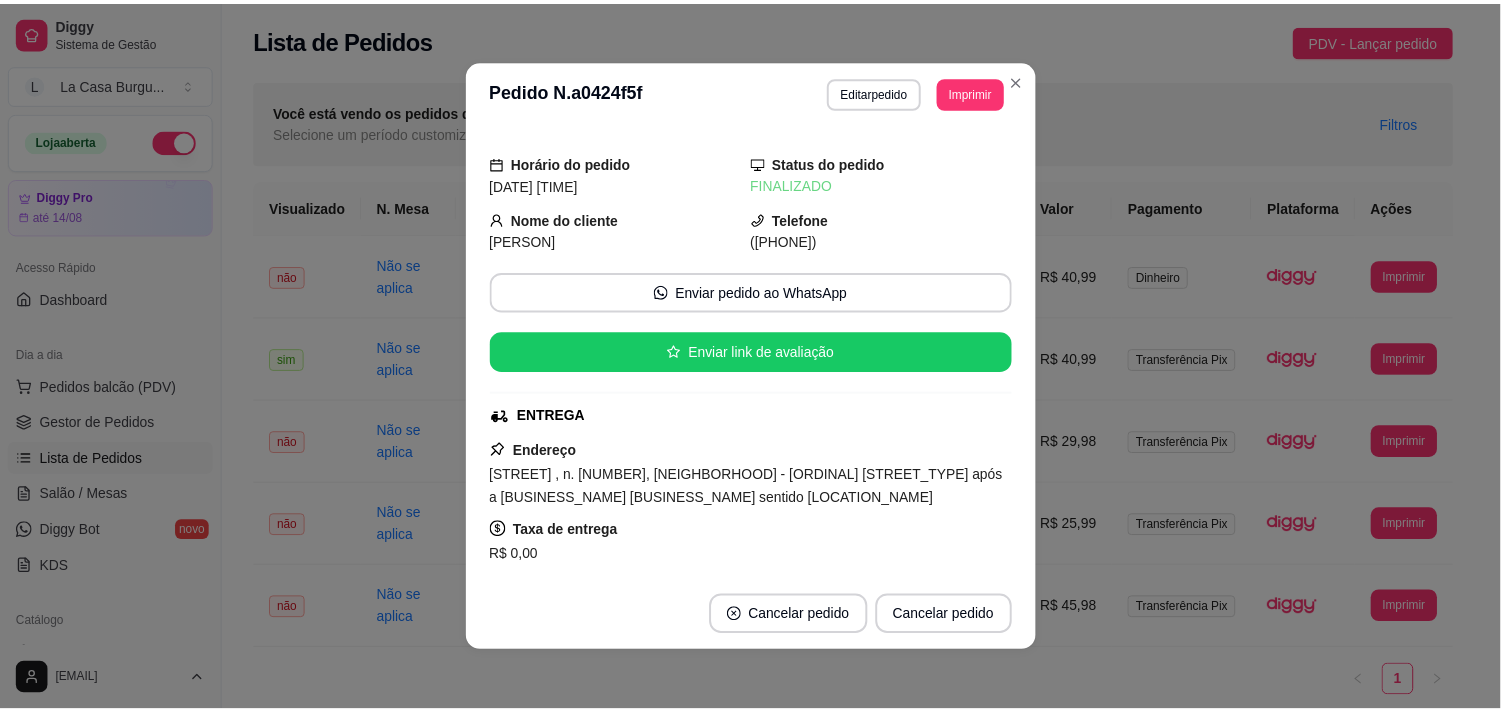 scroll, scrollTop: 384, scrollLeft: 0, axis: vertical 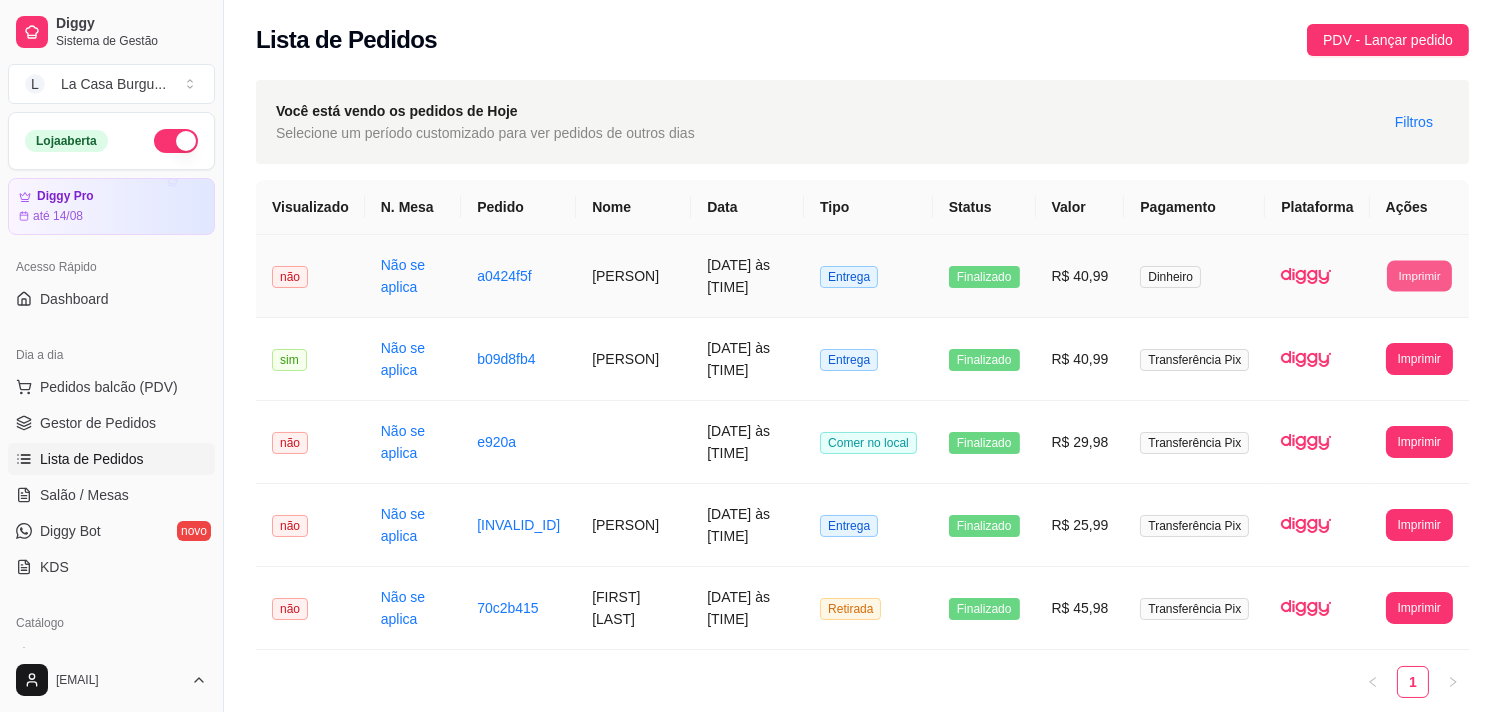 click on "Imprimir" at bounding box center (1419, 275) 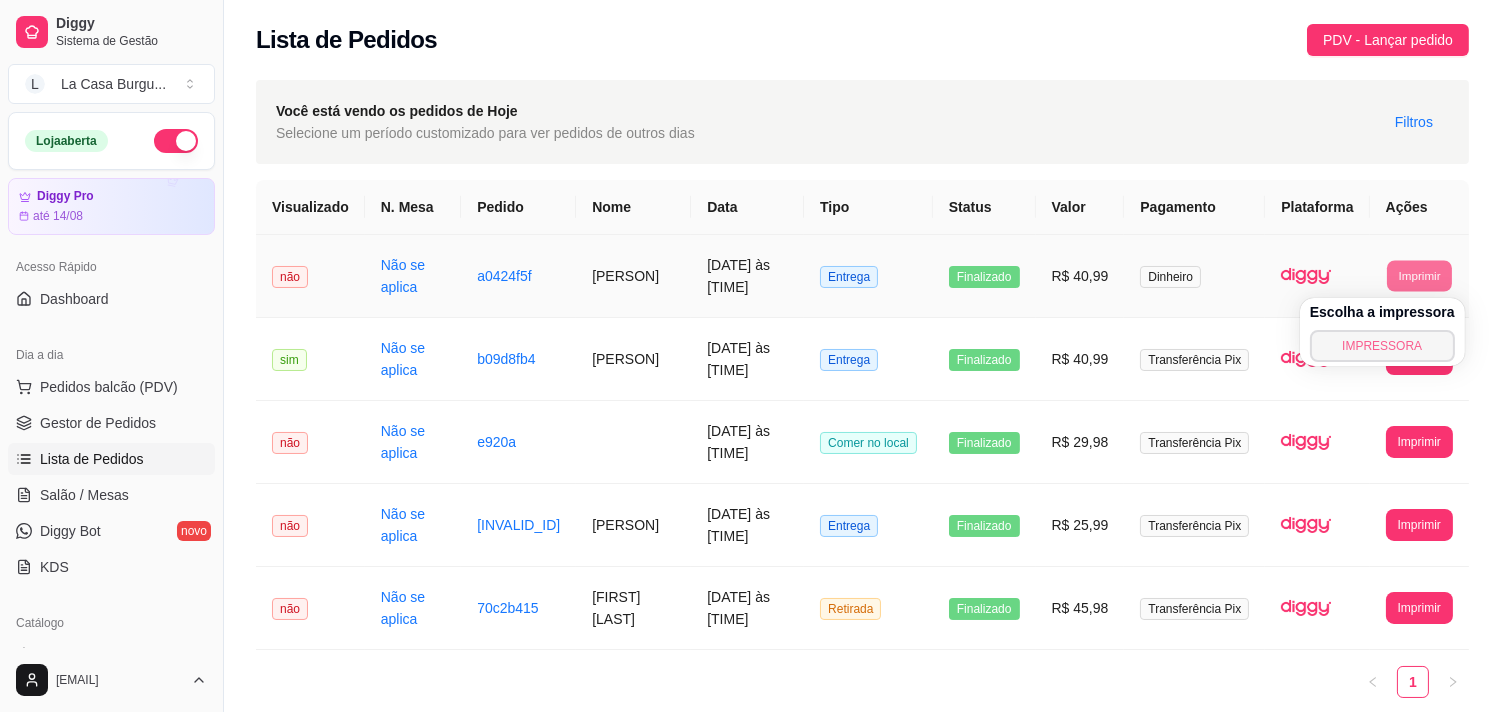 click on "IMPRESSORA" at bounding box center [1382, 346] 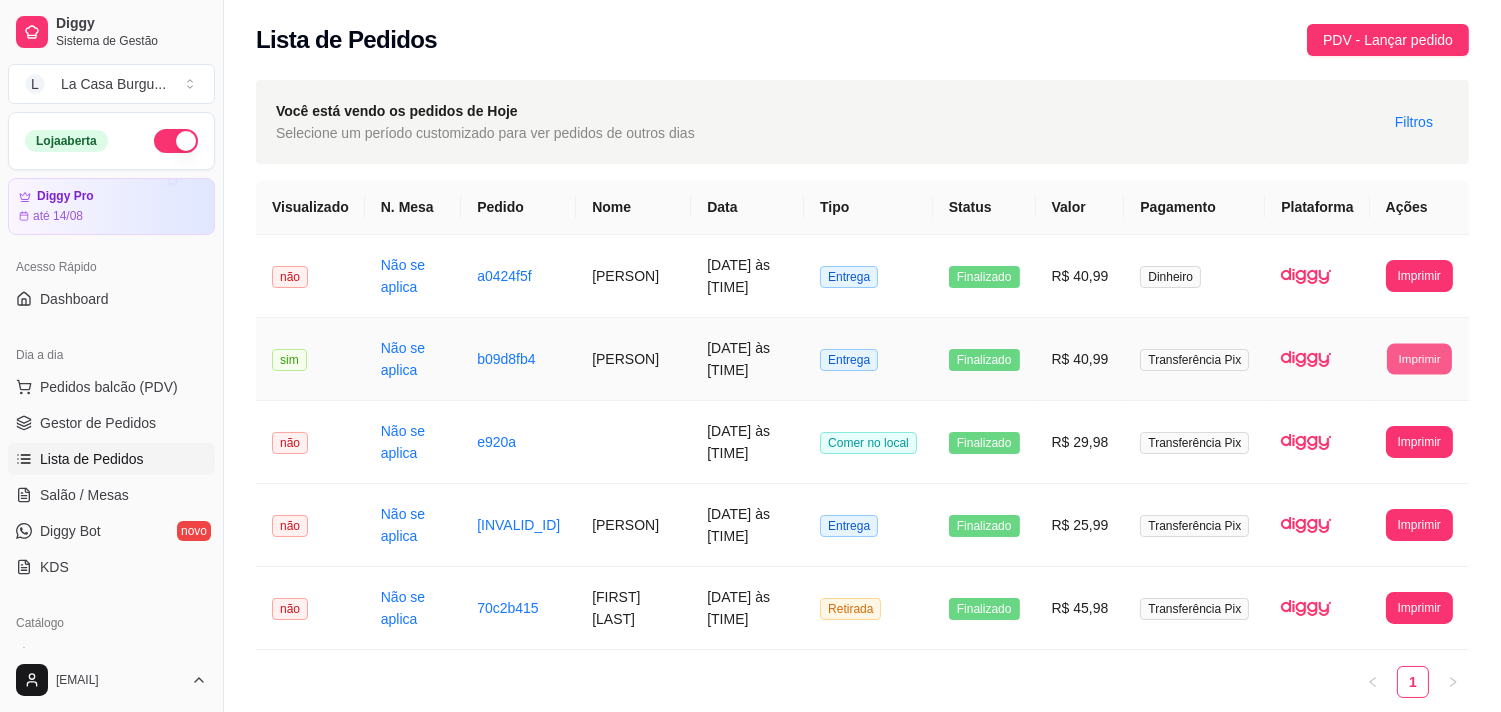click on "Imprimir" at bounding box center [1419, 358] 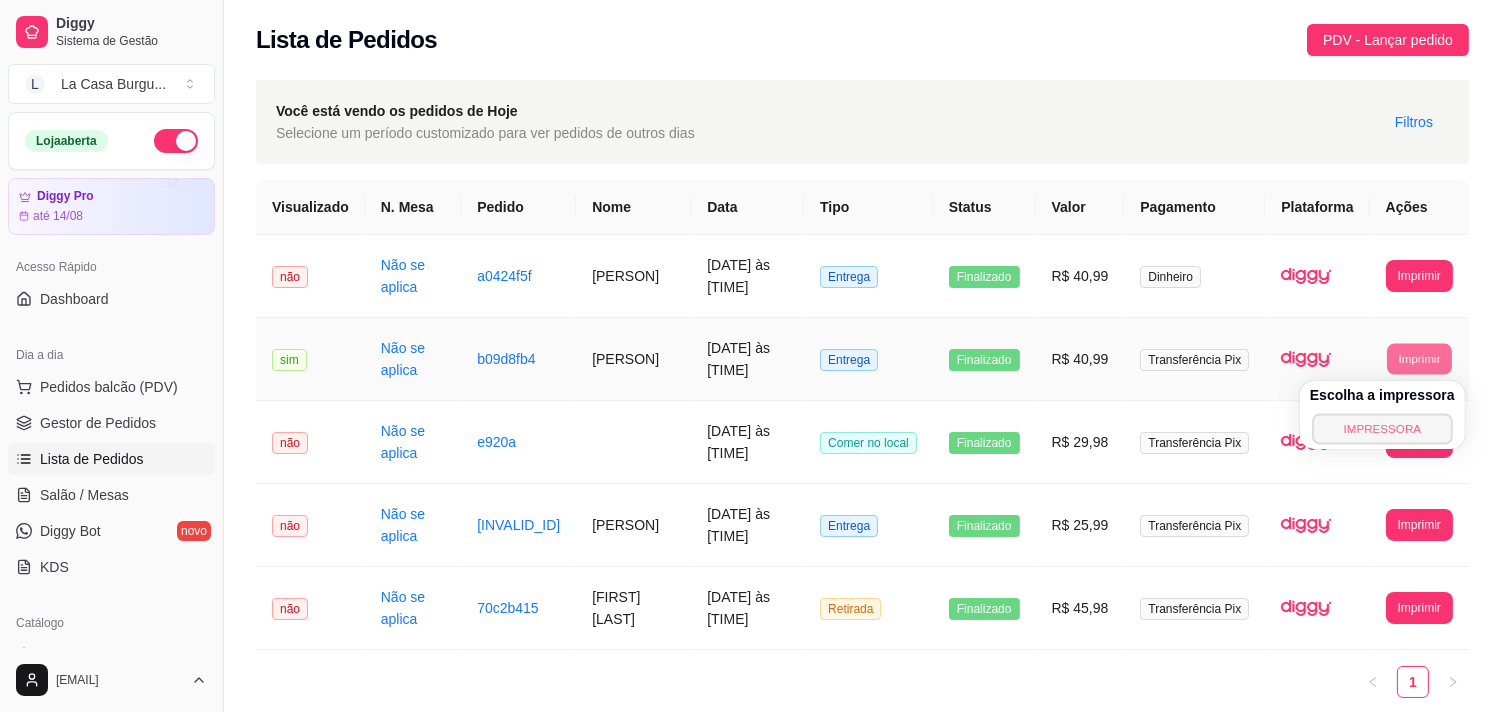 click on "IMPRESSORA" at bounding box center (1382, 428) 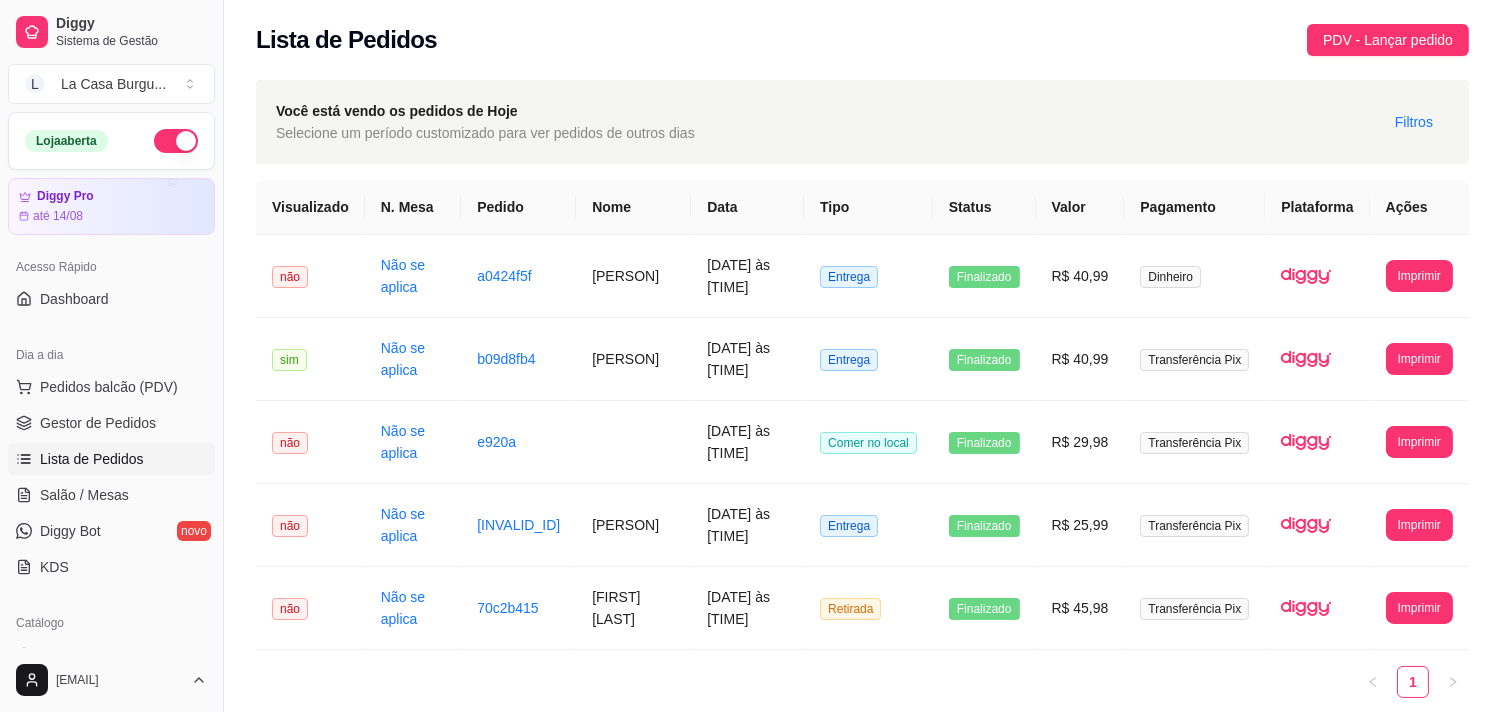 type 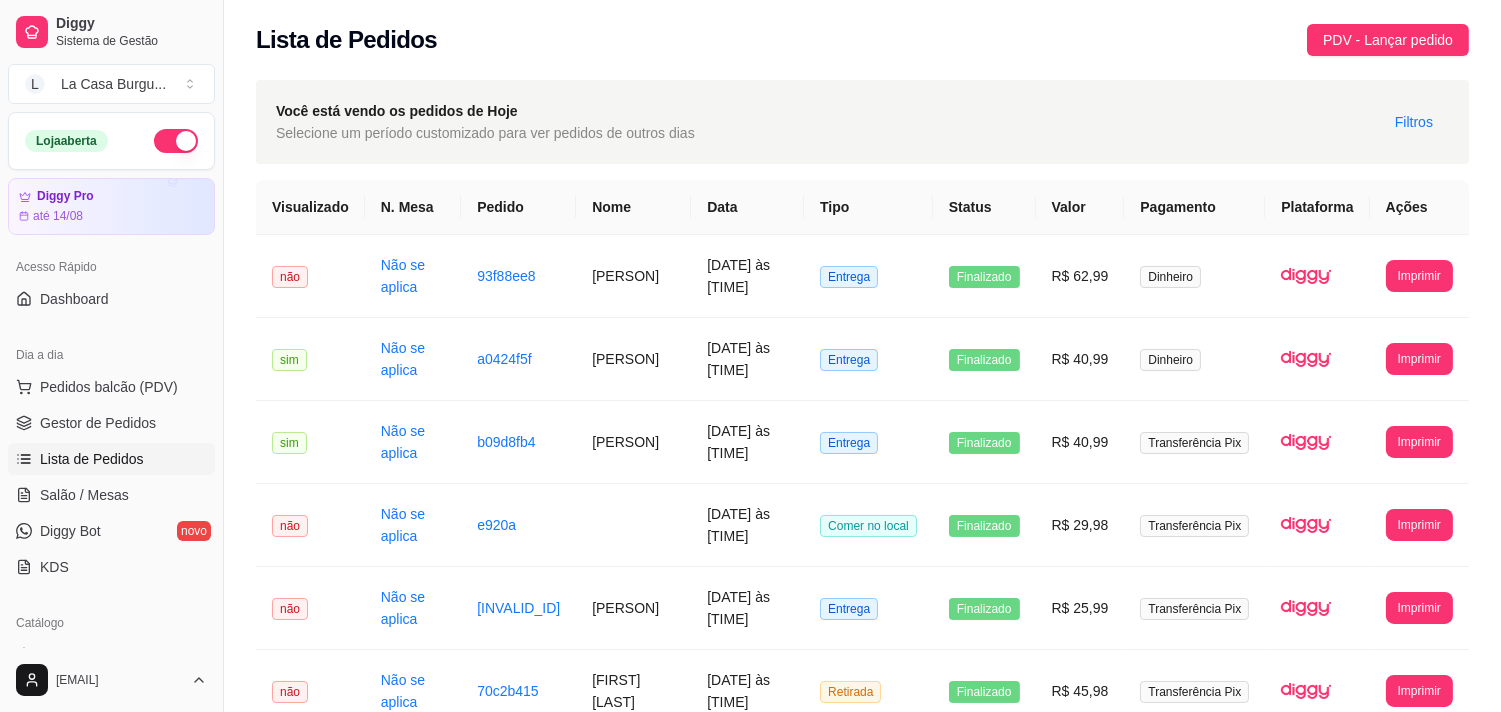 click on "Dia a dia" at bounding box center (111, 355) 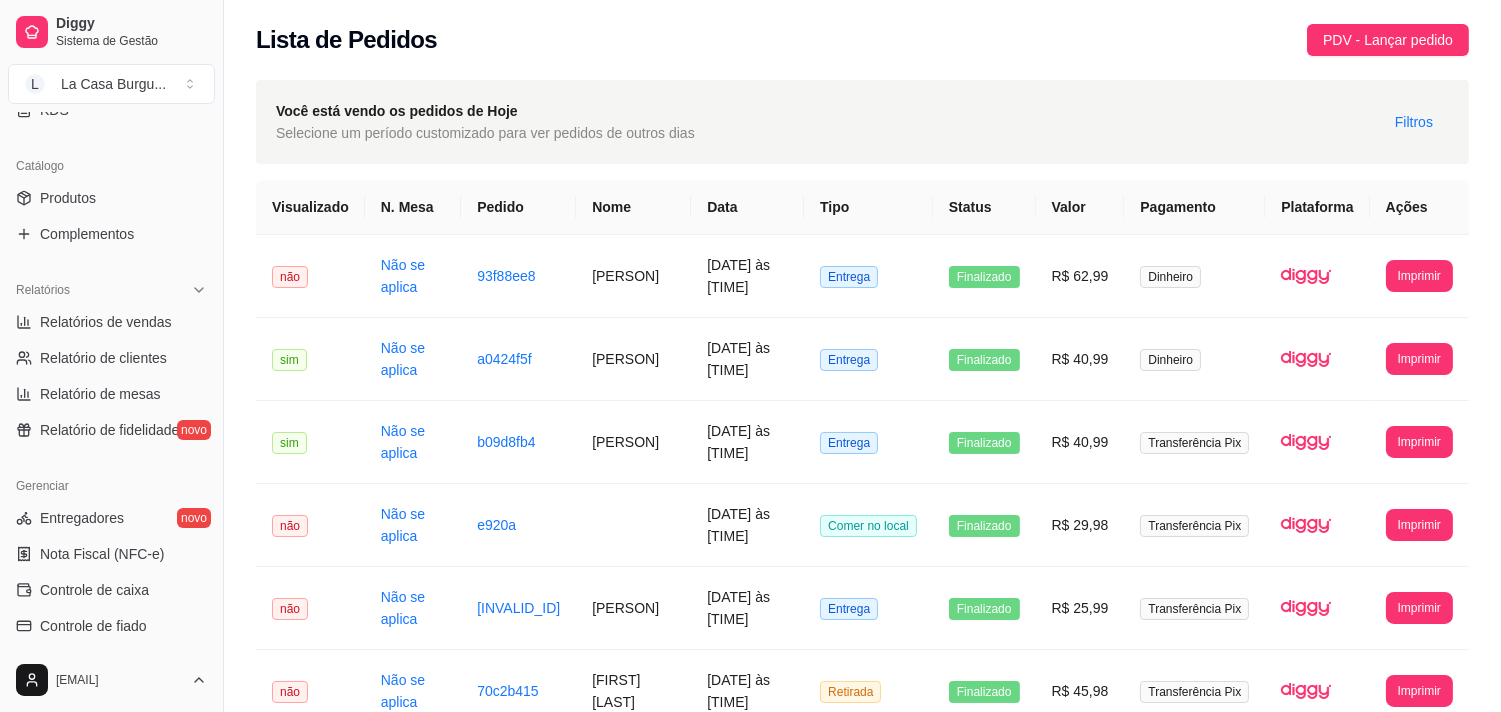 scroll, scrollTop: 467, scrollLeft: 0, axis: vertical 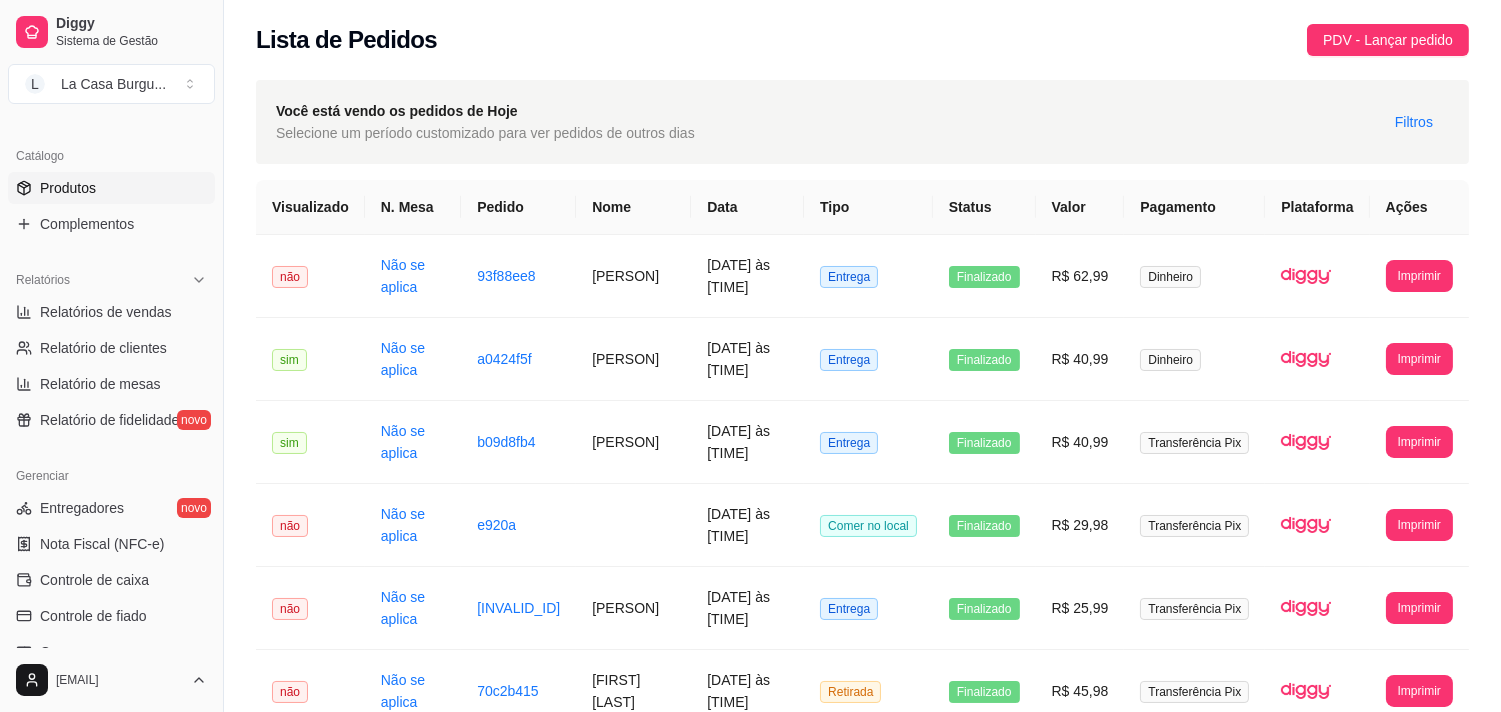 click on "Produtos" at bounding box center [111, 188] 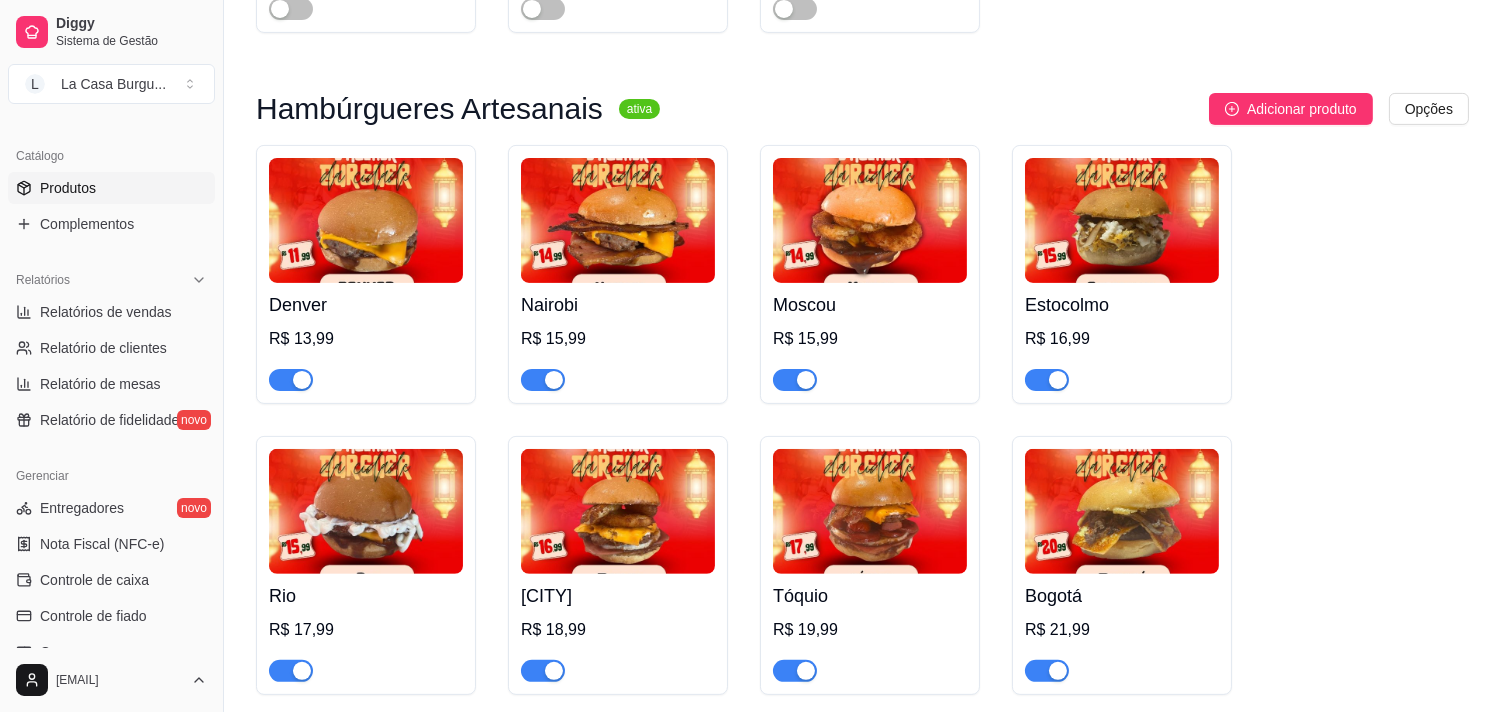 scroll, scrollTop: 1866, scrollLeft: 0, axis: vertical 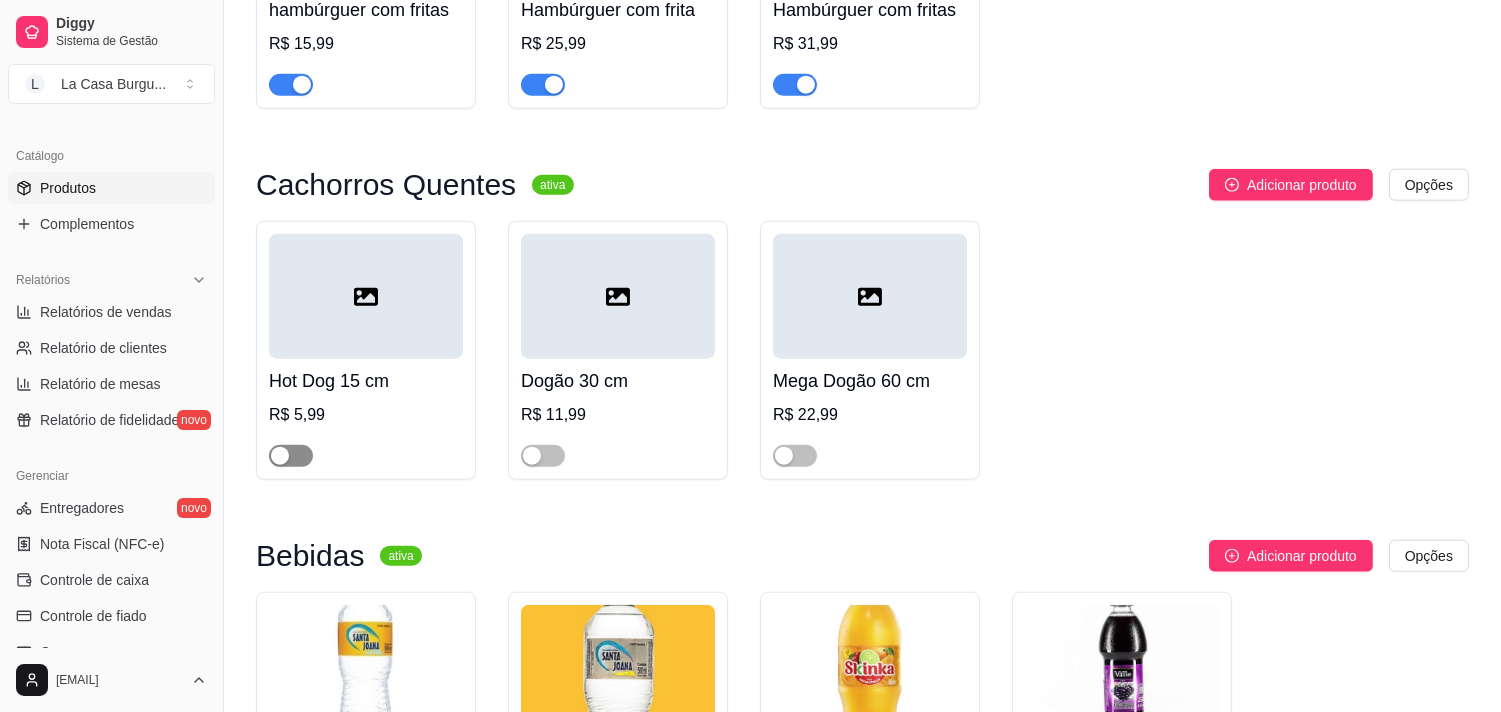 click at bounding box center (291, 456) 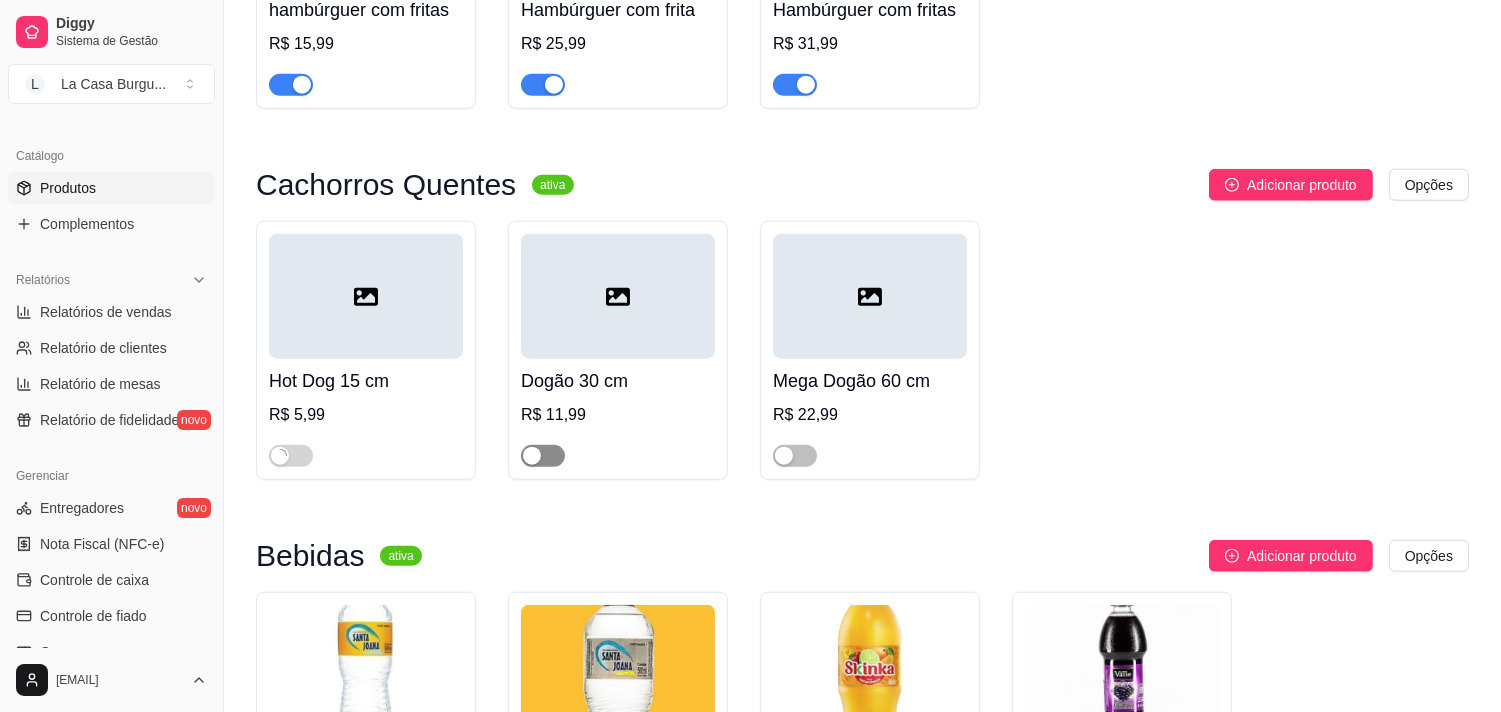 click at bounding box center (532, 456) 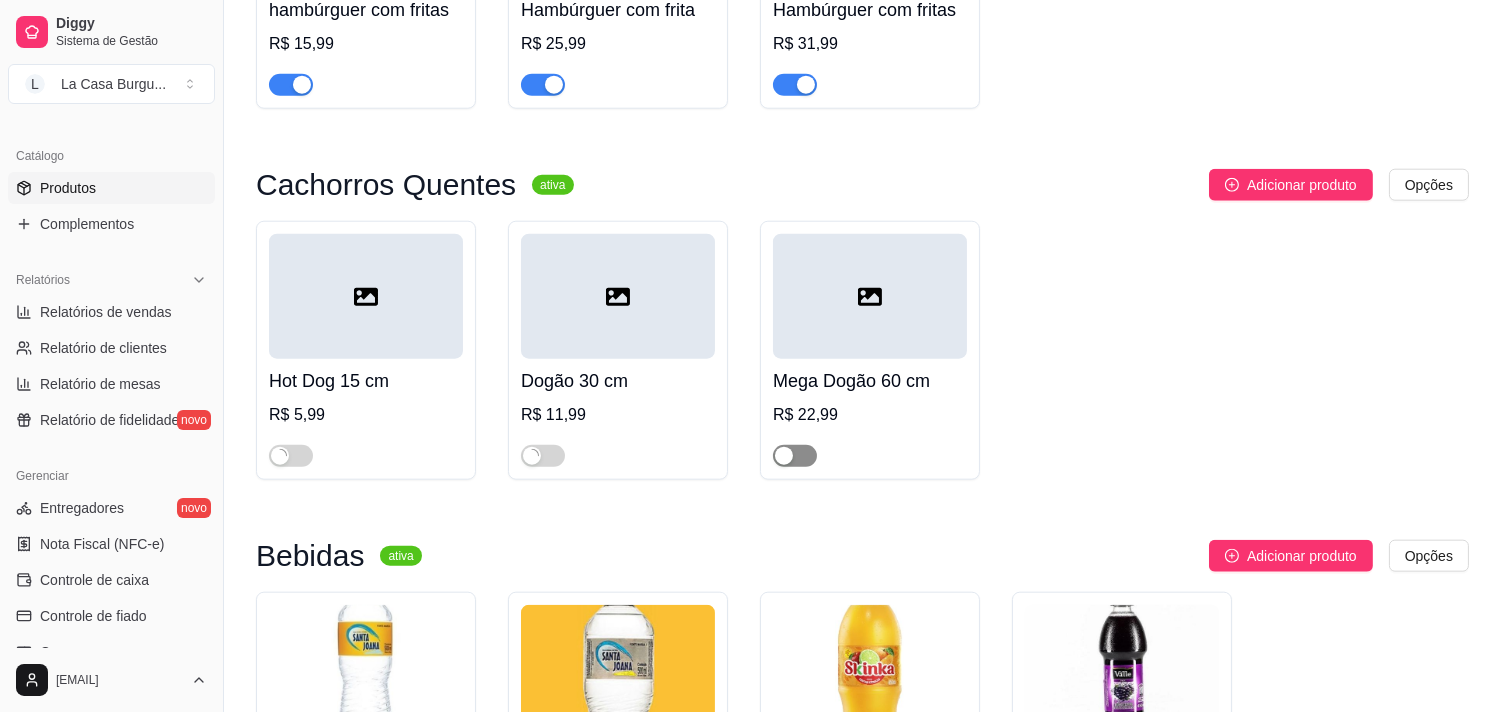 click at bounding box center (784, 456) 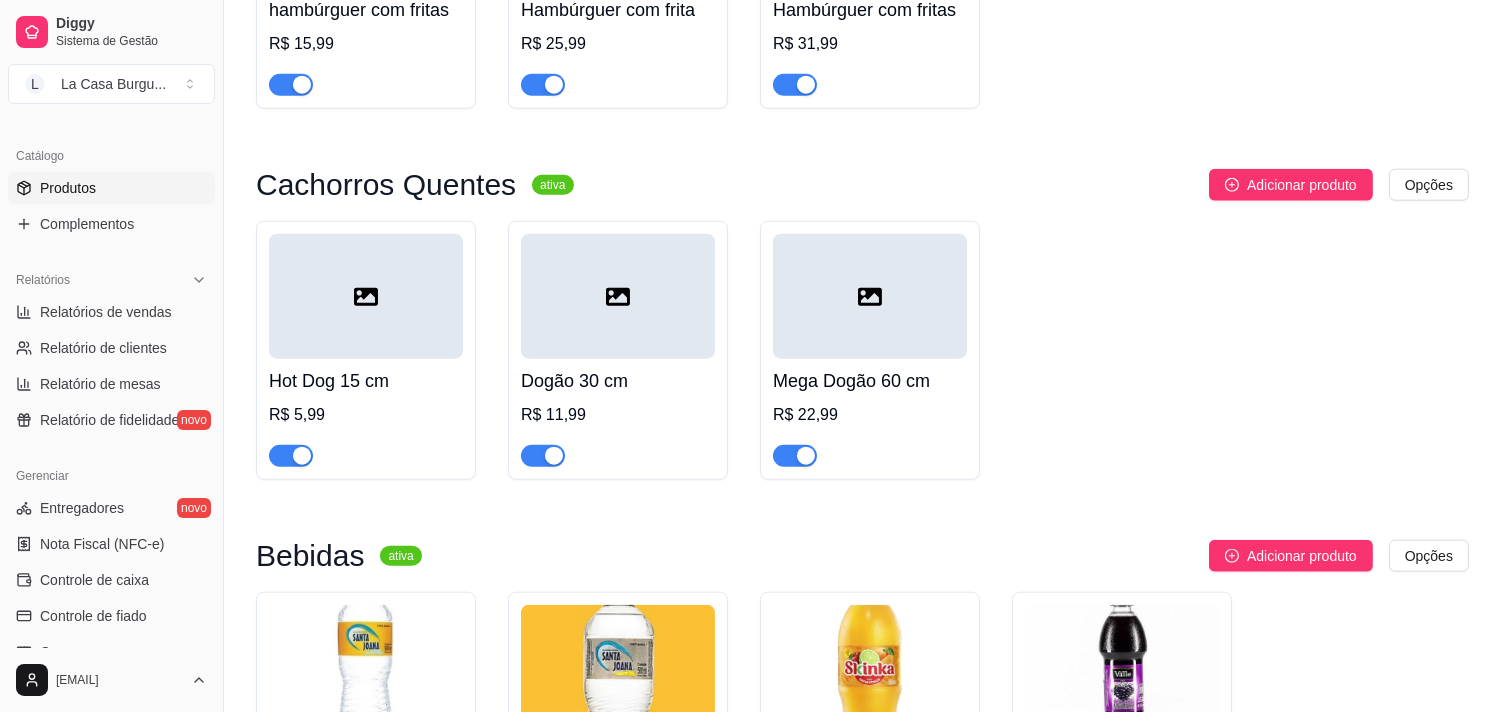 scroll, scrollTop: 0, scrollLeft: 0, axis: both 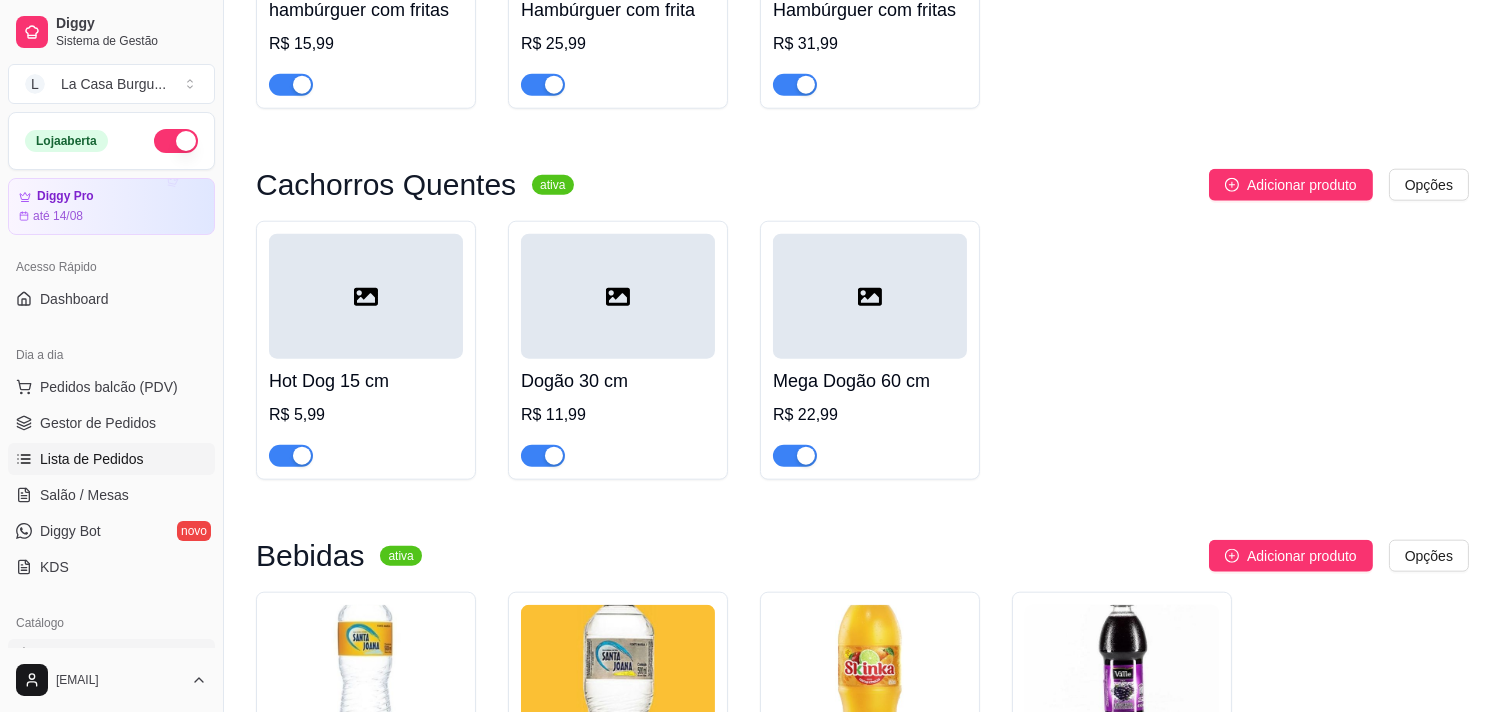 click on "Lista de Pedidos" at bounding box center [111, 459] 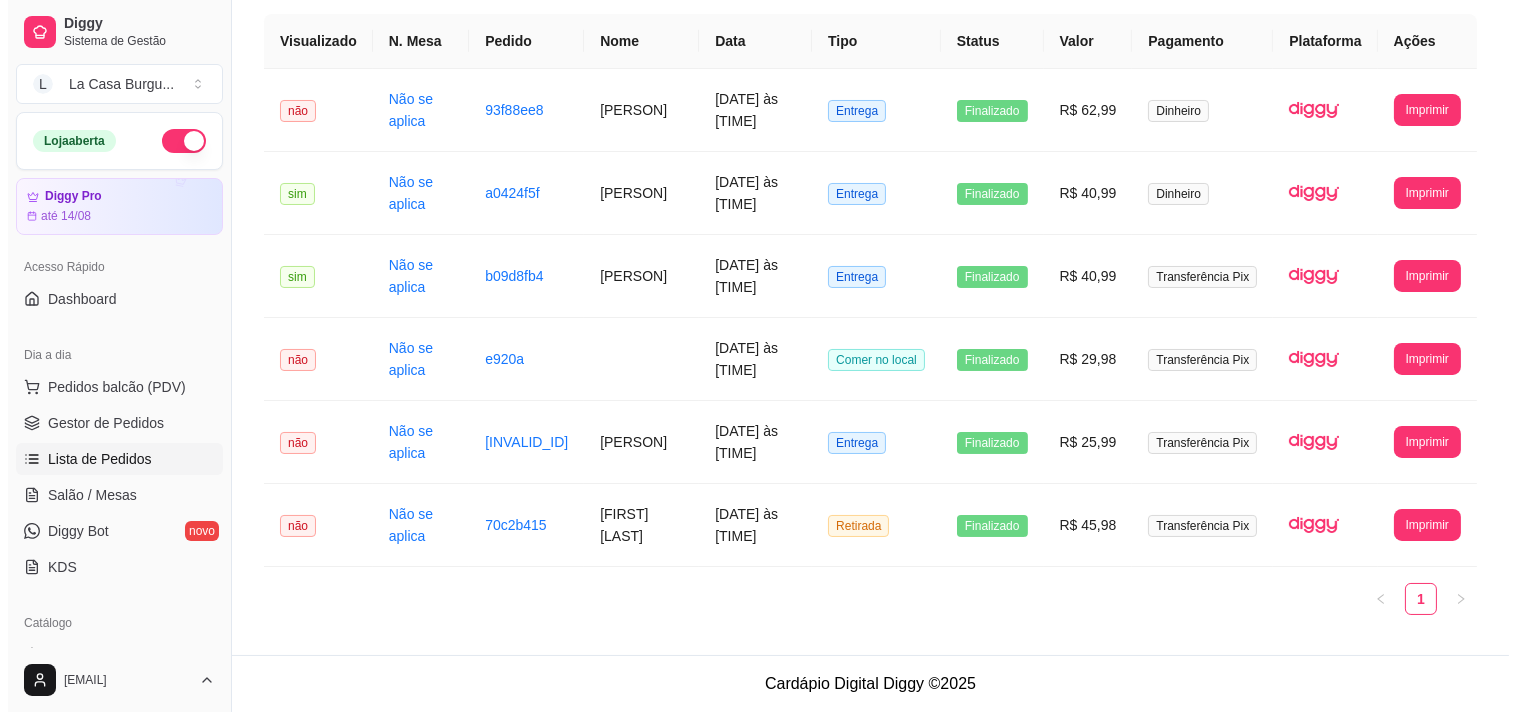 scroll, scrollTop: 0, scrollLeft: 0, axis: both 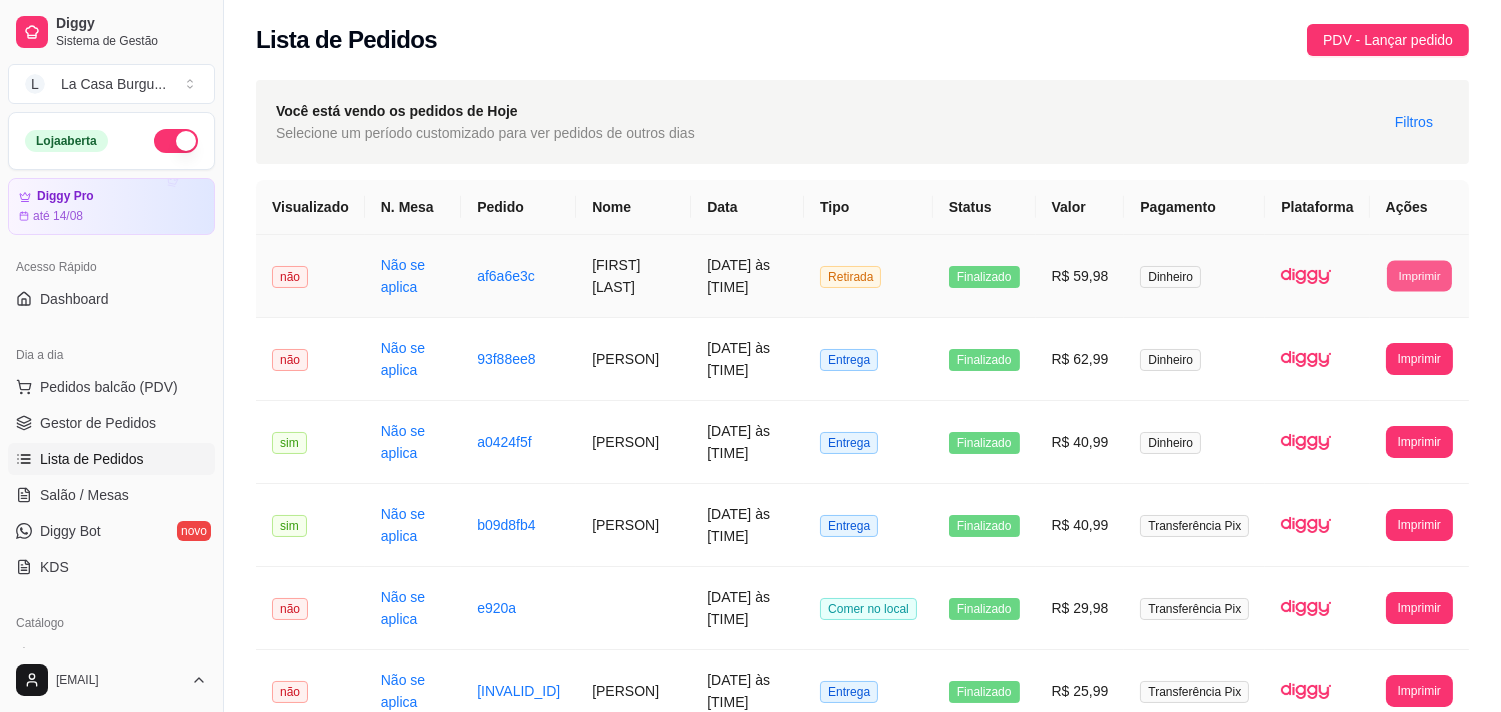 click on "Imprimir" at bounding box center [1419, 275] 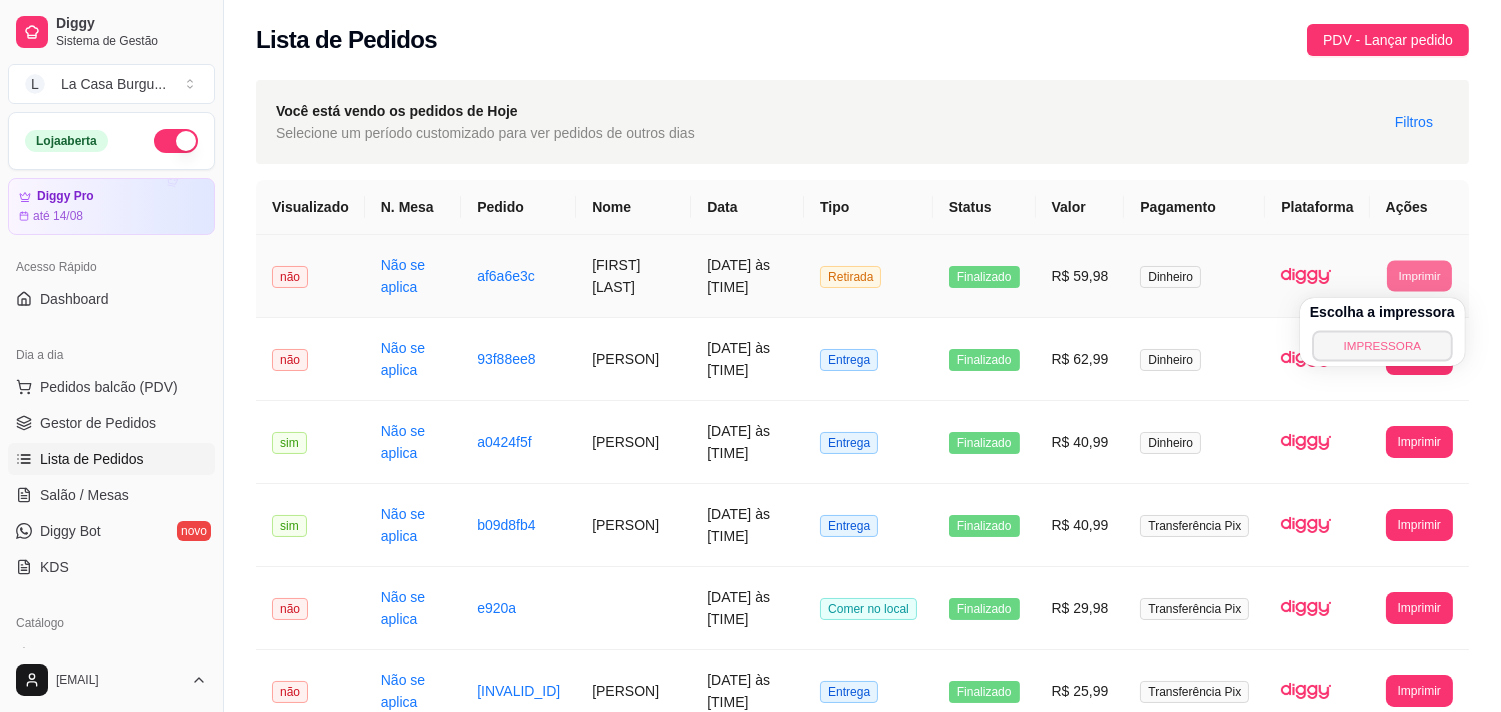 click on "IMPRESSORA" at bounding box center (1382, 345) 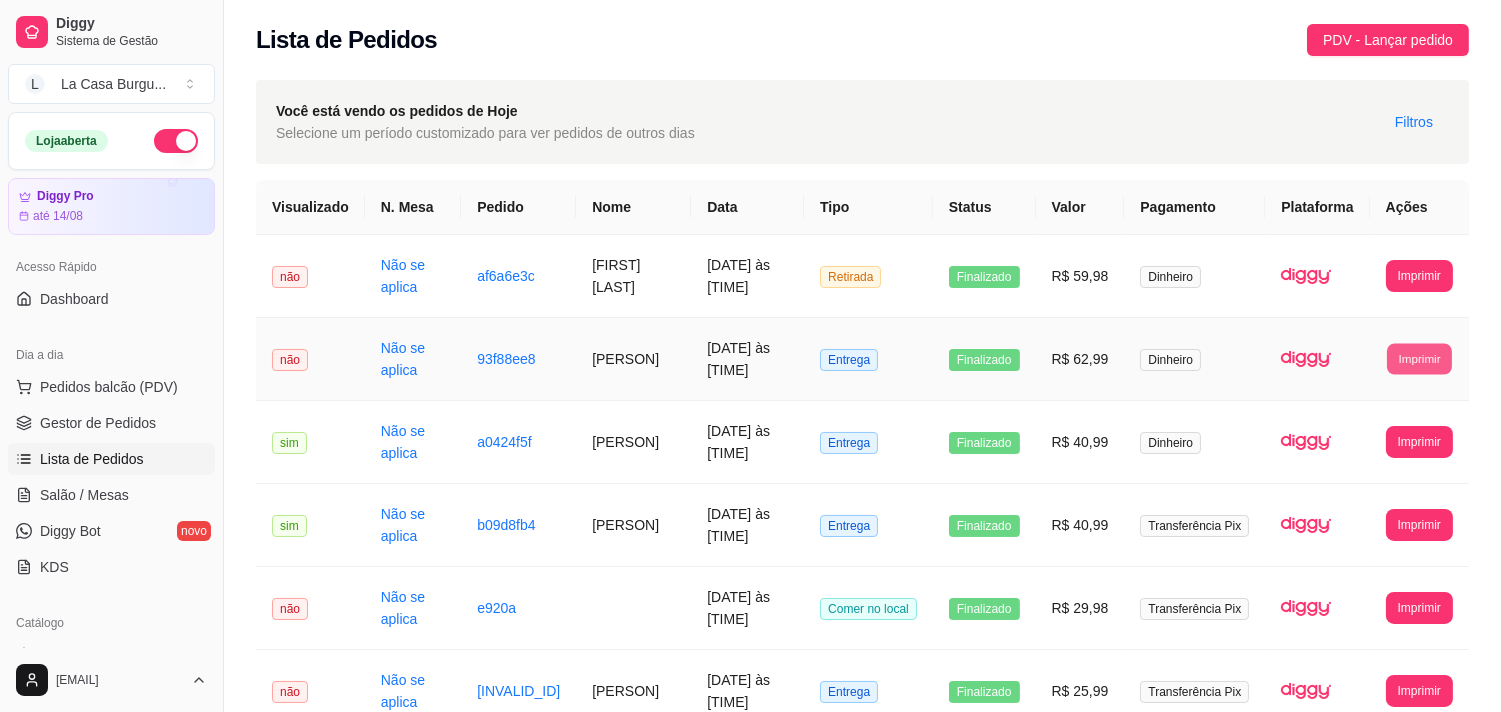 click on "Imprimir" at bounding box center (1419, 358) 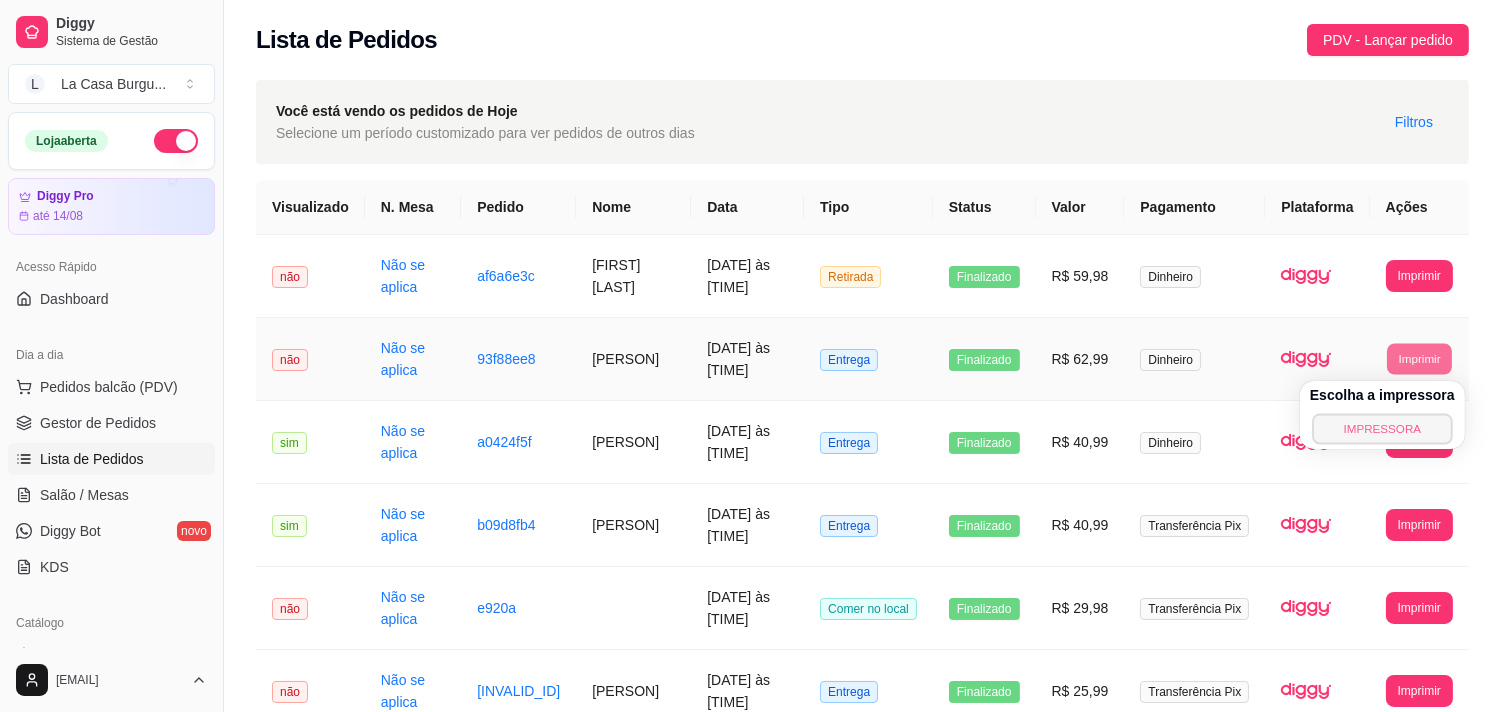 click on "IMPRESSORA" at bounding box center (1382, 428) 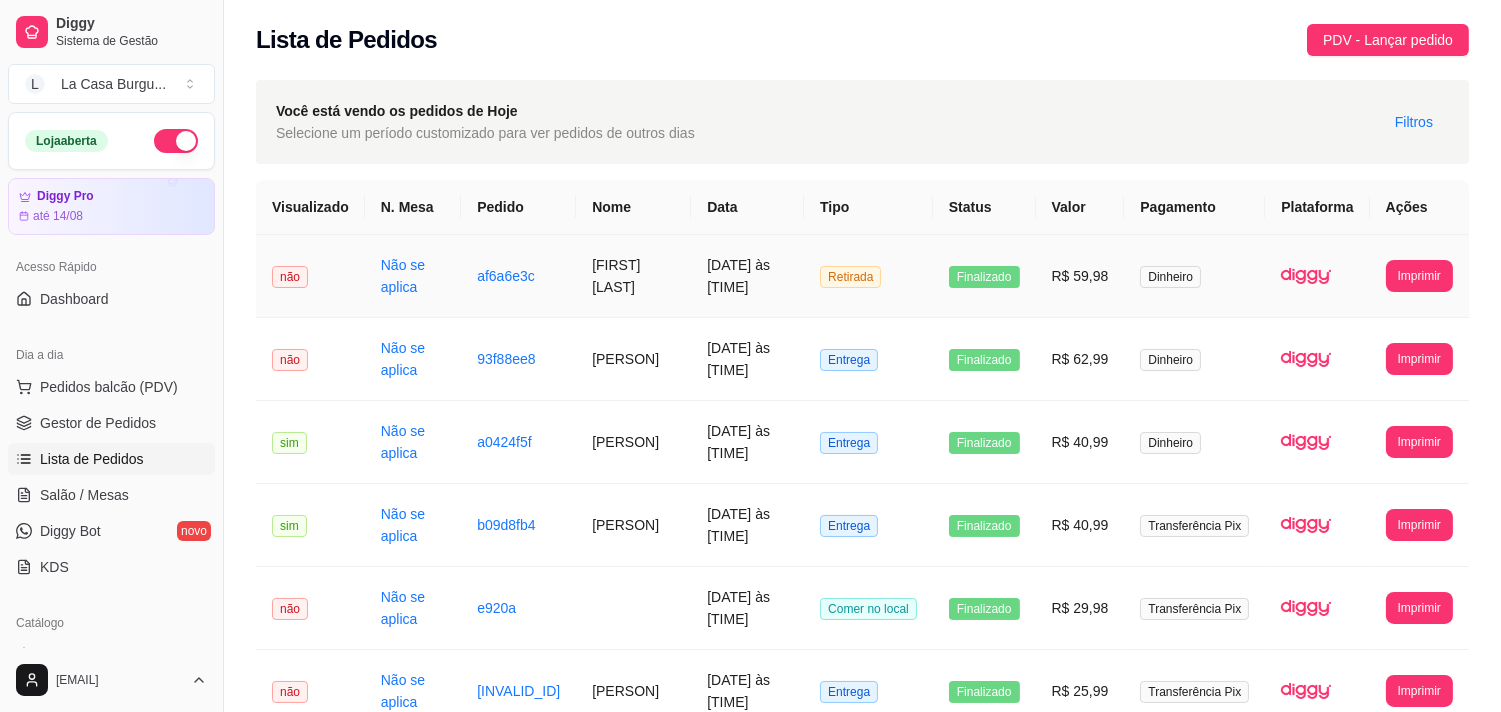 click on "[FIRST] [LAST]" at bounding box center (633, 276) 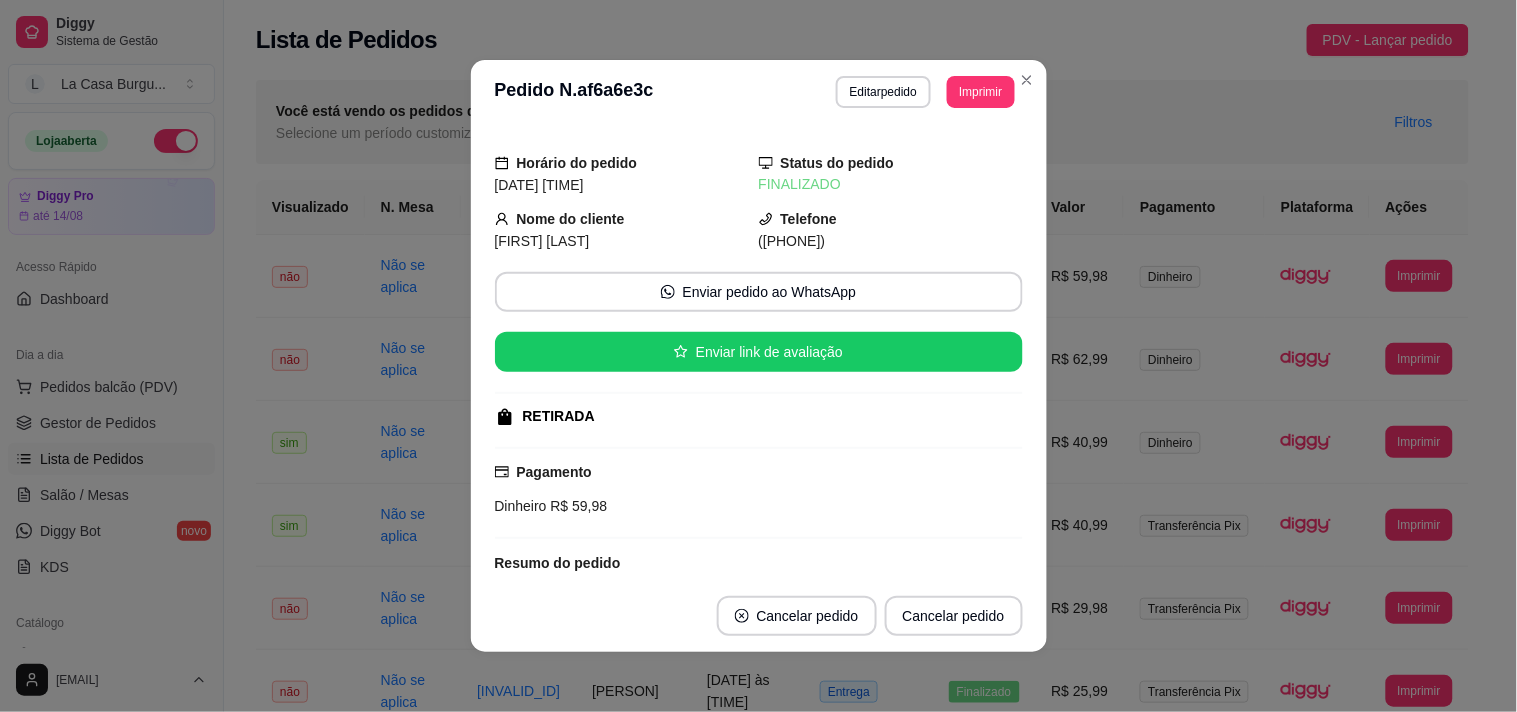scroll, scrollTop: 384, scrollLeft: 0, axis: vertical 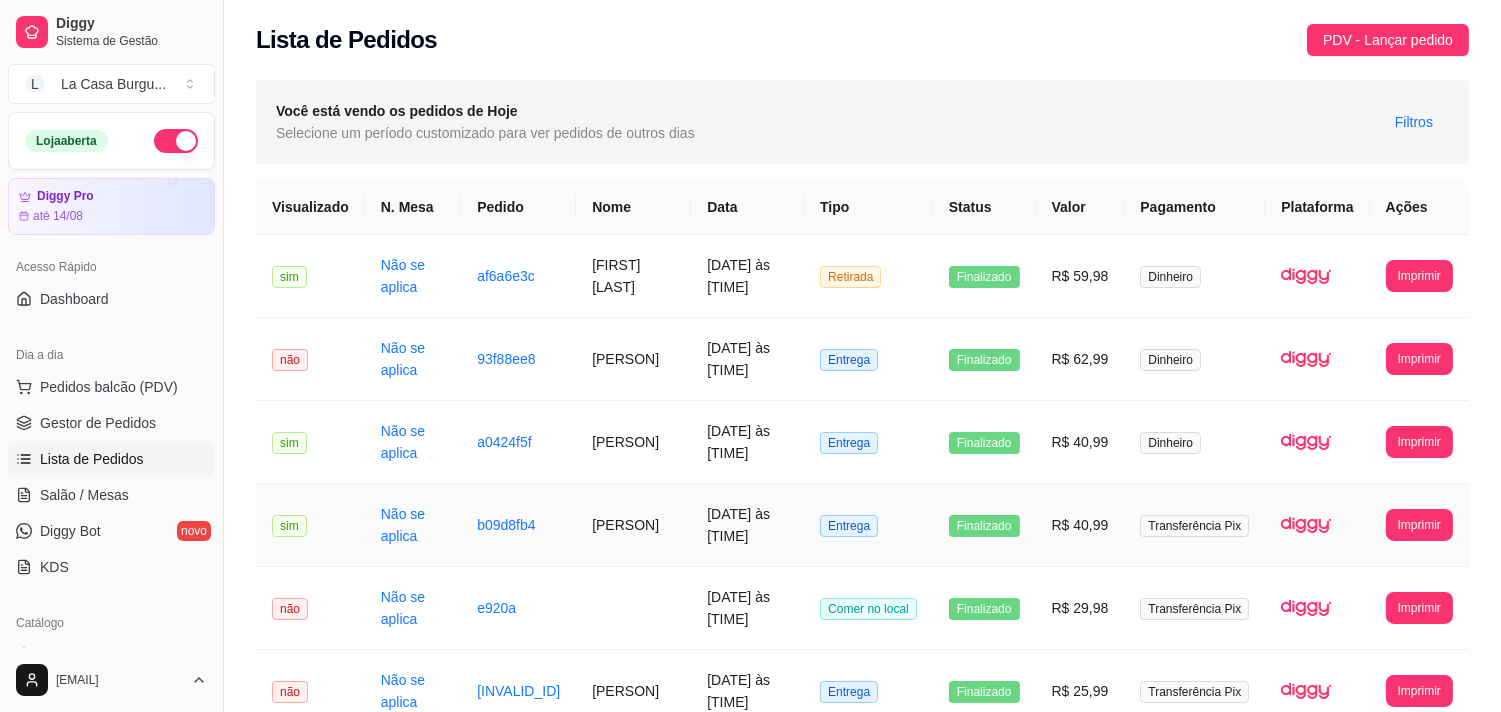 click on "Entrega" at bounding box center (868, 525) 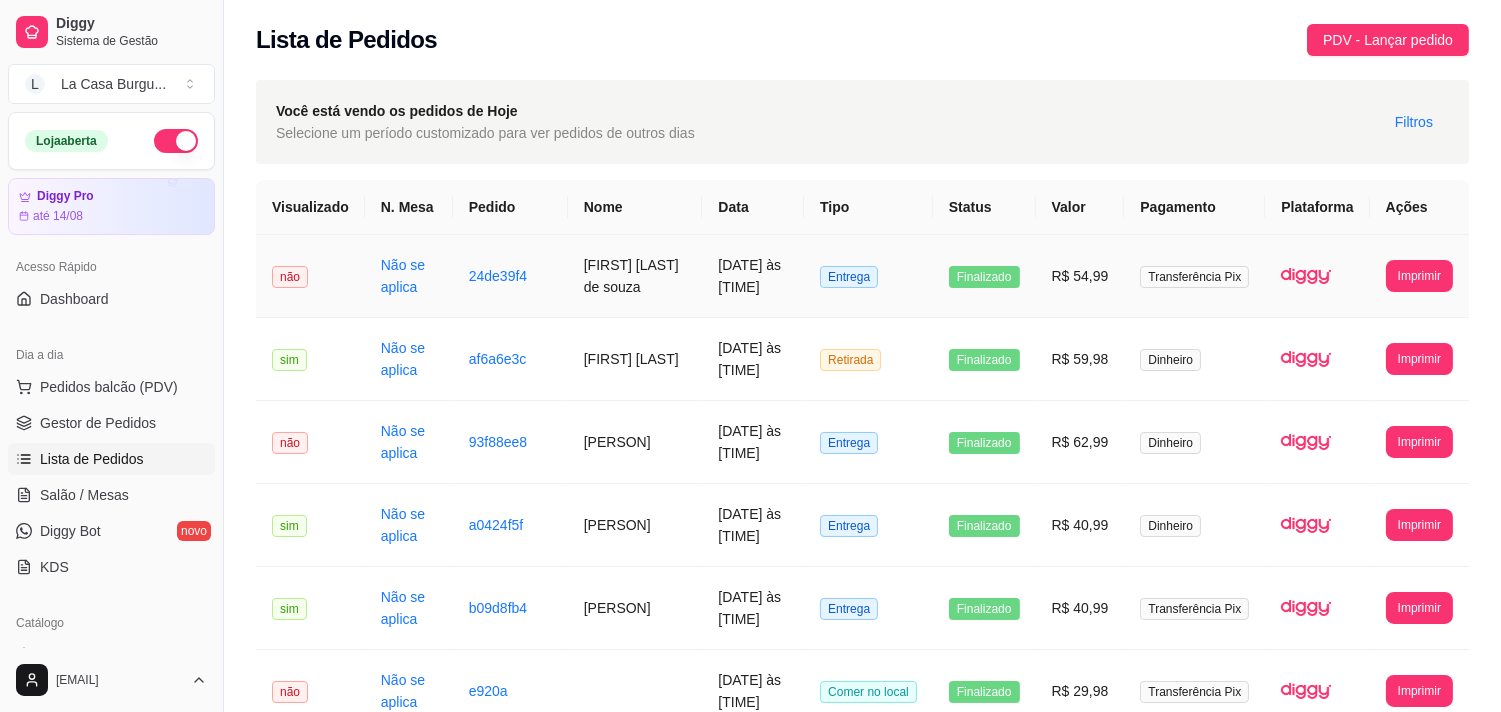 click on "Finalizado" at bounding box center [984, 276] 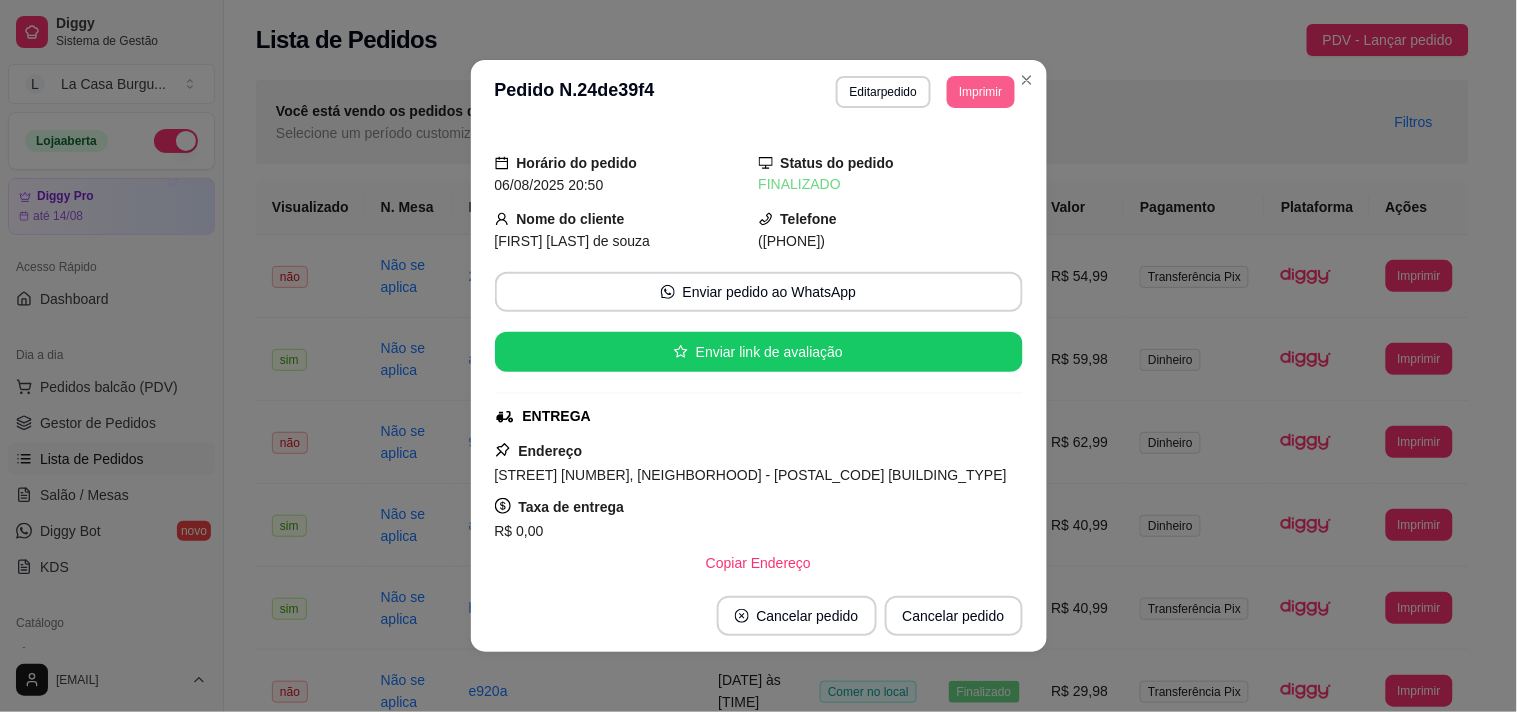 click on "Imprimir" at bounding box center [980, 92] 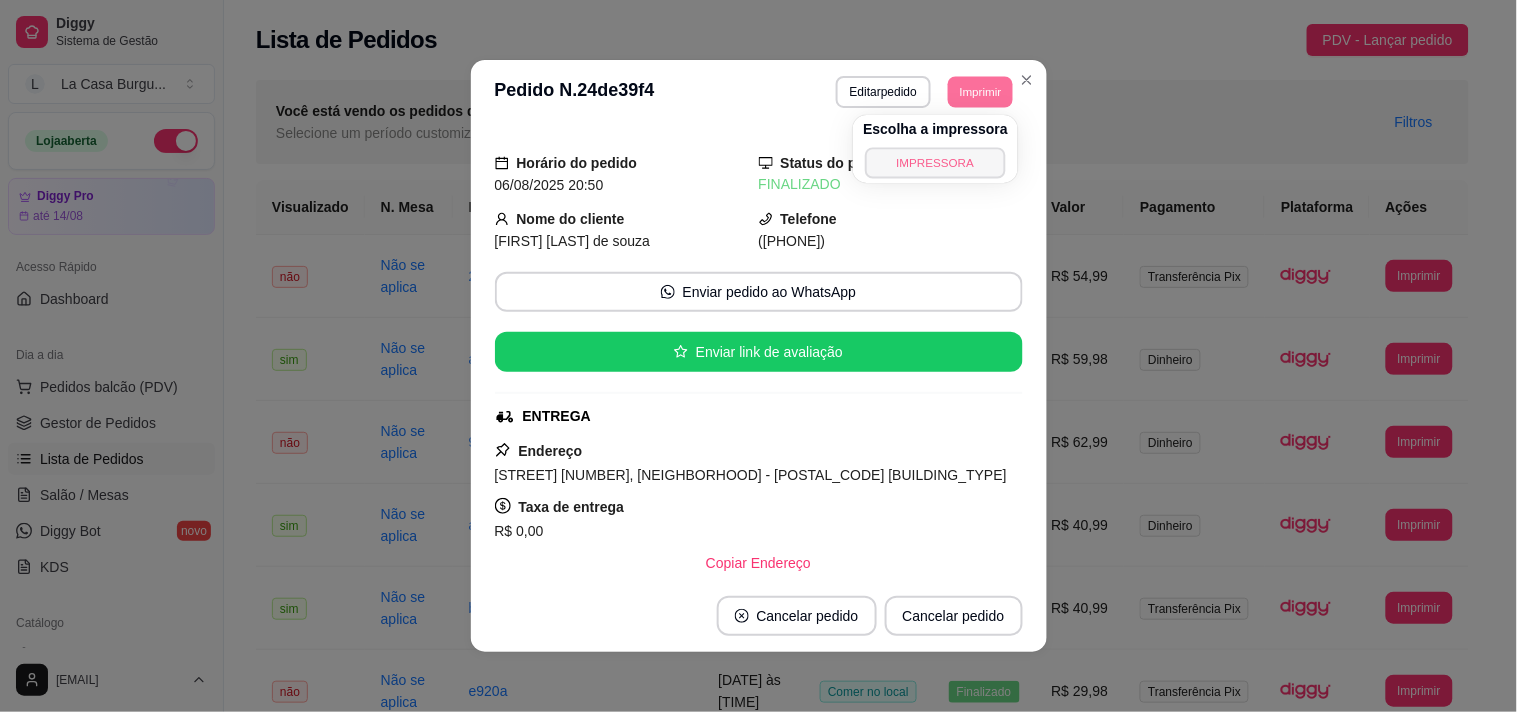 click on "IMPRESSORA" at bounding box center (936, 162) 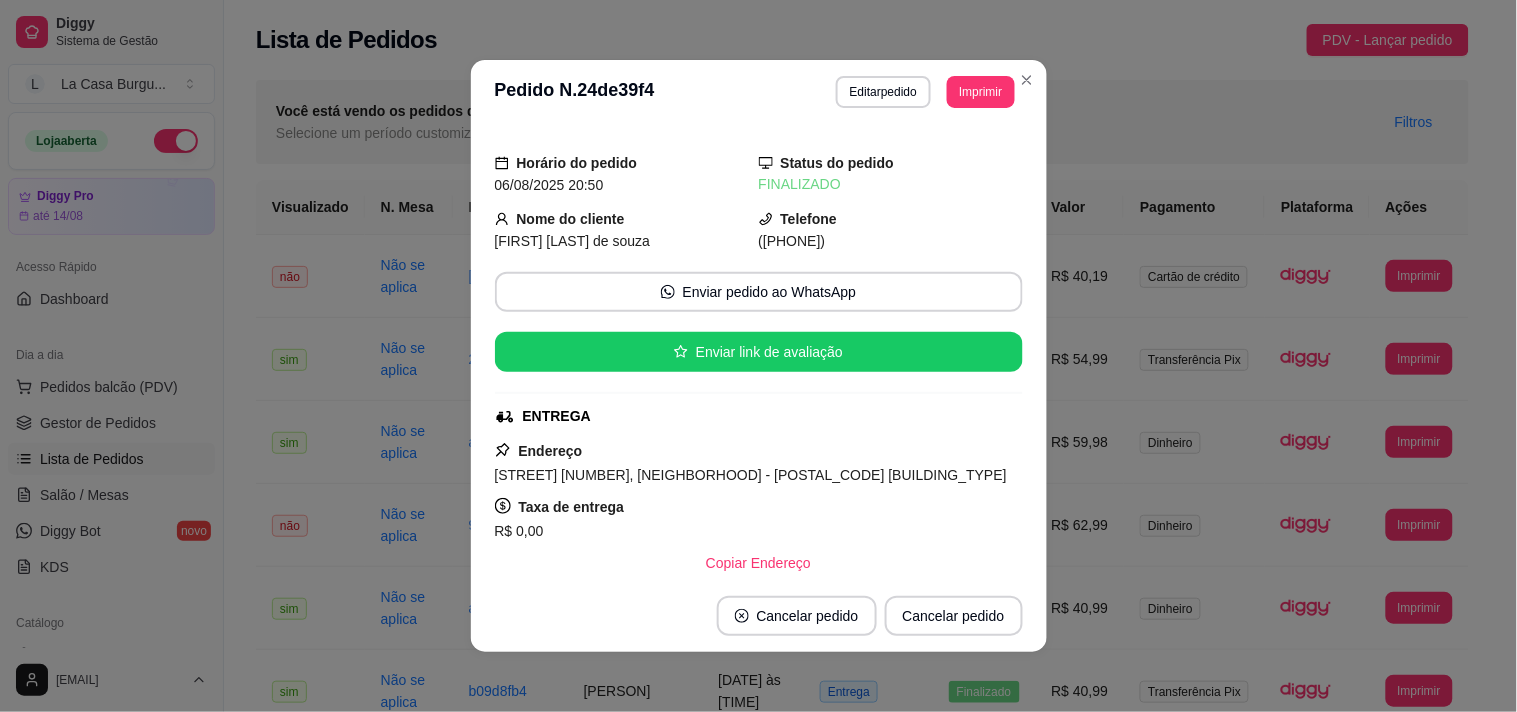 type 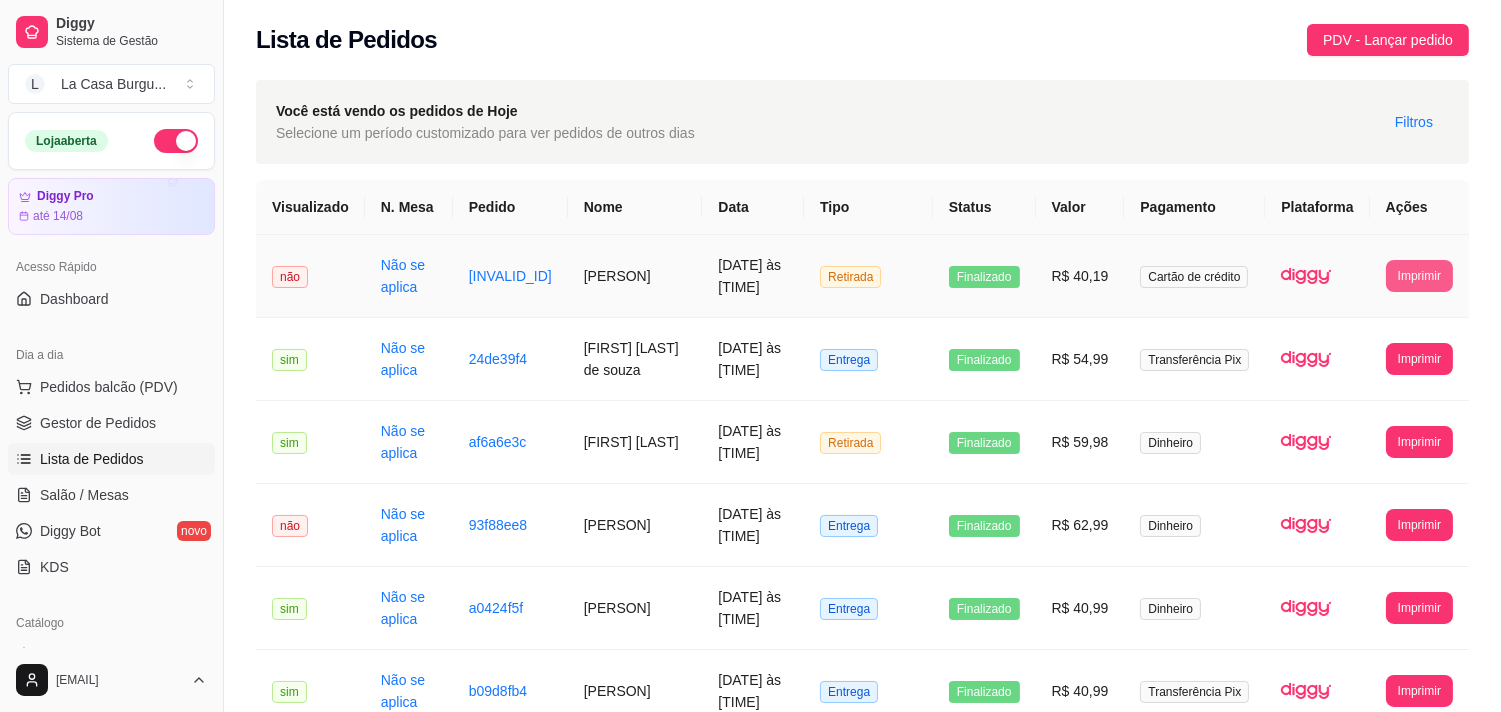 click on "Imprimir" at bounding box center (1419, 276) 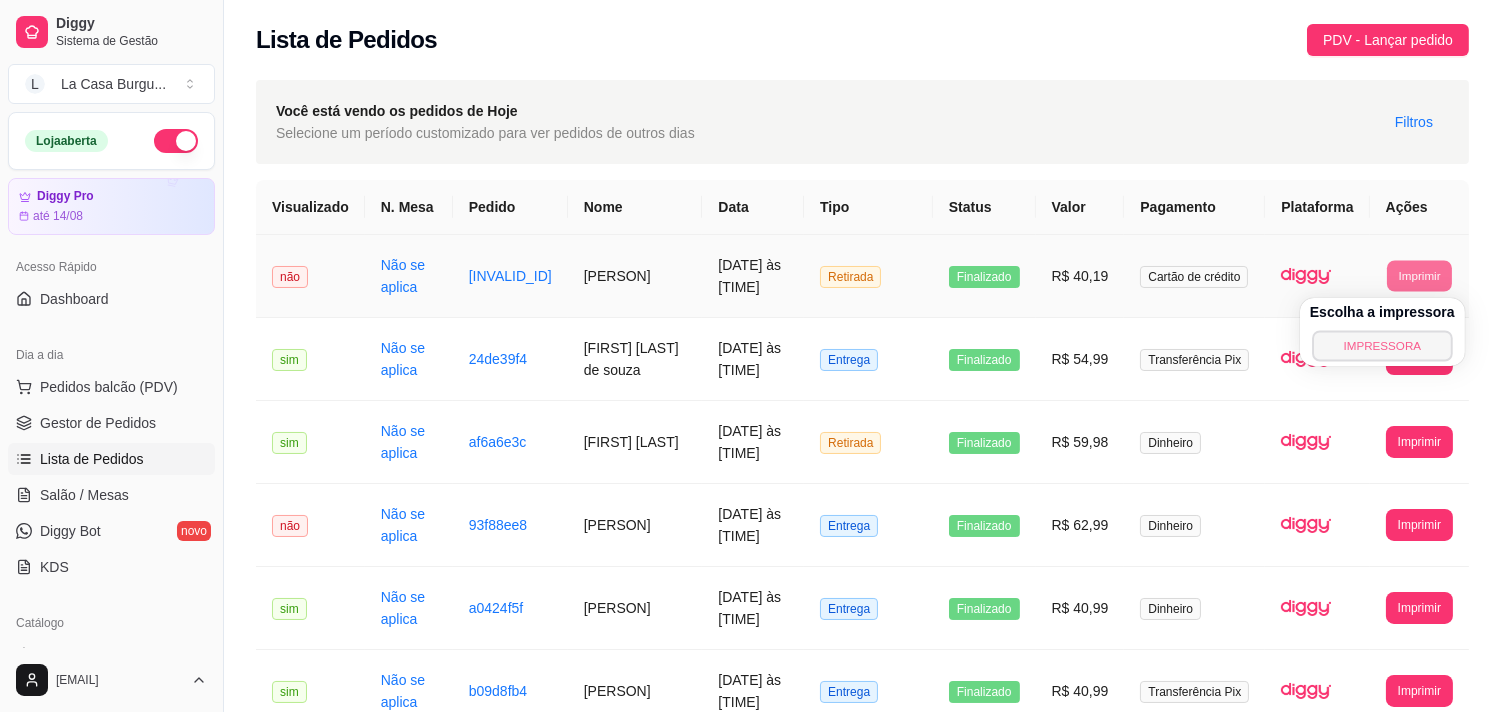 click on "IMPRESSORA" at bounding box center (1382, 345) 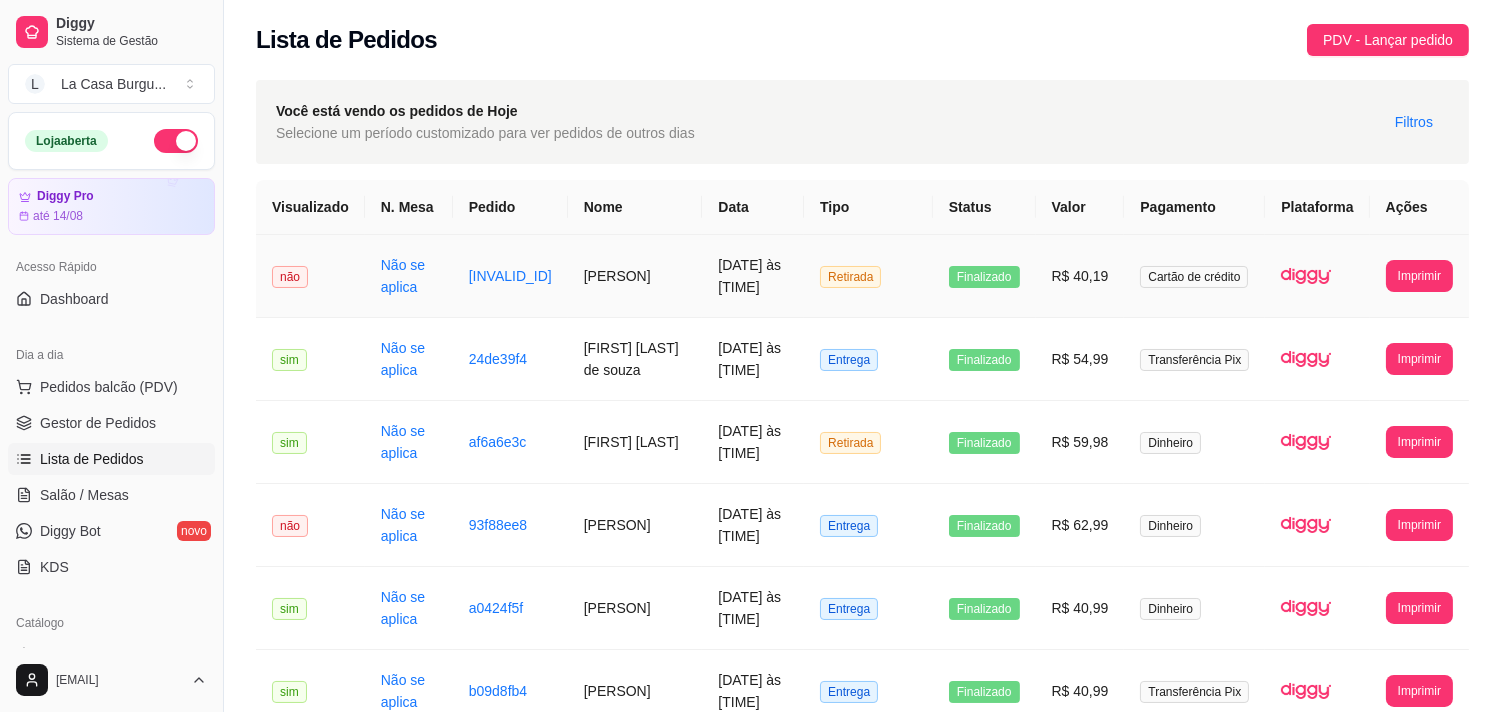 click at bounding box center [1317, 276] 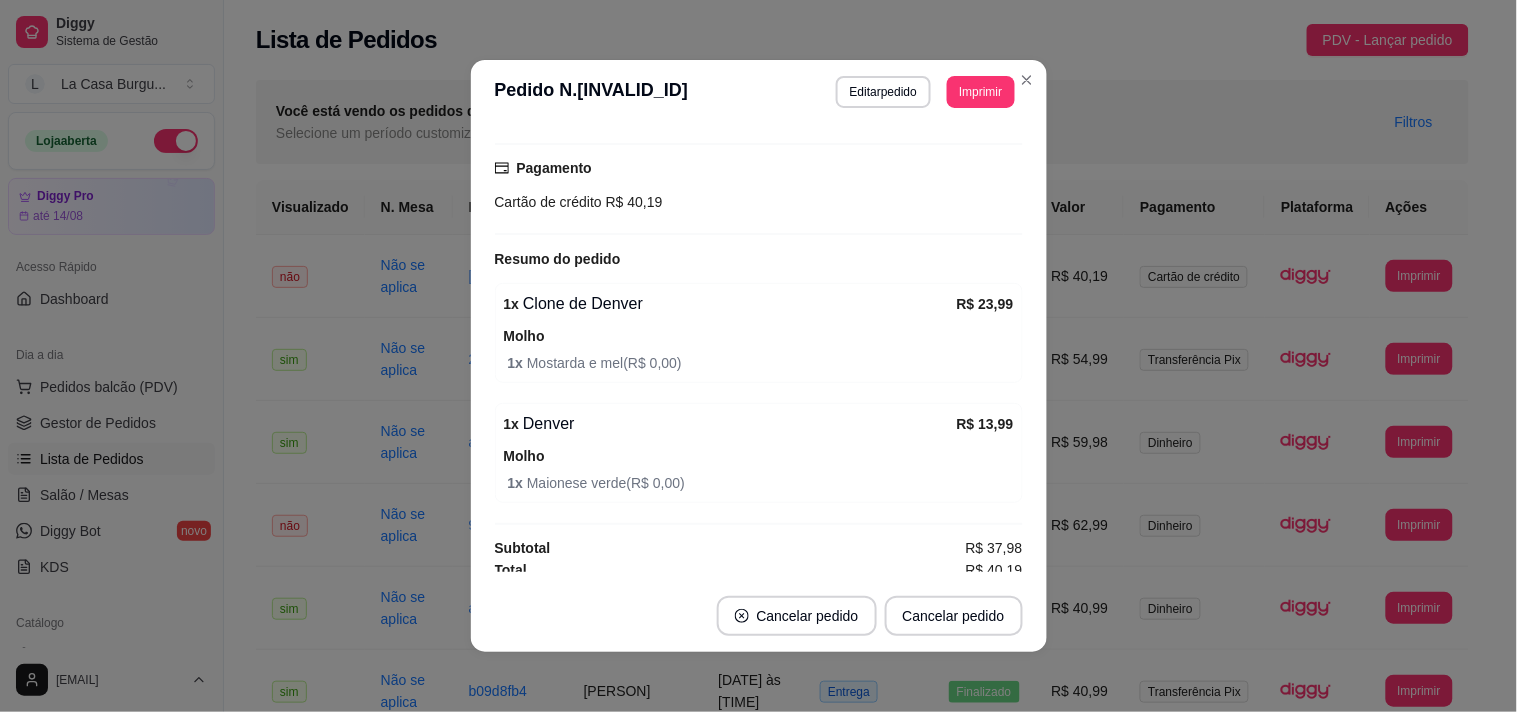 scroll, scrollTop: 315, scrollLeft: 0, axis: vertical 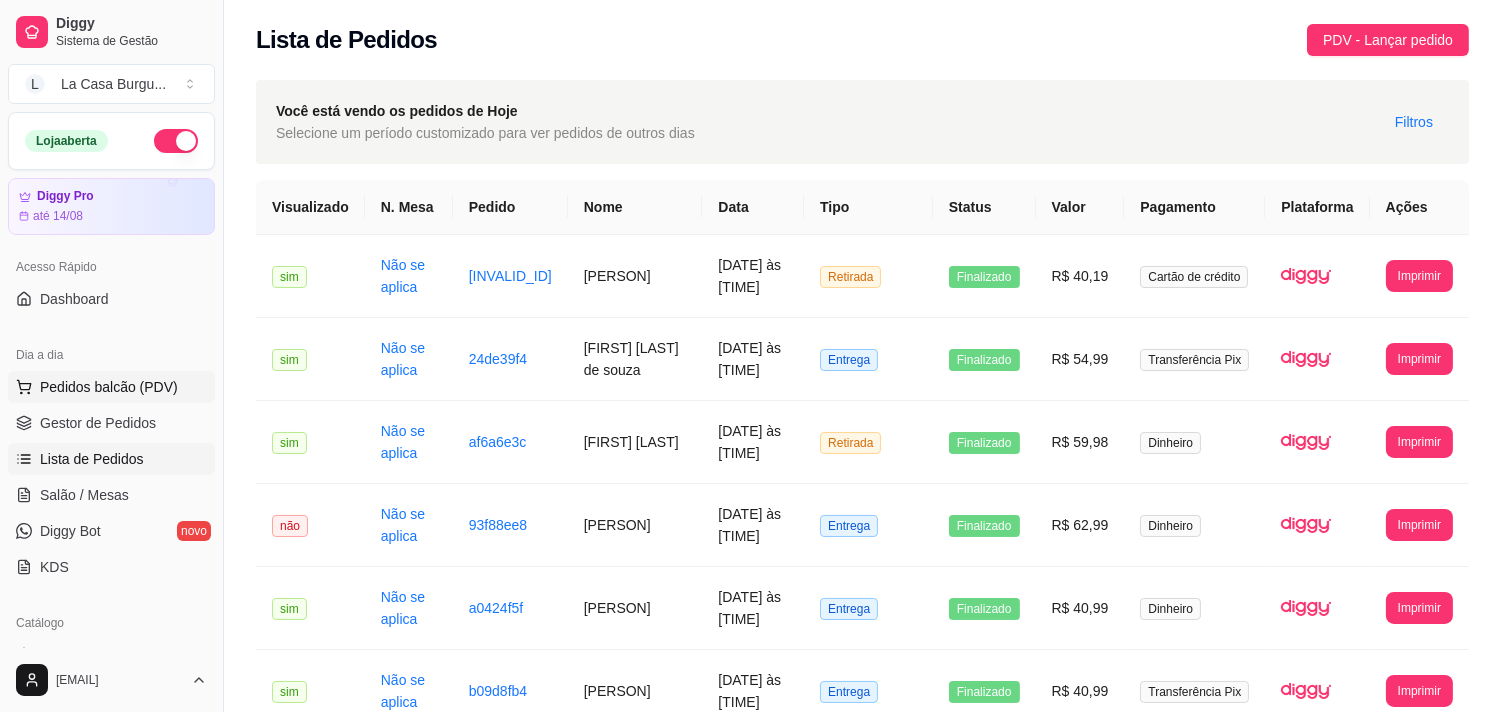 type 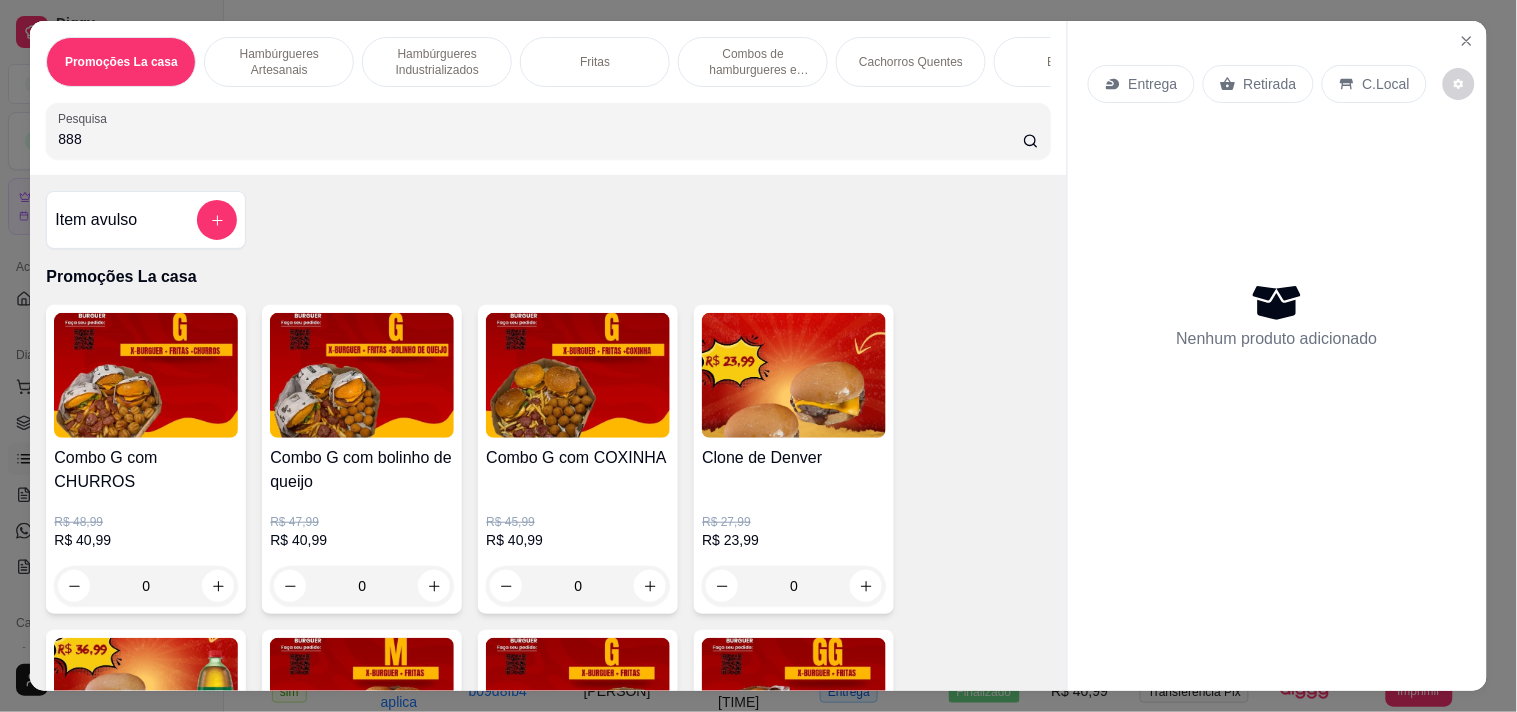 click on "888" at bounding box center [540, 139] 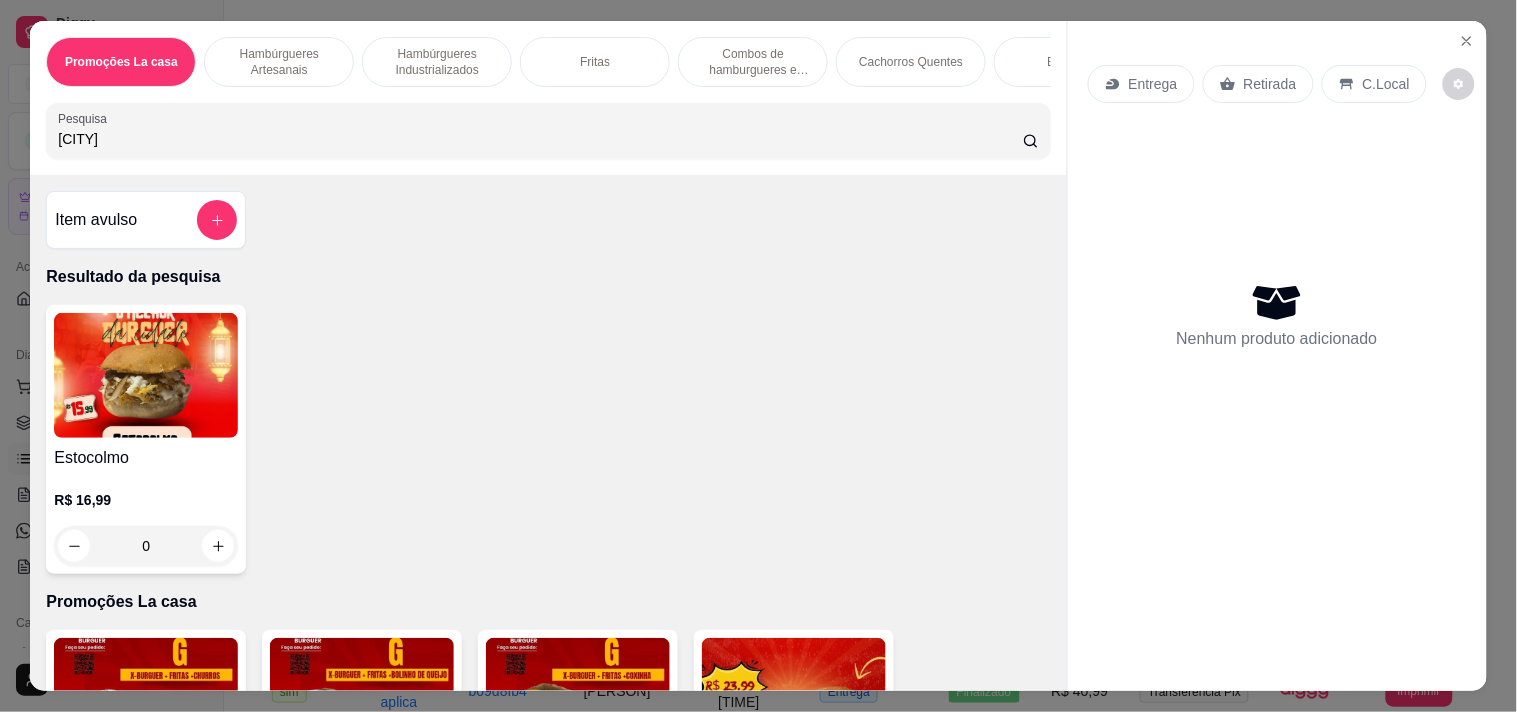 click at bounding box center [146, 375] 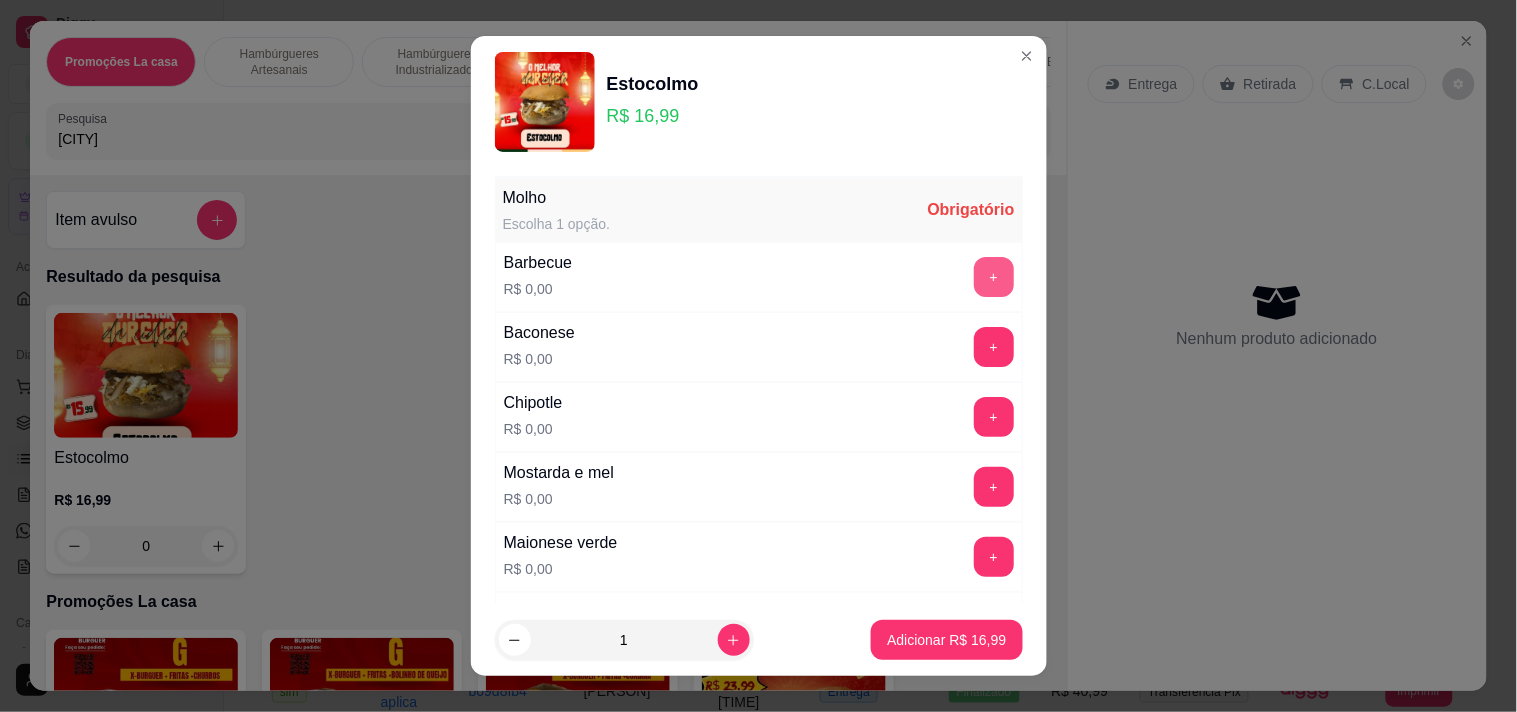 click on "+" at bounding box center [994, 277] 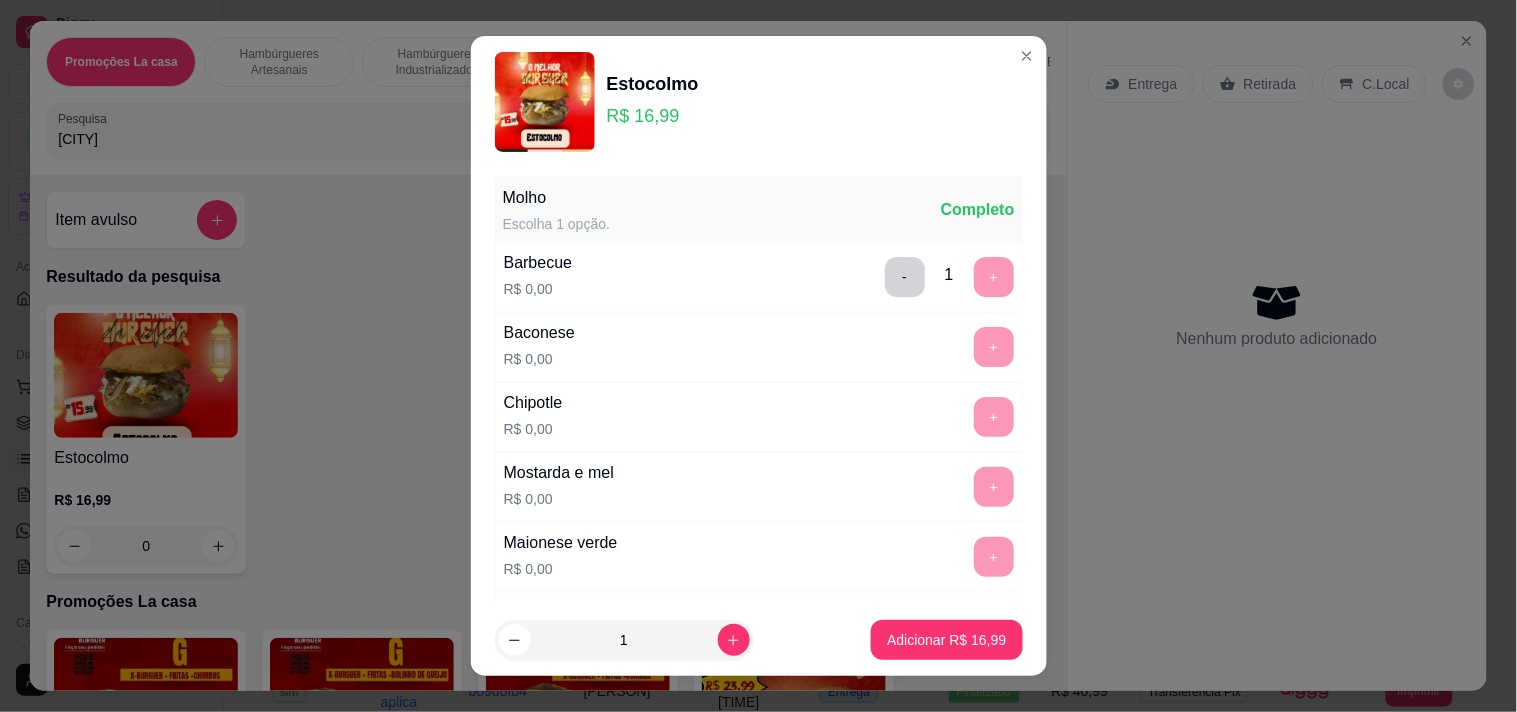 scroll, scrollTop: 28, scrollLeft: 0, axis: vertical 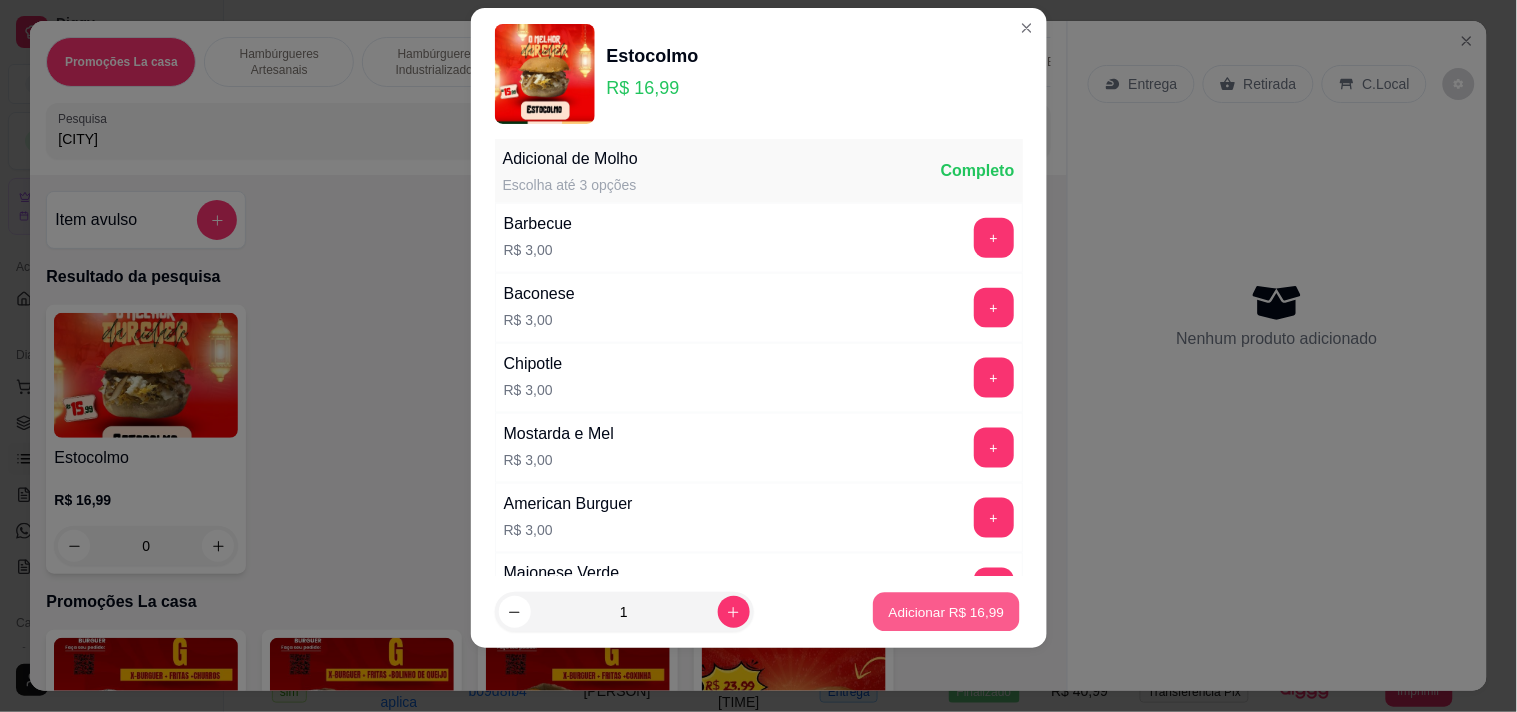 click on "Adicionar   R$ 16,99" at bounding box center (947, 612) 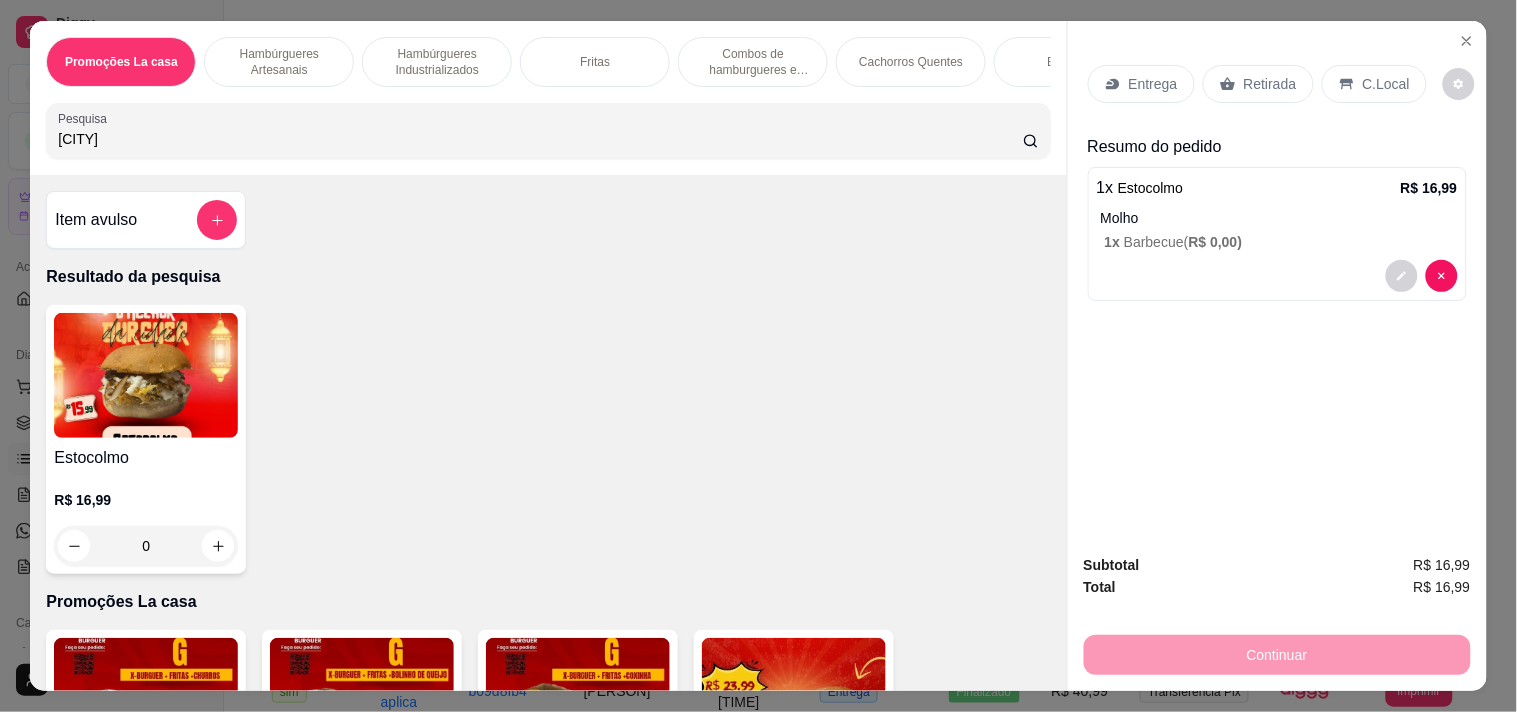 click on "1 x   Barbecue  ( R$ 0,00 )" at bounding box center [1281, 242] 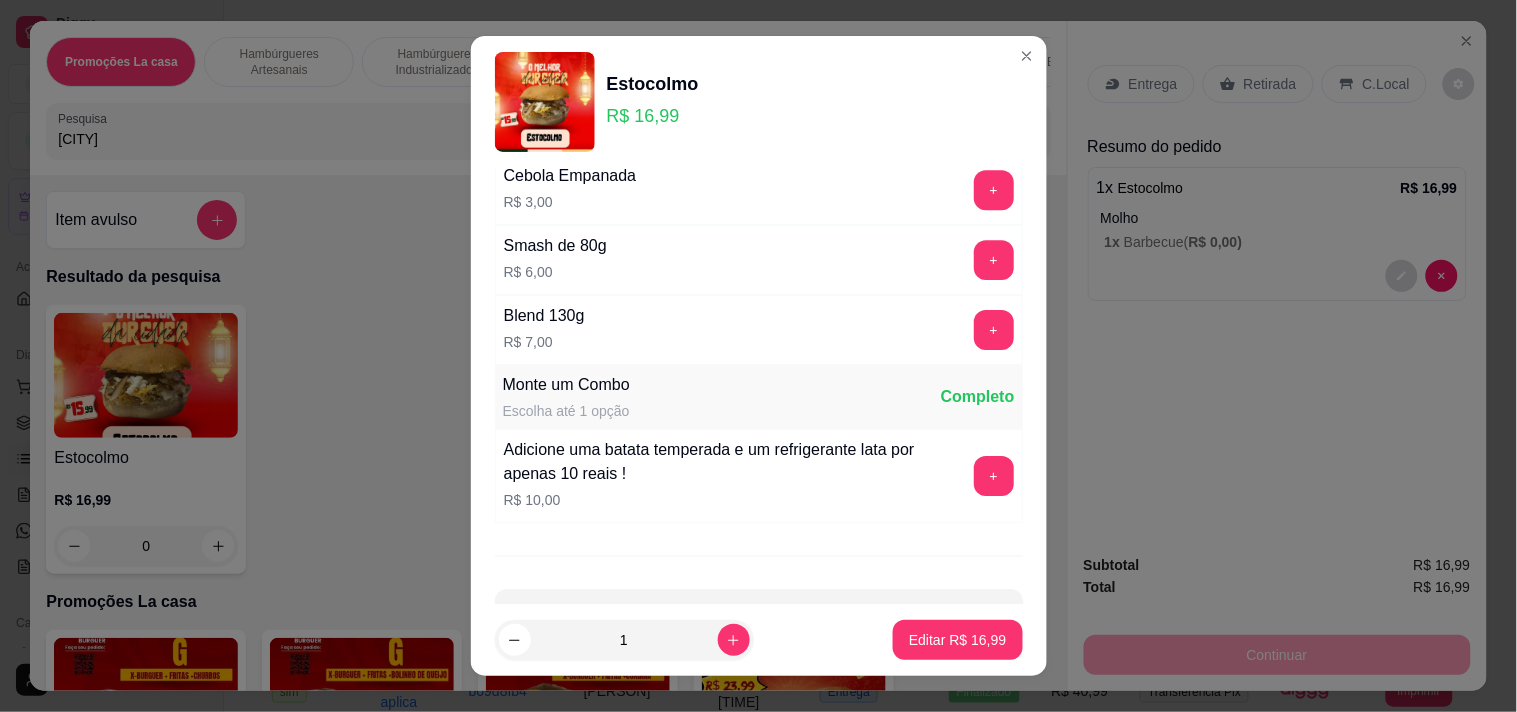 scroll, scrollTop: 1687, scrollLeft: 0, axis: vertical 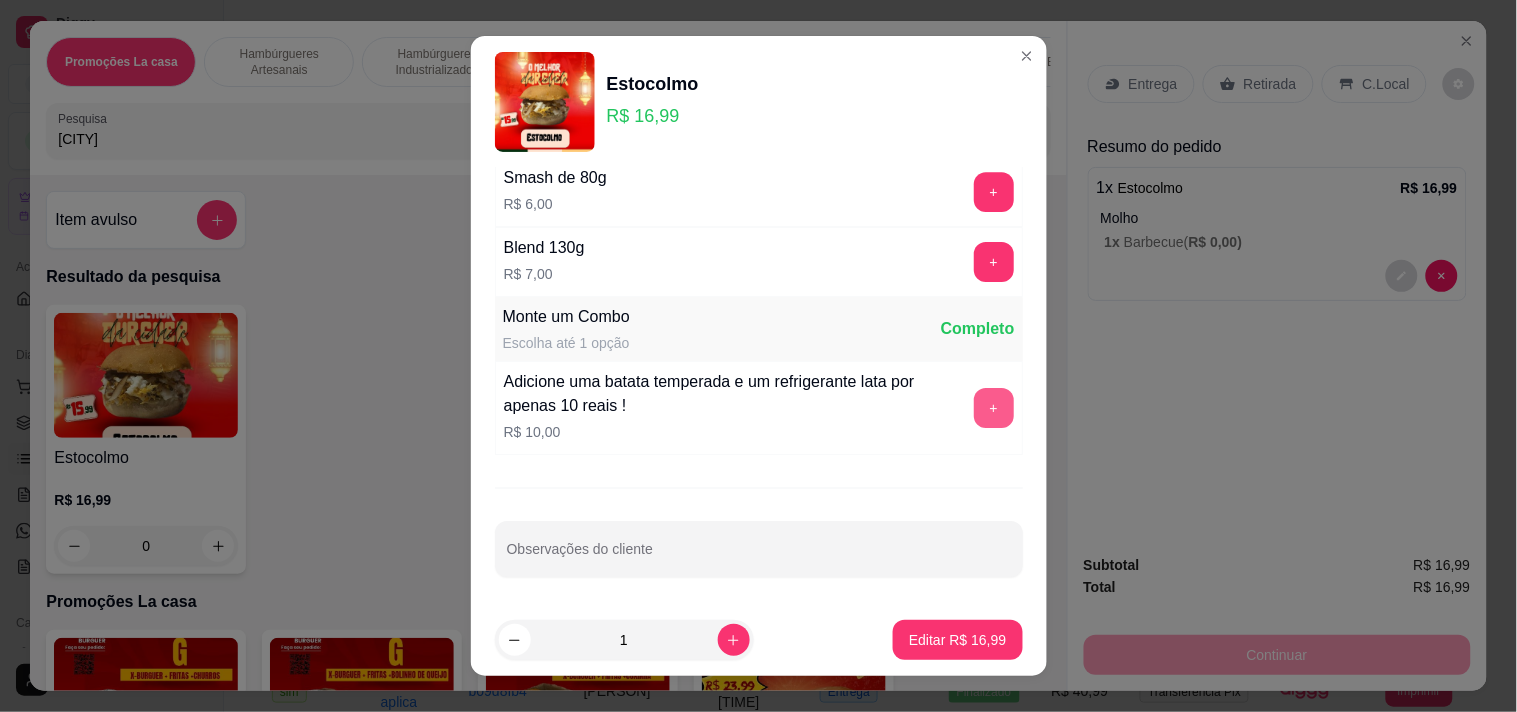 click on "+" at bounding box center (994, 408) 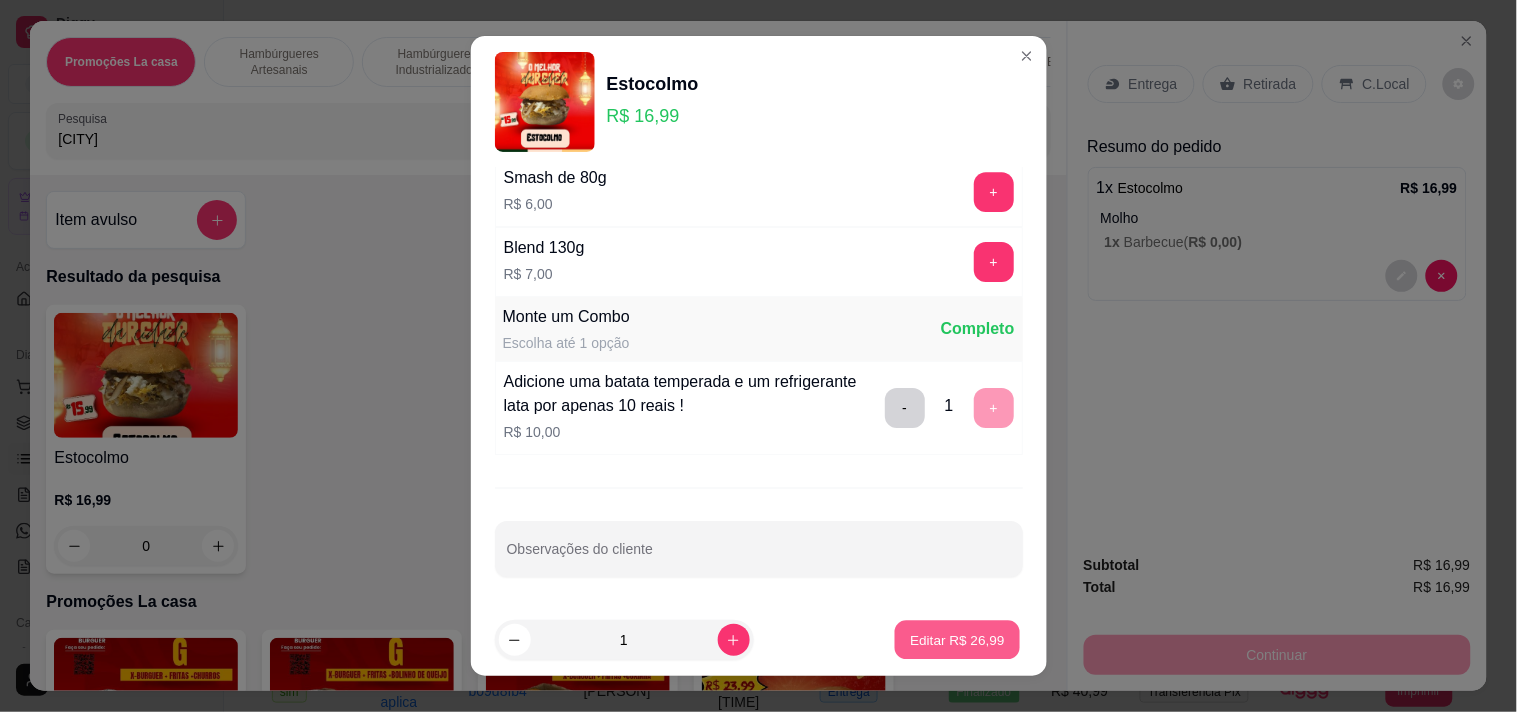 click on "Editar   R$ 26,99" at bounding box center [958, 640] 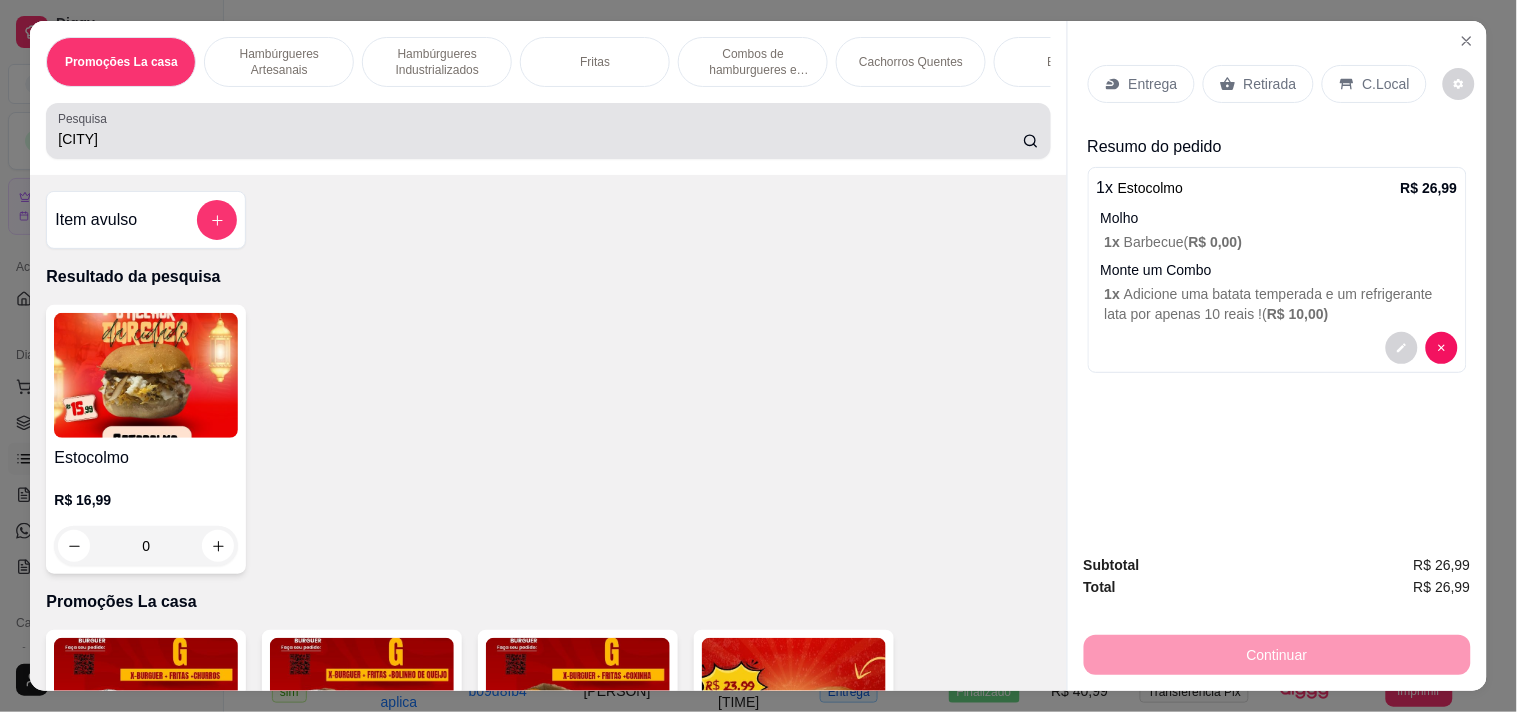 click on "[CITY]" at bounding box center (548, 131) 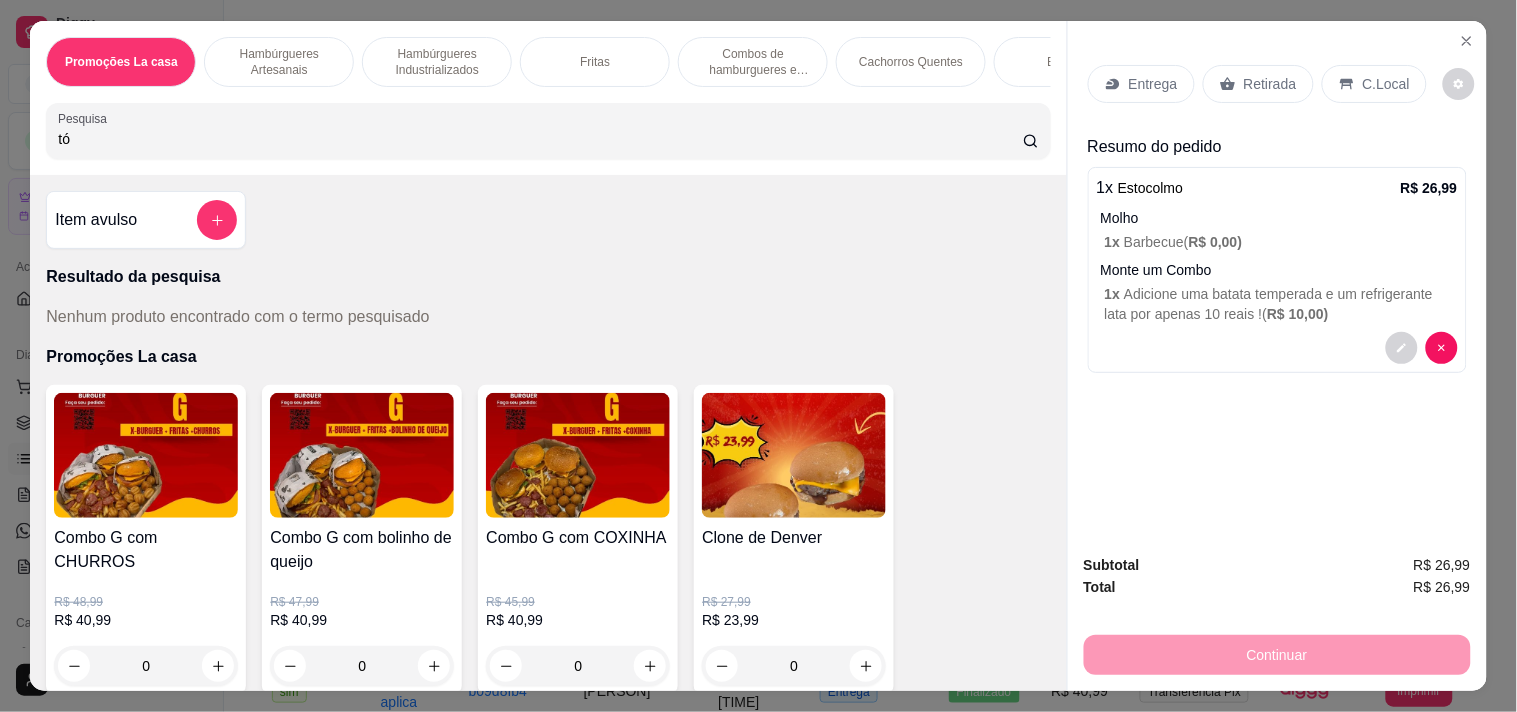 type on "t" 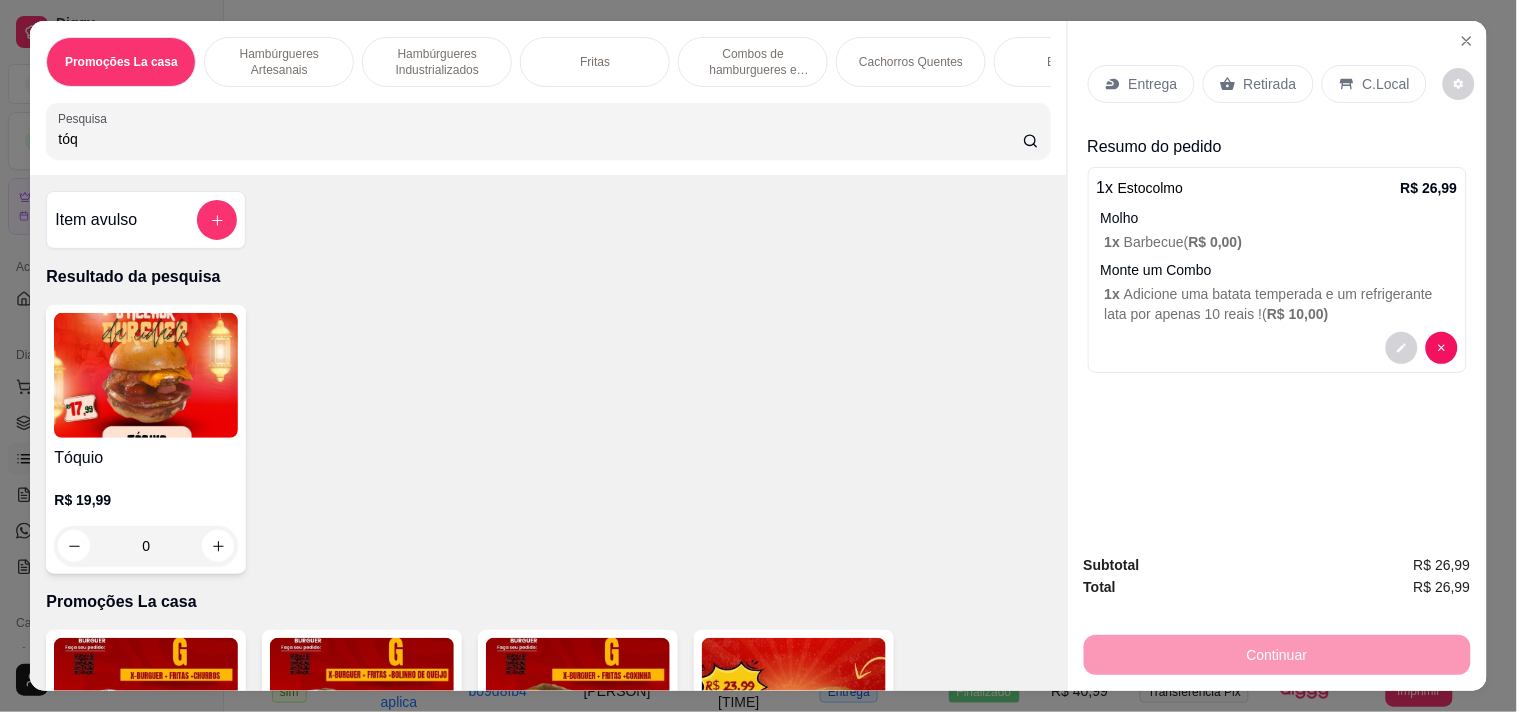 type on "tóq" 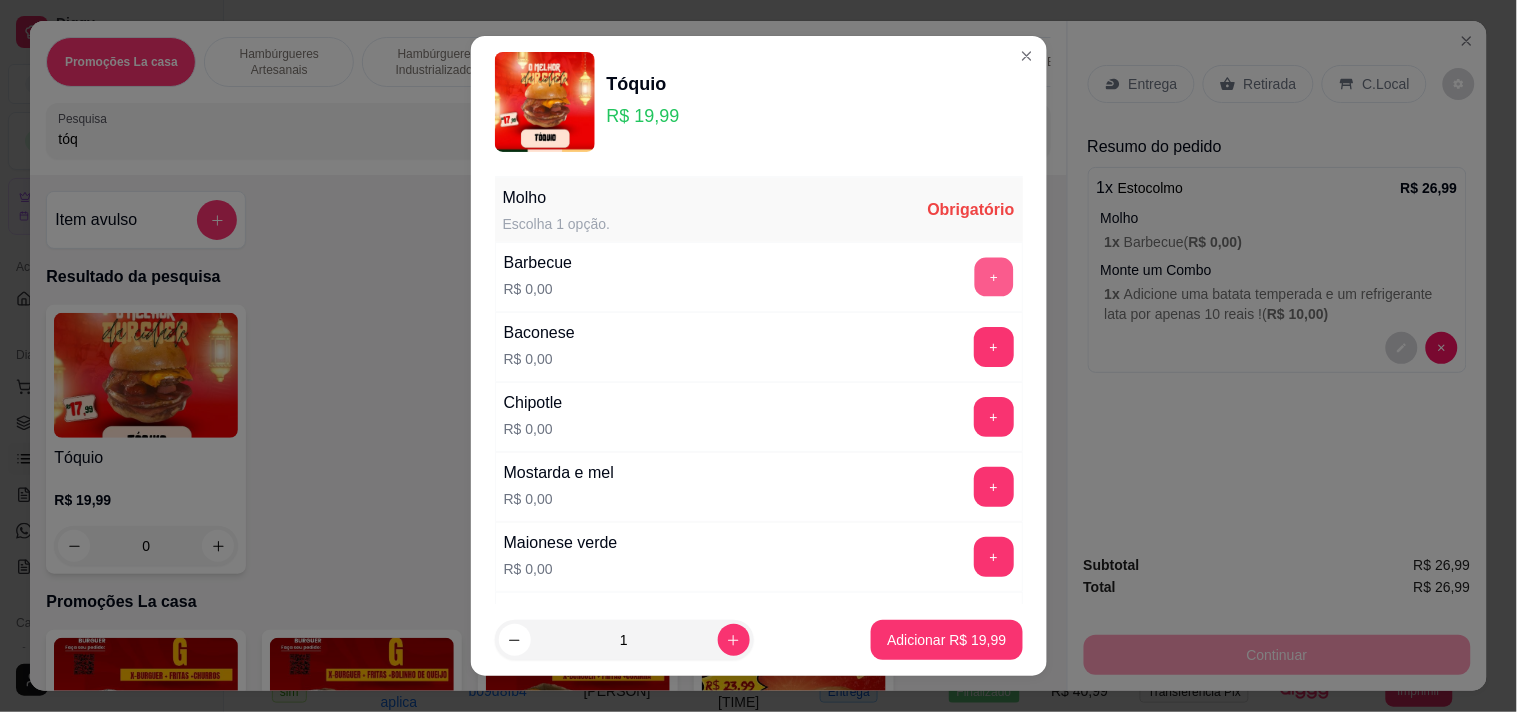 click on "+" at bounding box center [993, 276] 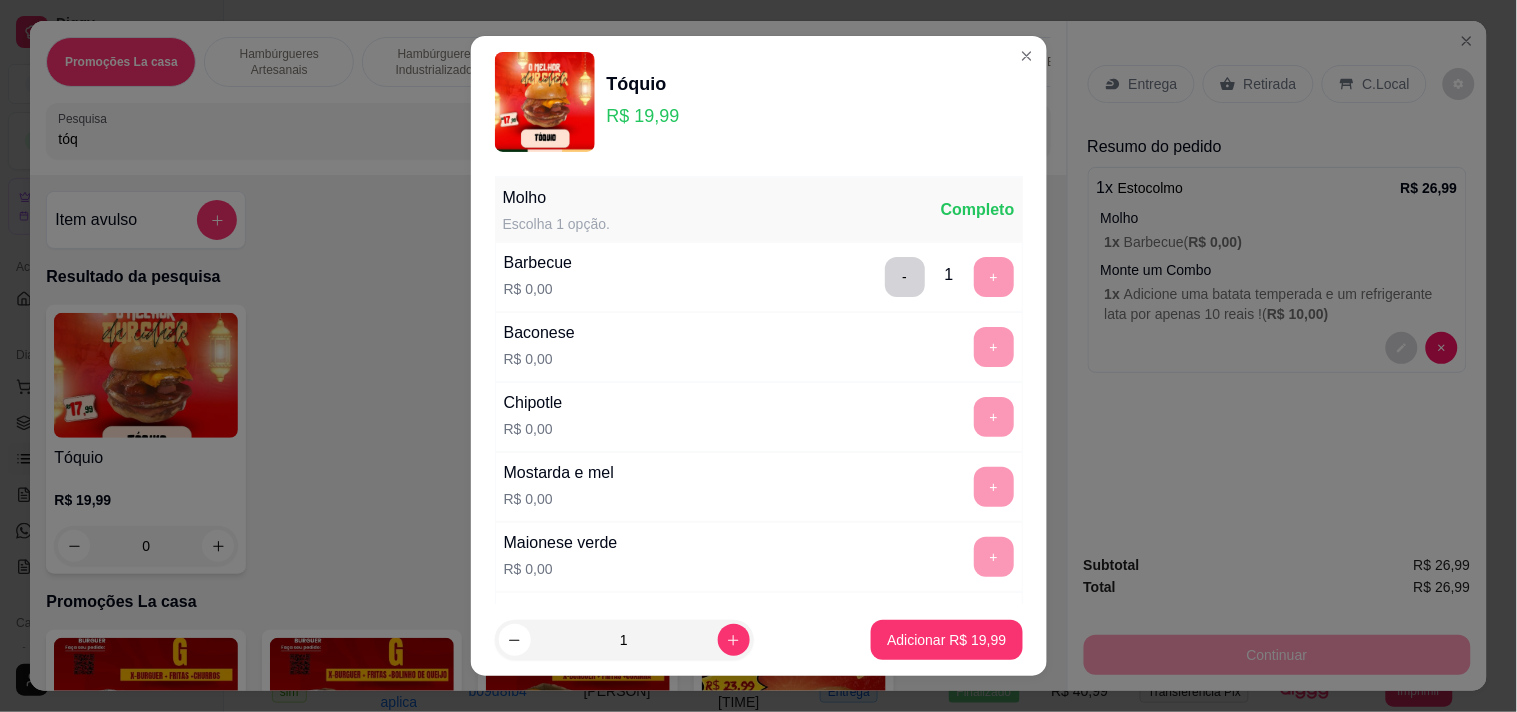 scroll, scrollTop: 28, scrollLeft: 0, axis: vertical 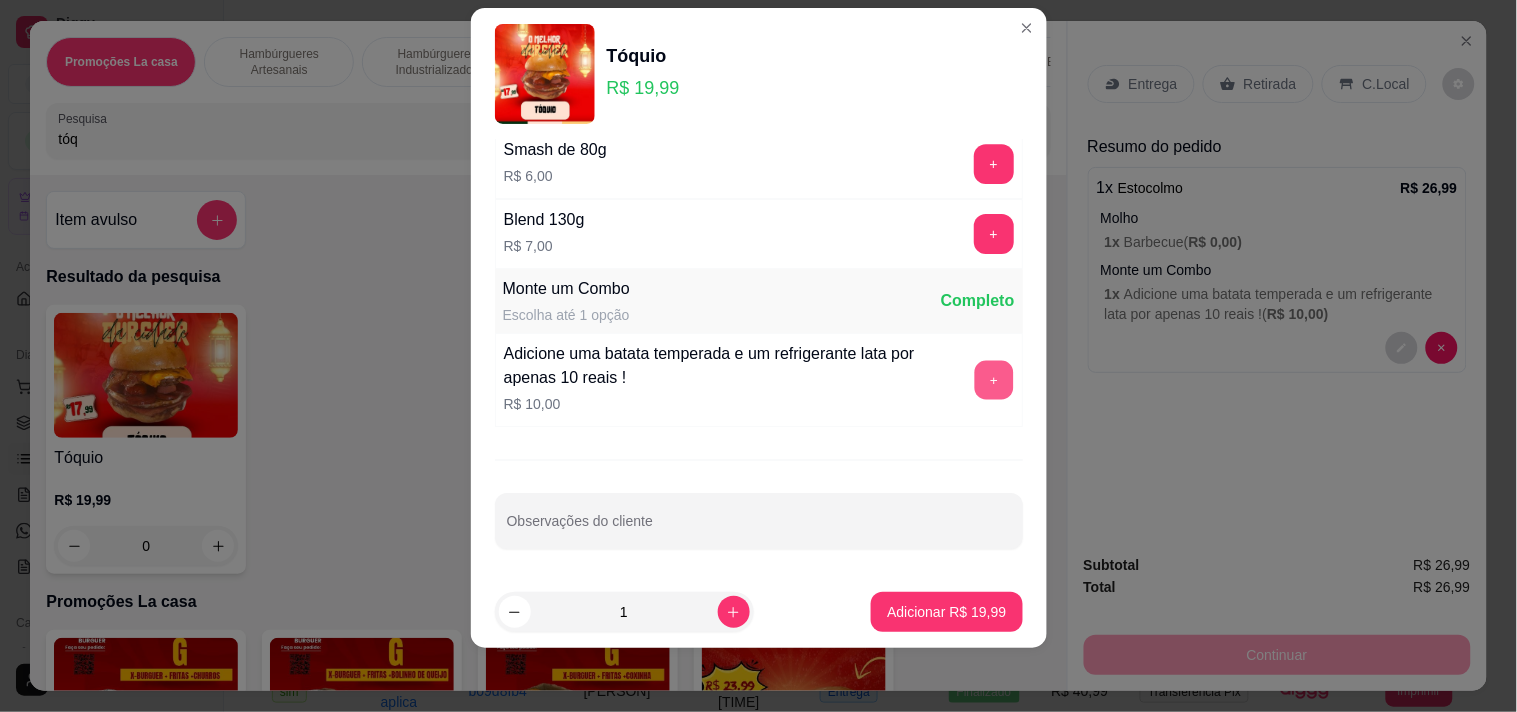 click on "+" at bounding box center (993, 379) 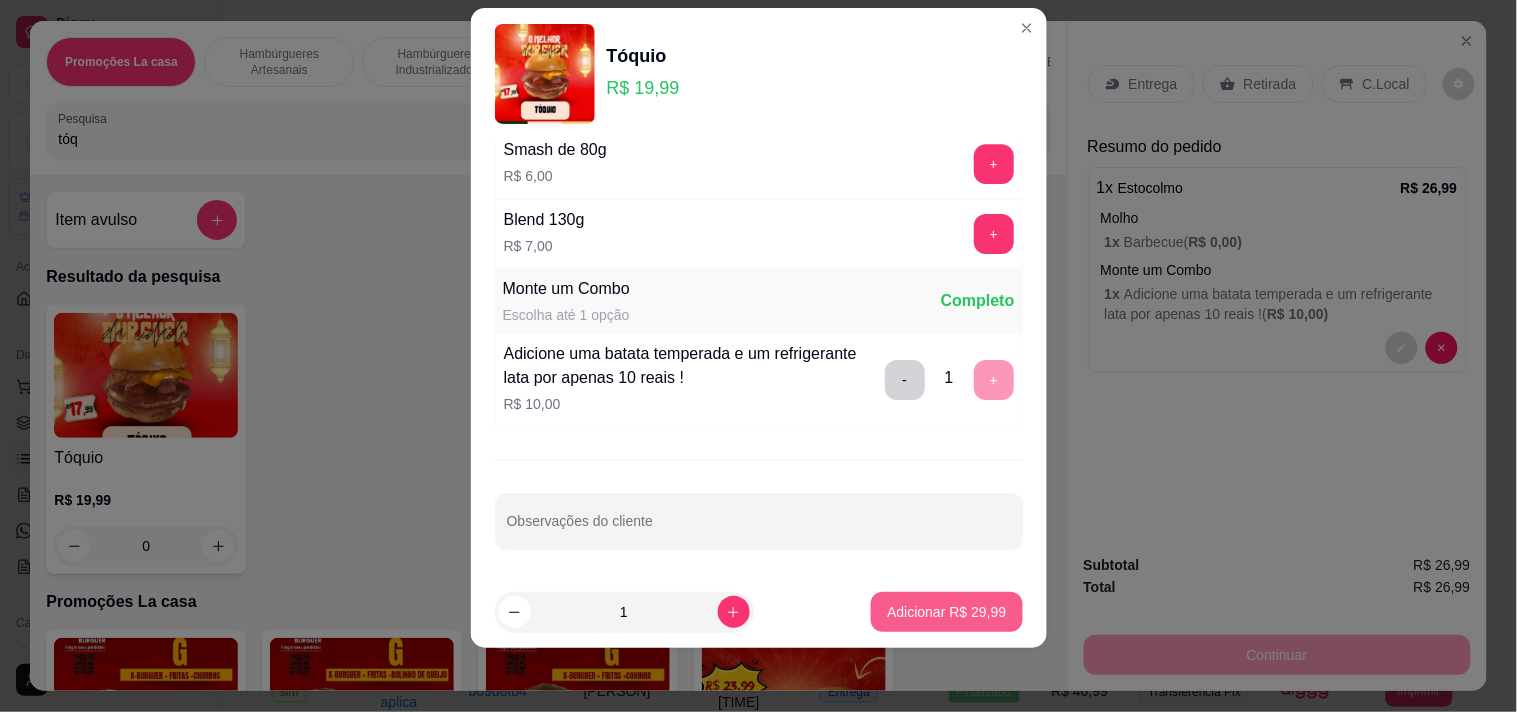 click on "Adicionar   R$ 29,99" at bounding box center [946, 612] 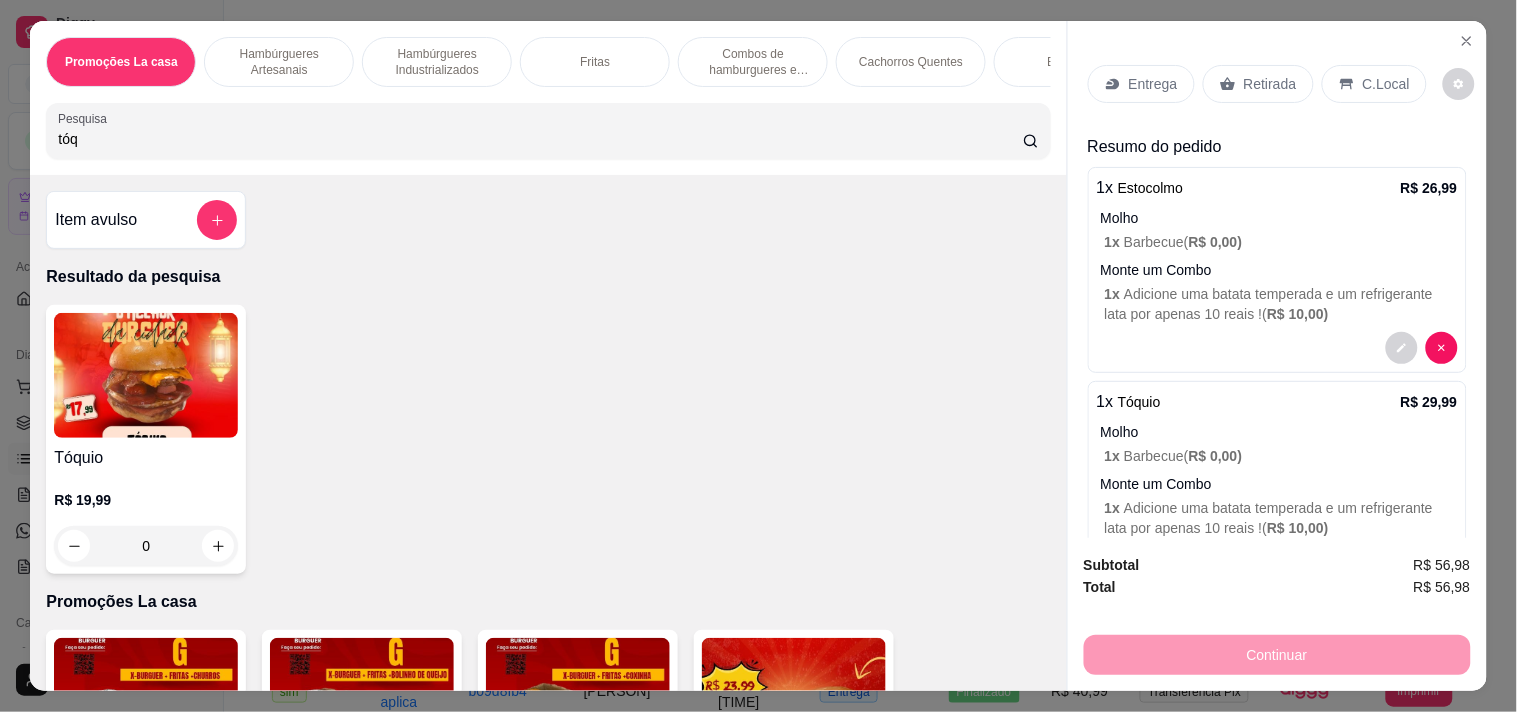 click on "Retirada" at bounding box center (1258, 84) 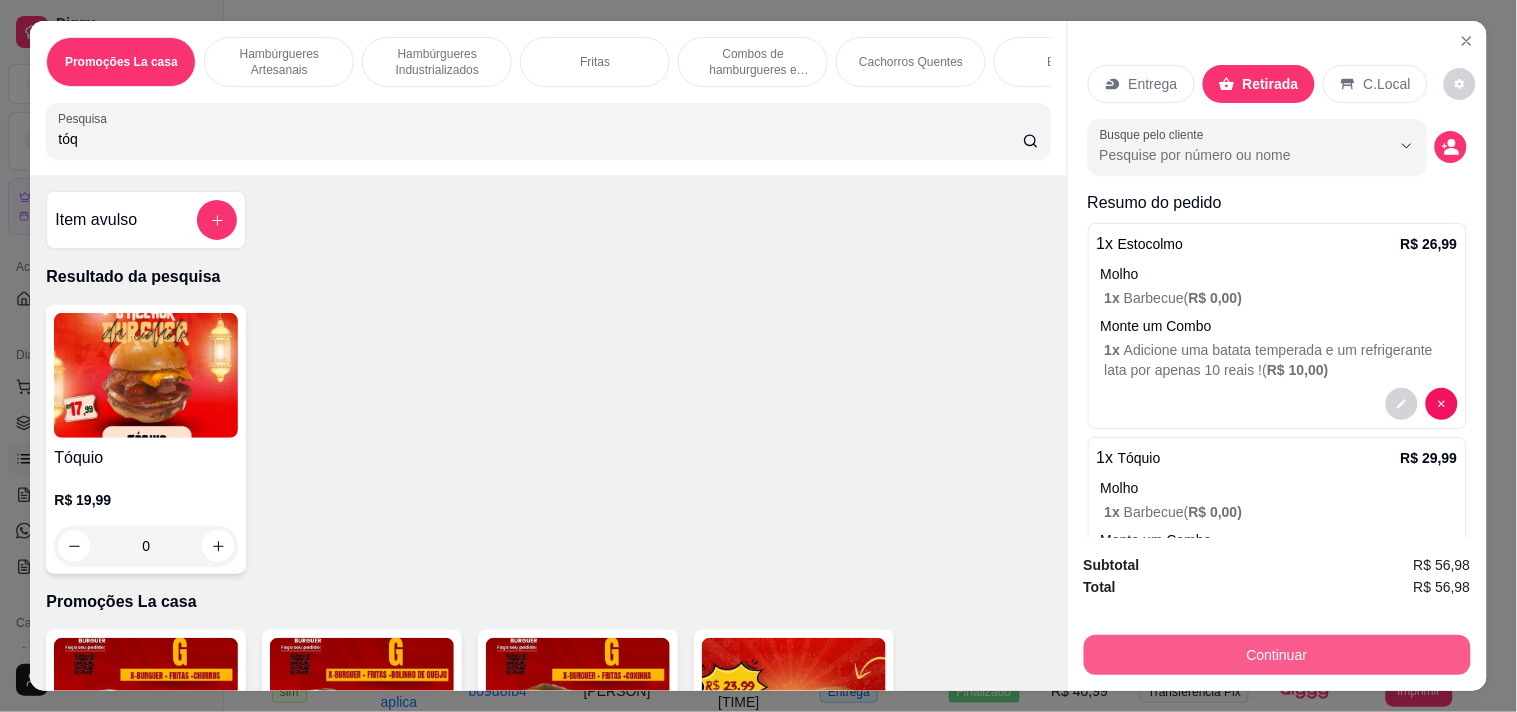 click on "Continuar" at bounding box center [1277, 655] 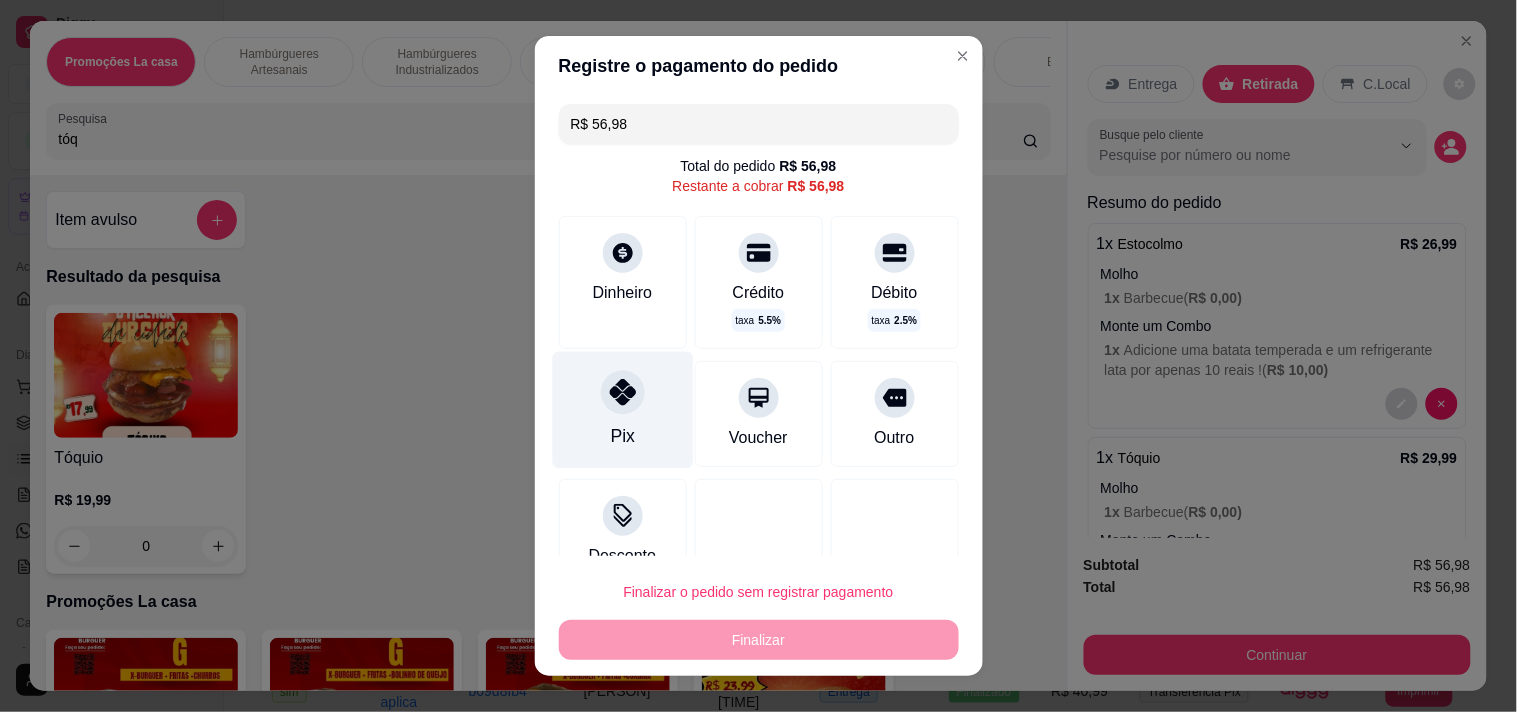 click on "Pix" at bounding box center [622, 409] 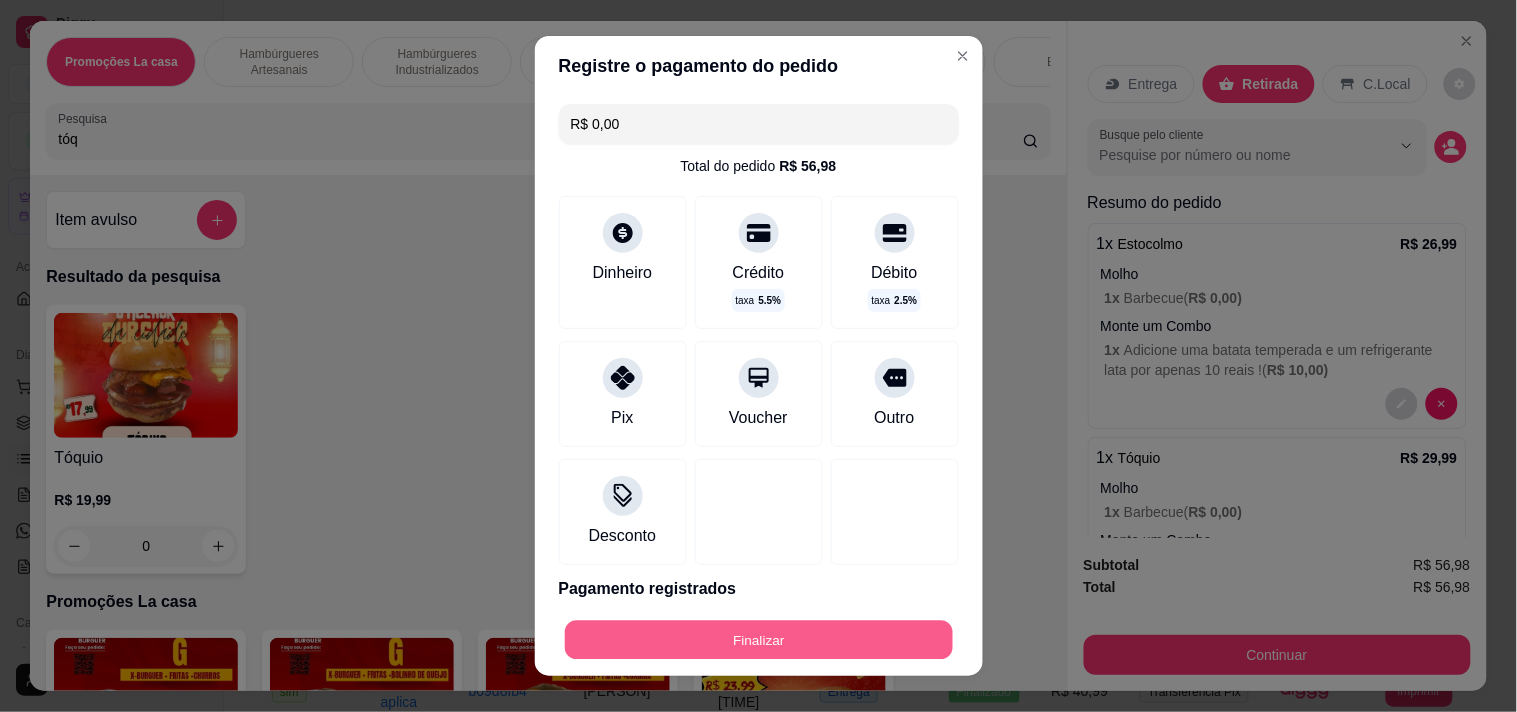 click on "Finalizar" at bounding box center (759, 640) 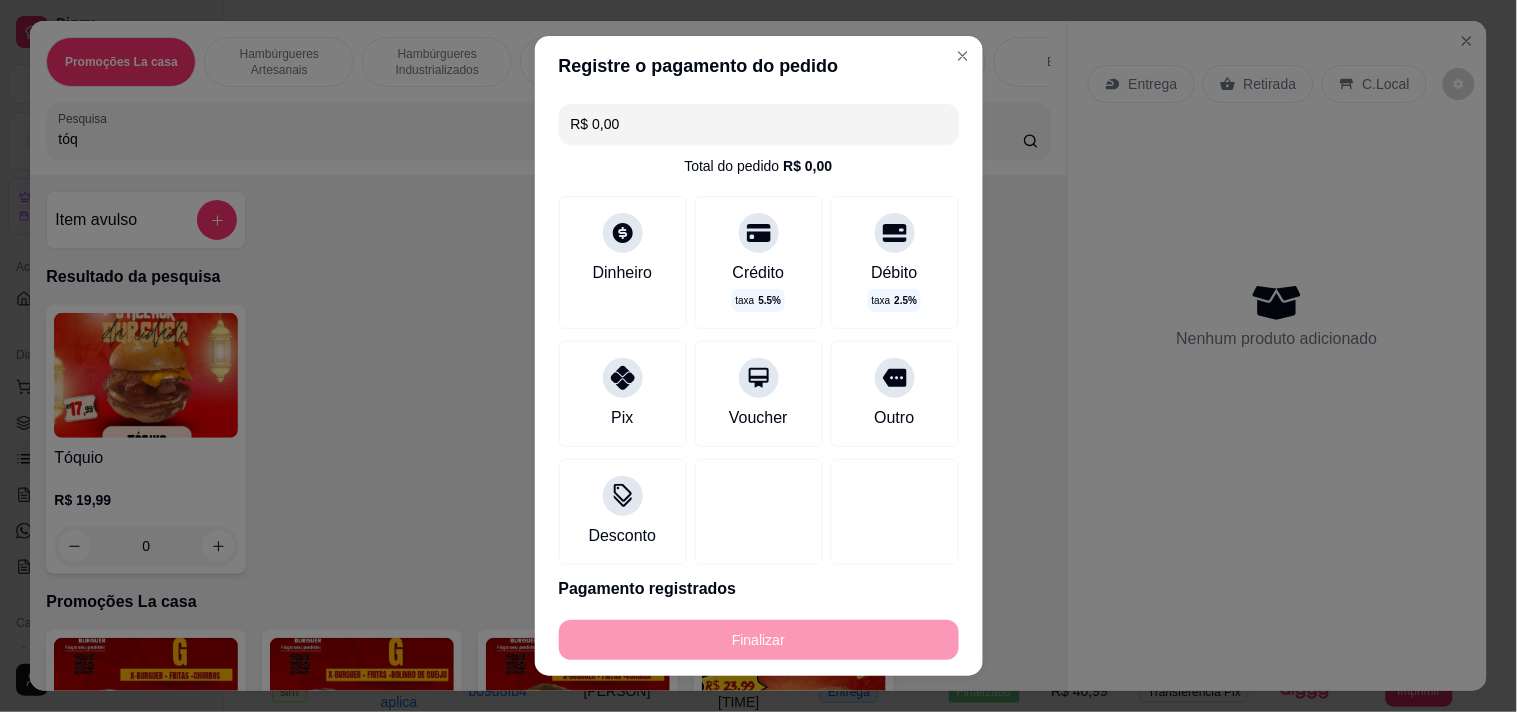 type on "-R$ 56,98" 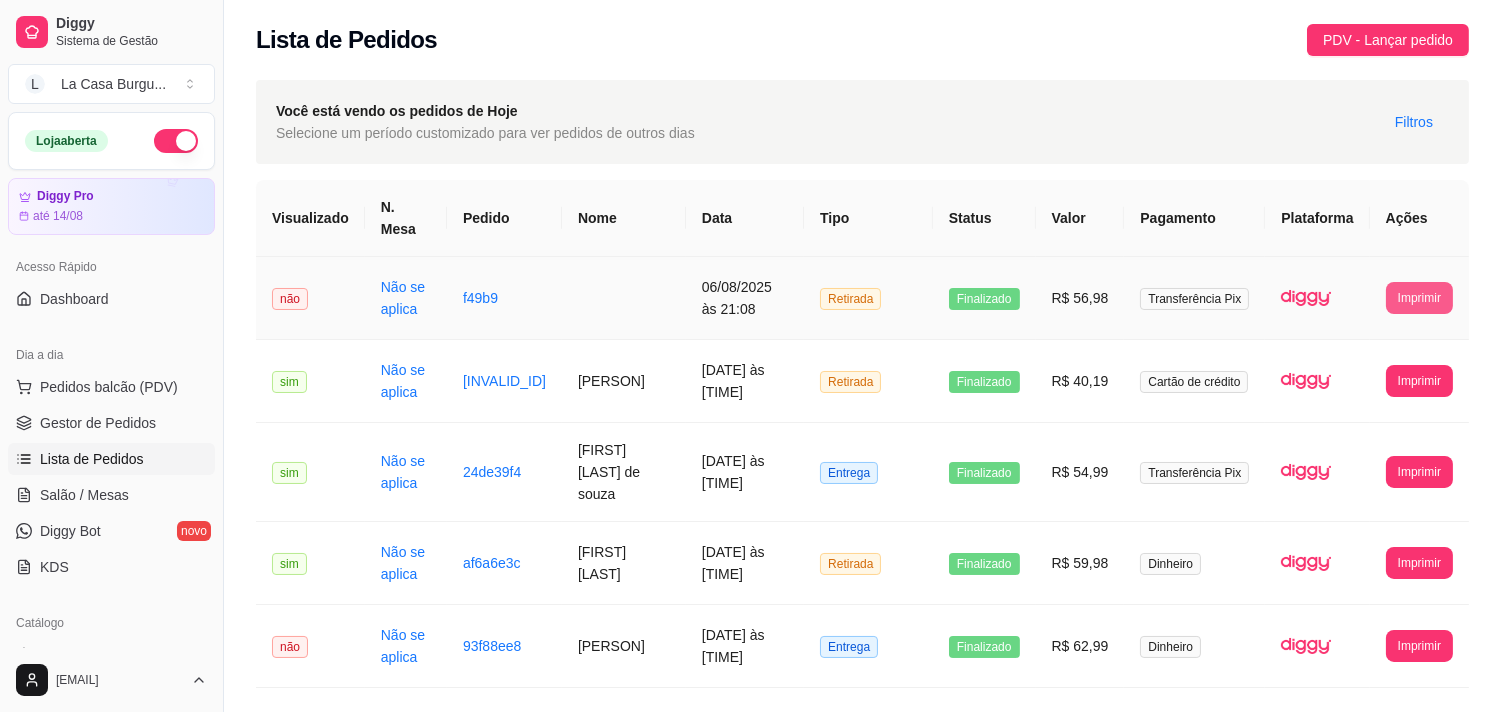 type 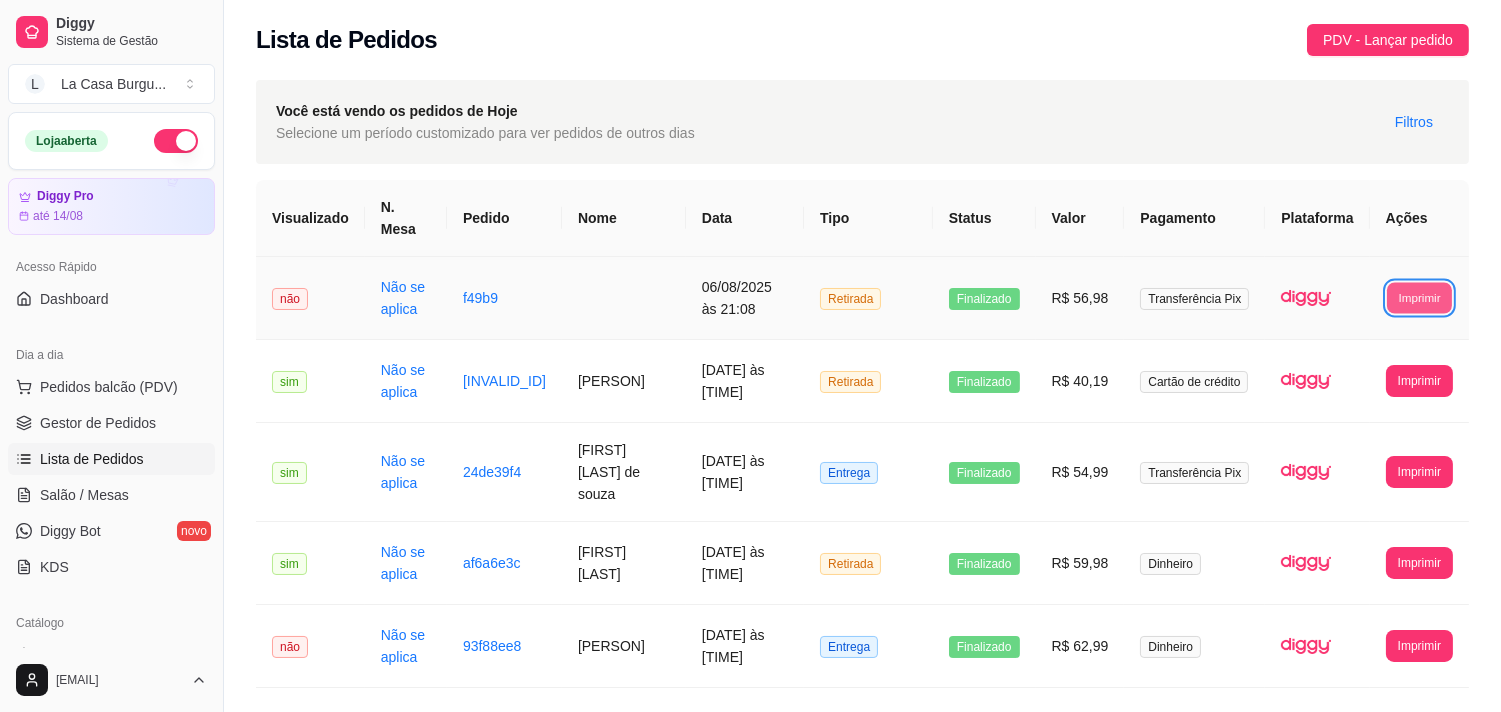 click on "Imprimir" at bounding box center [1419, 297] 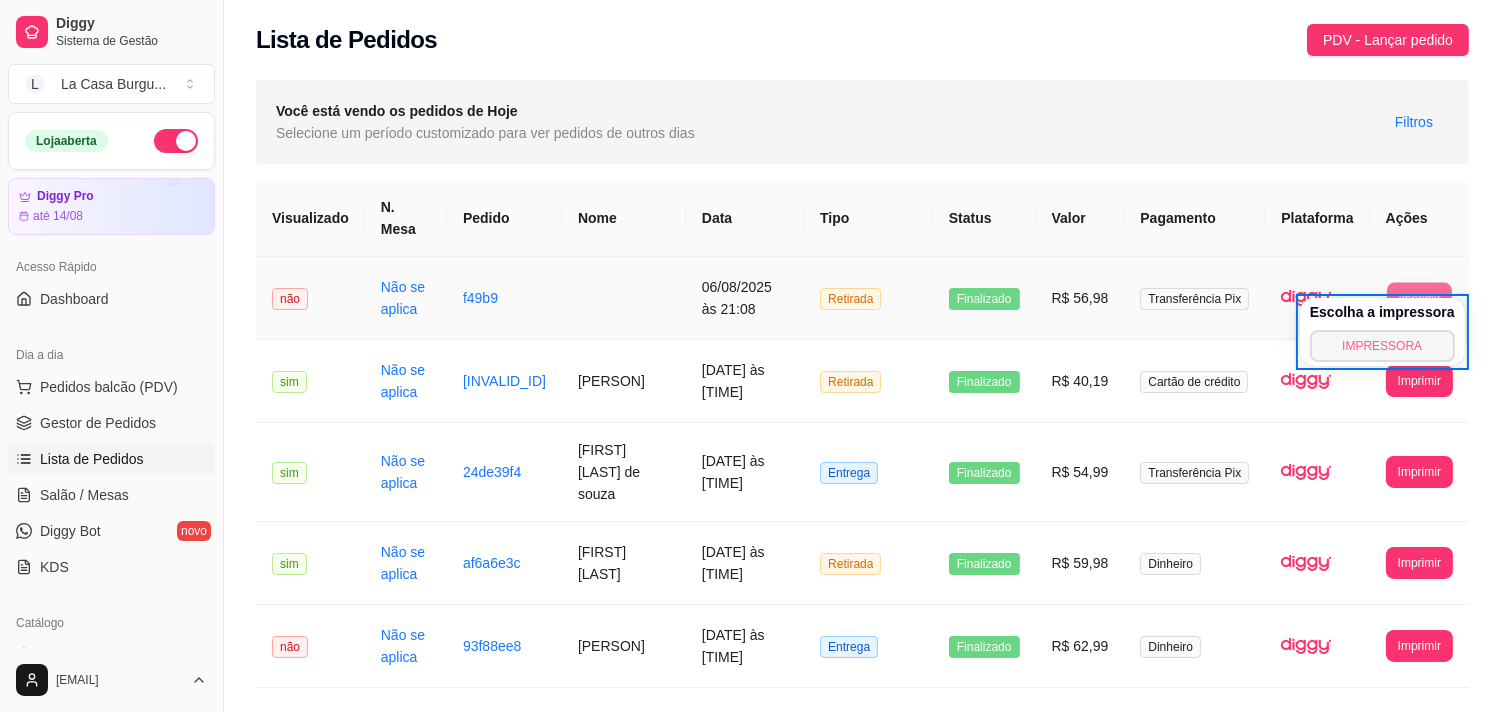type 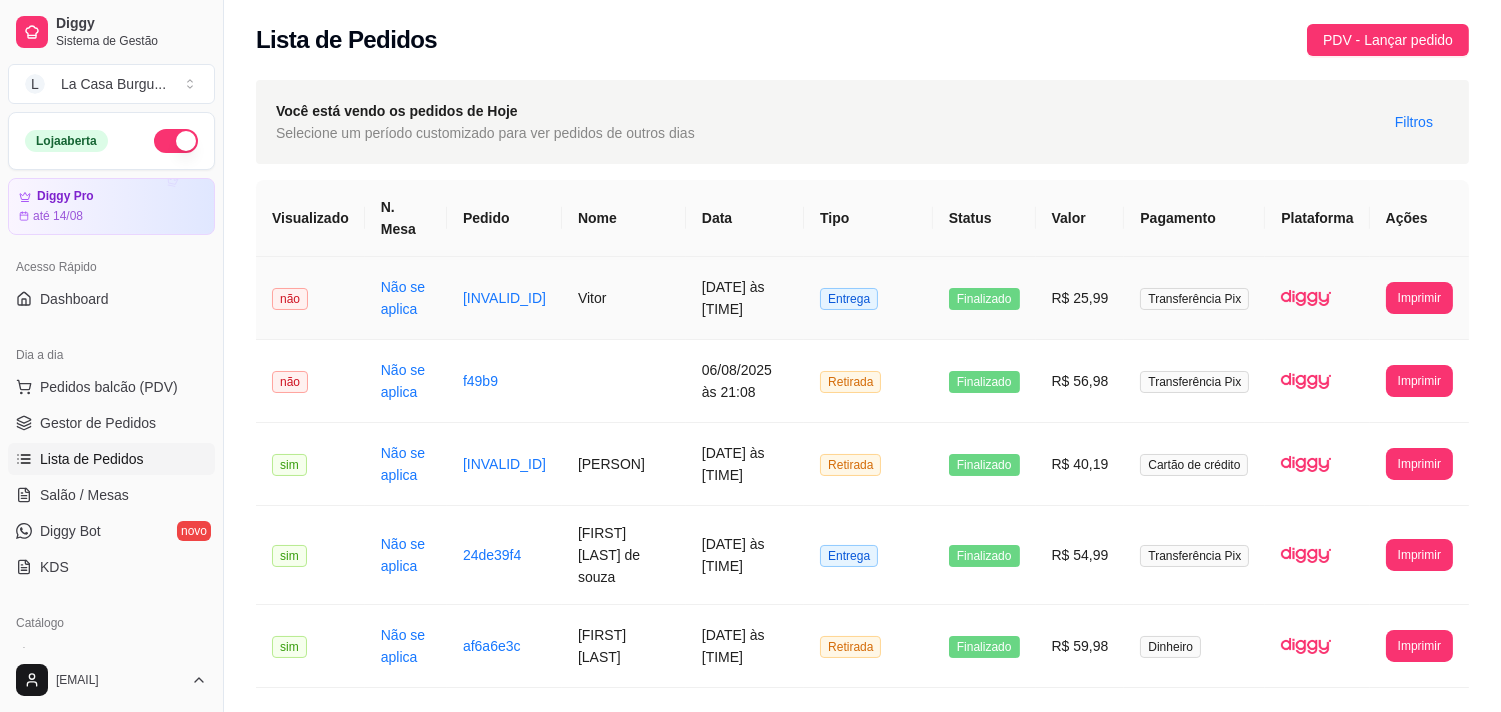 click on "[DATE] às [TIME]" at bounding box center (745, 298) 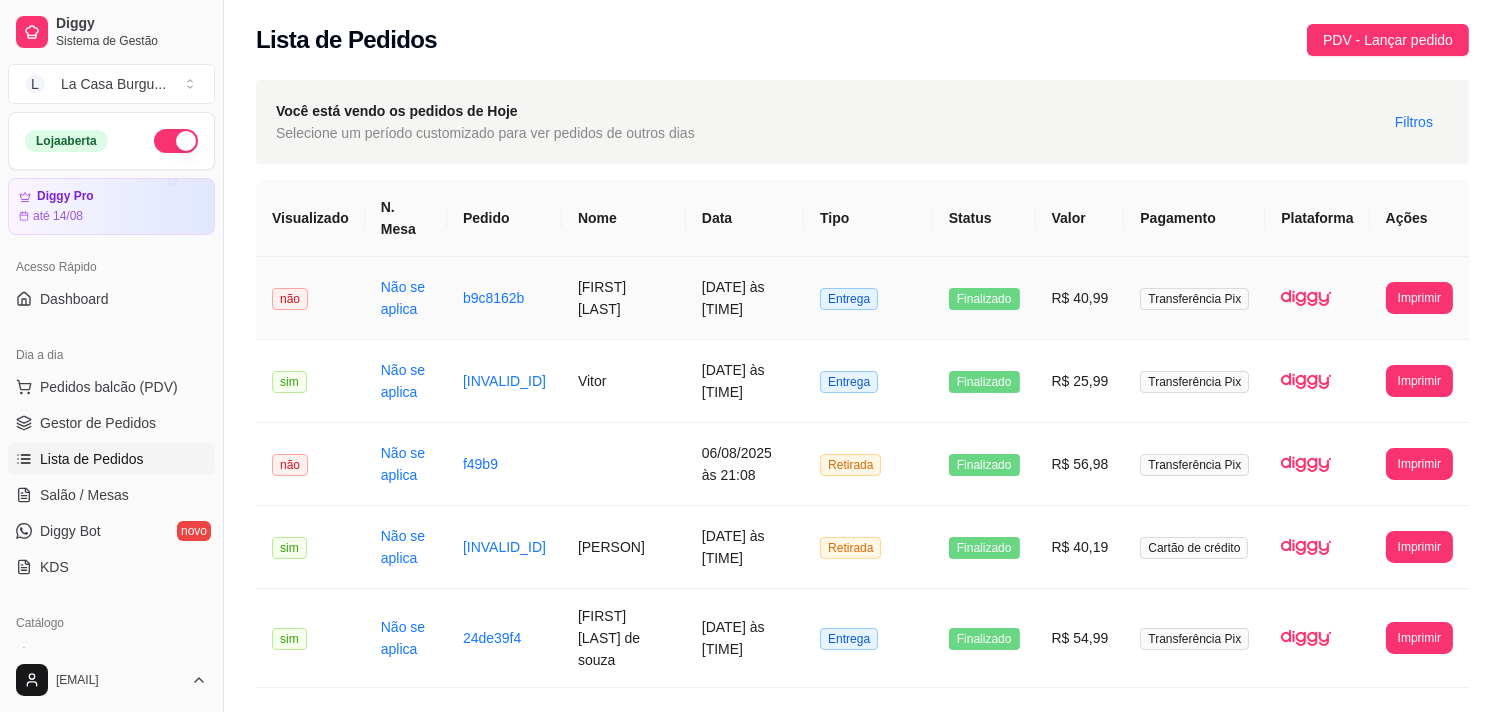 click on "[DATE] às [TIME]" at bounding box center (745, 298) 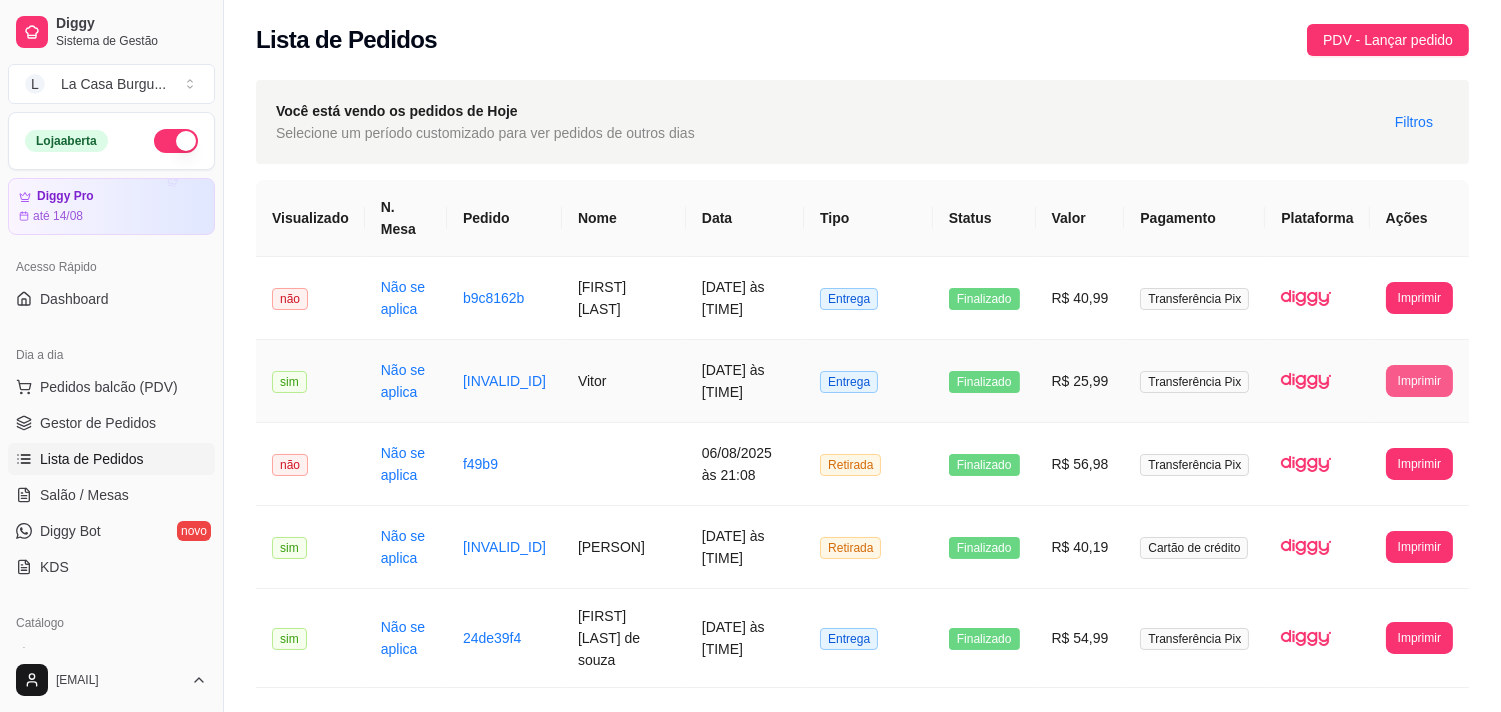 click on "Imprimir" at bounding box center [1419, 381] 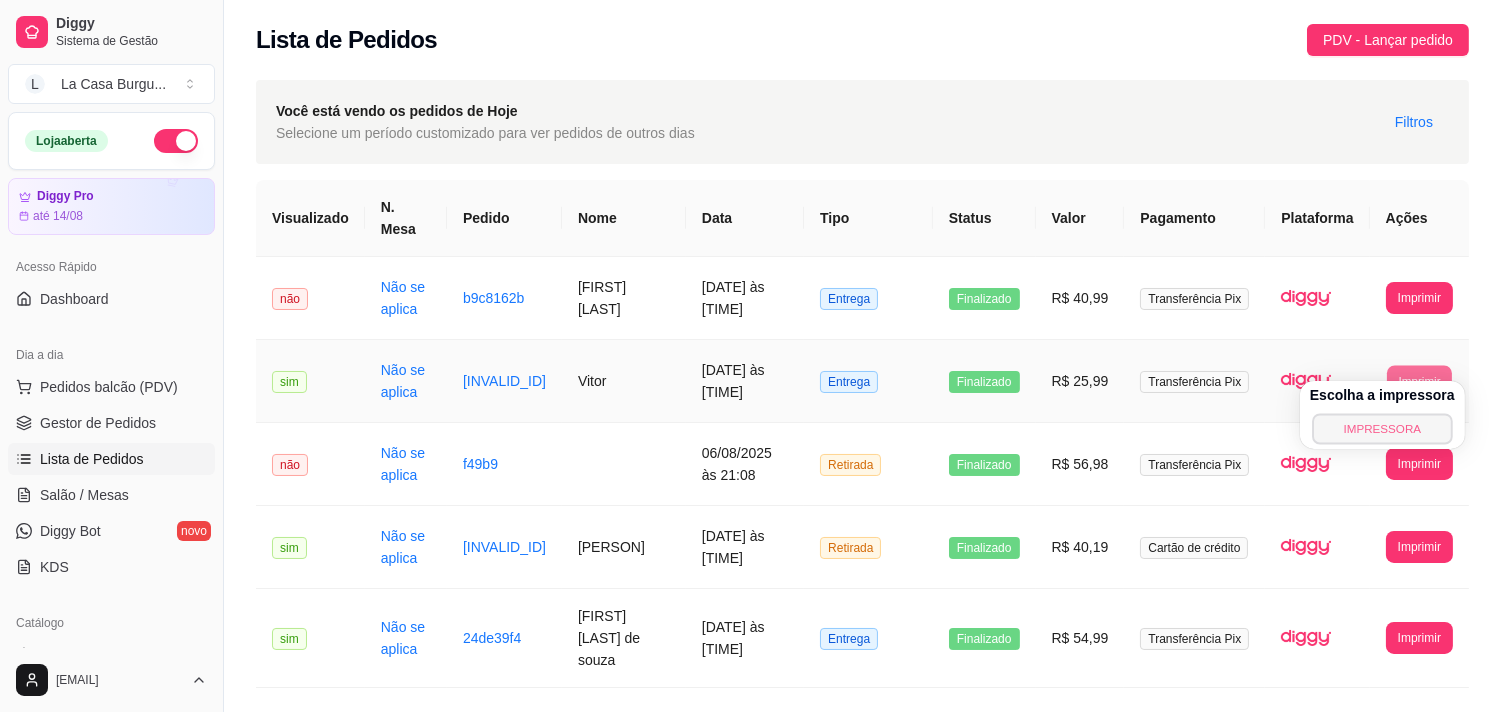 click on "IMPRESSORA" at bounding box center (1382, 428) 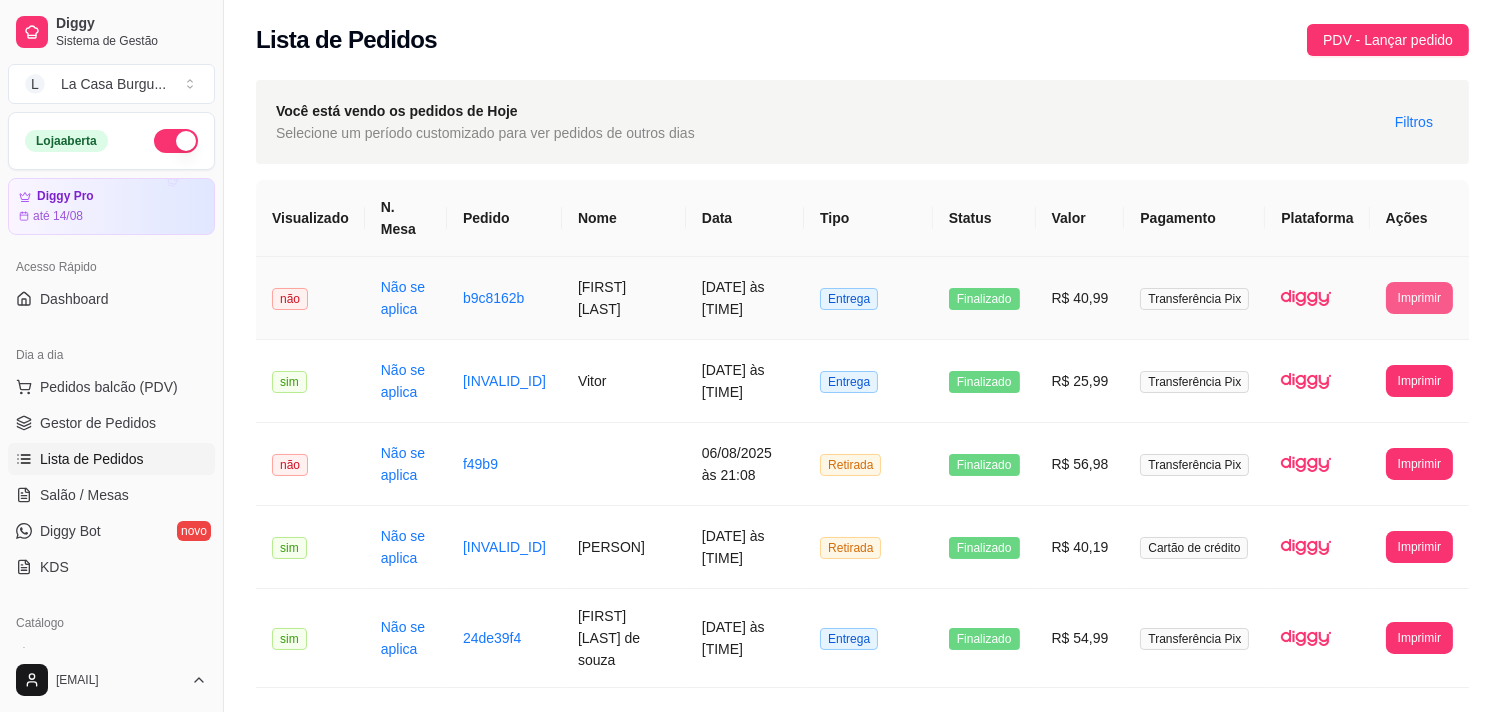 click on "Imprimir" at bounding box center [1419, 298] 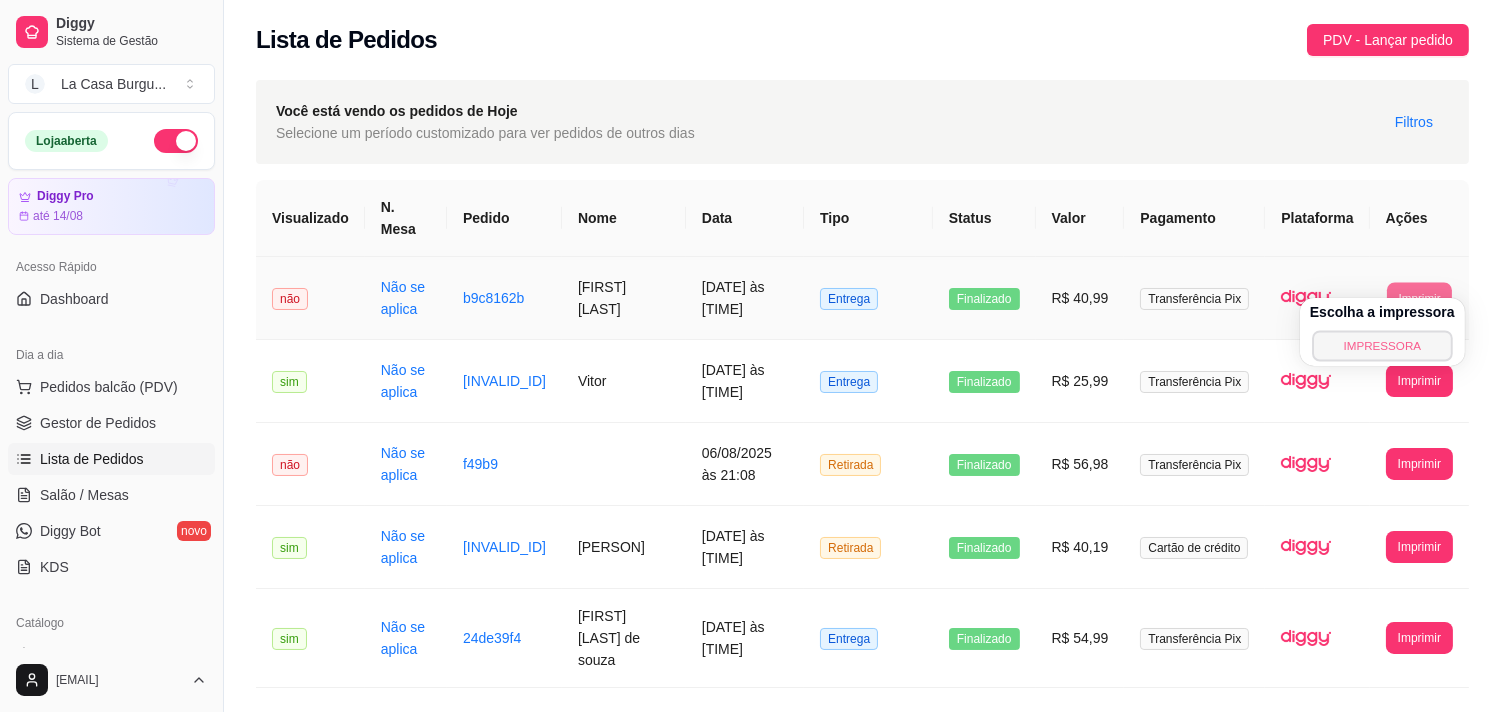 click on "IMPRESSORA" at bounding box center (1382, 345) 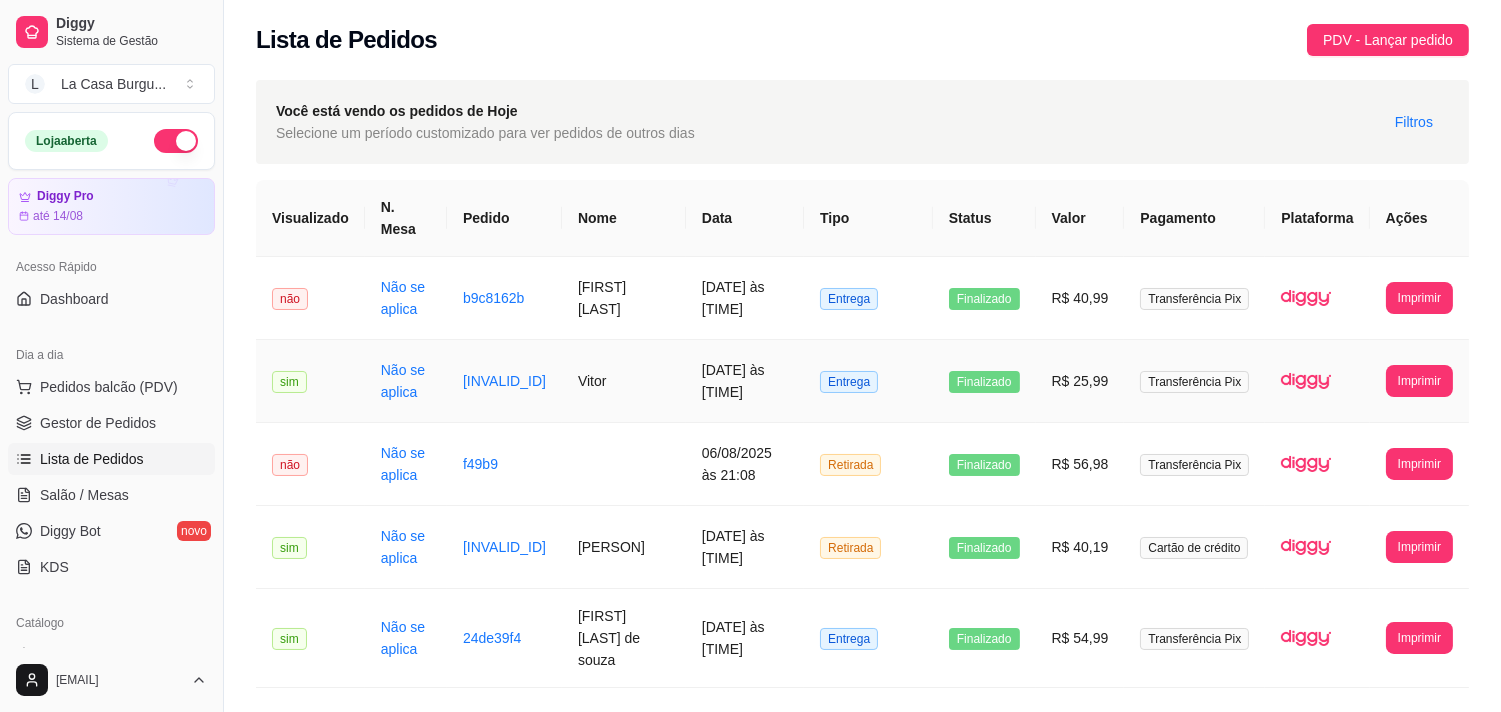 click on "[DATE] às [TIME]" at bounding box center [745, 381] 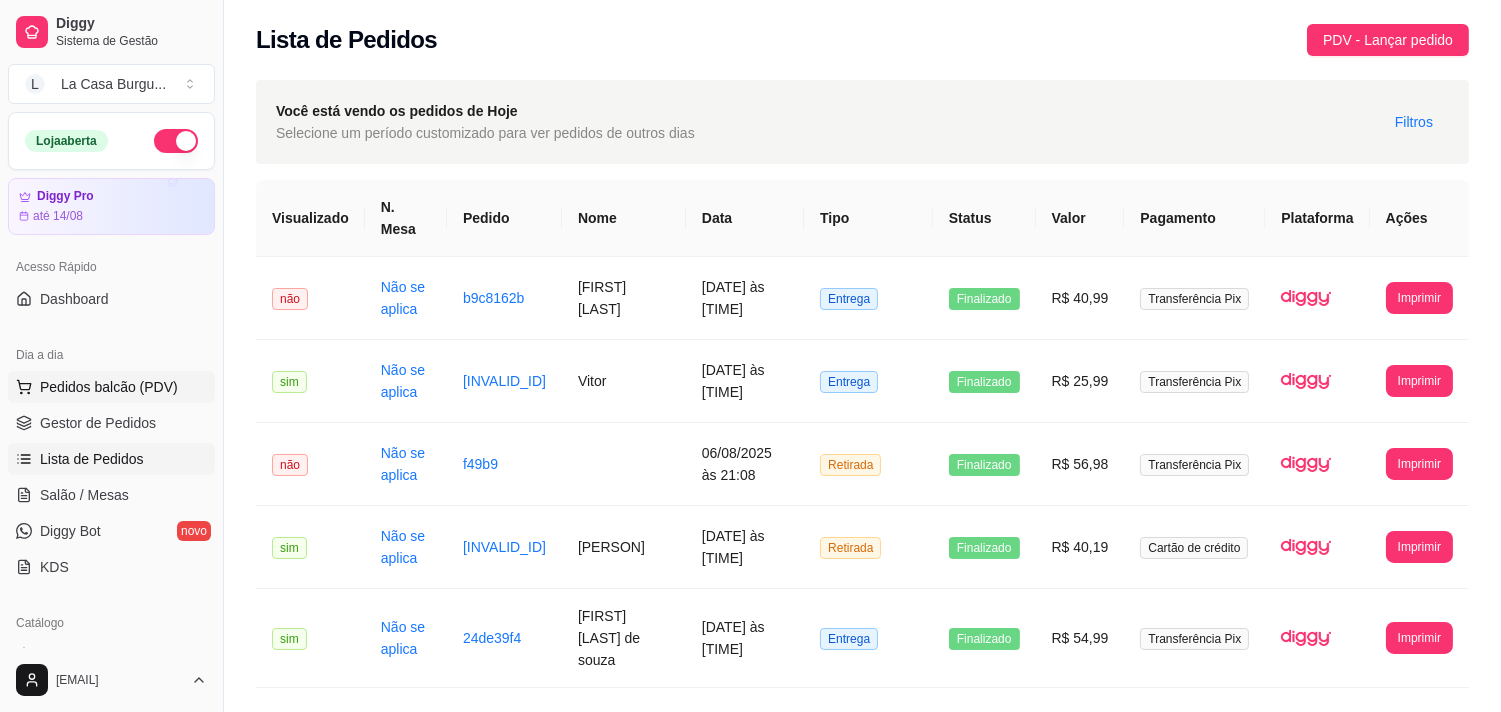 click on "Pedidos balcão (PDV)" at bounding box center (109, 387) 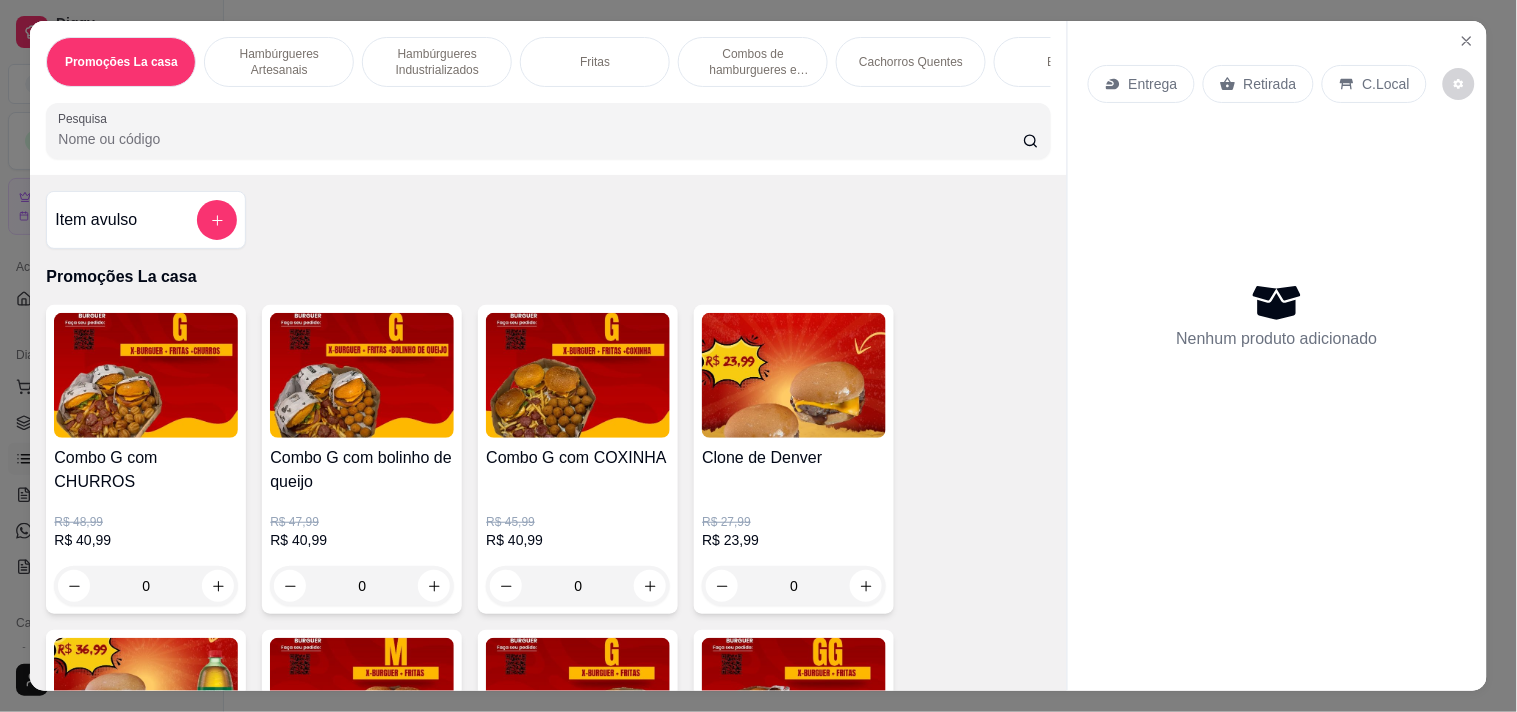 click on "Hambúrgueres Artesanais" at bounding box center [279, 62] 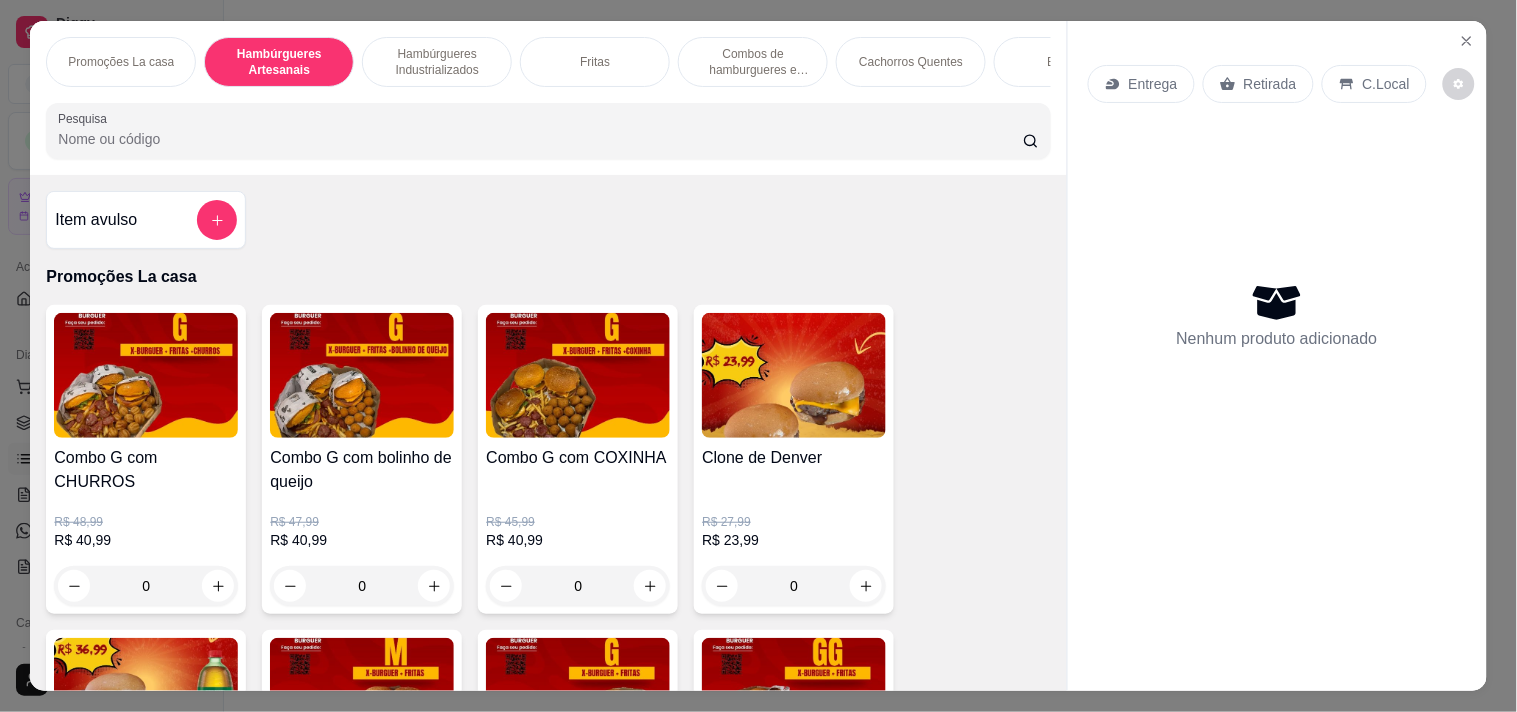 scroll, scrollTop: 780, scrollLeft: 0, axis: vertical 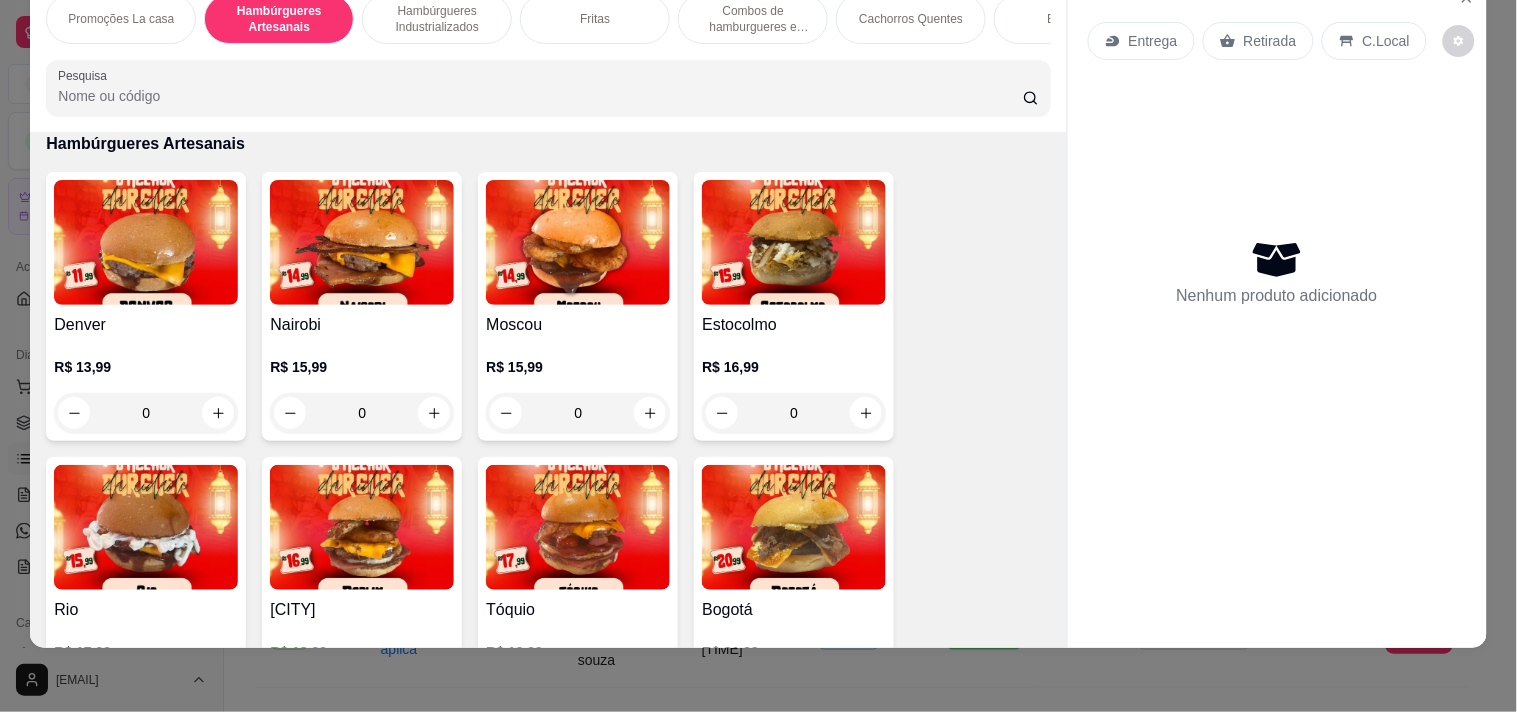 click at bounding box center (146, 242) 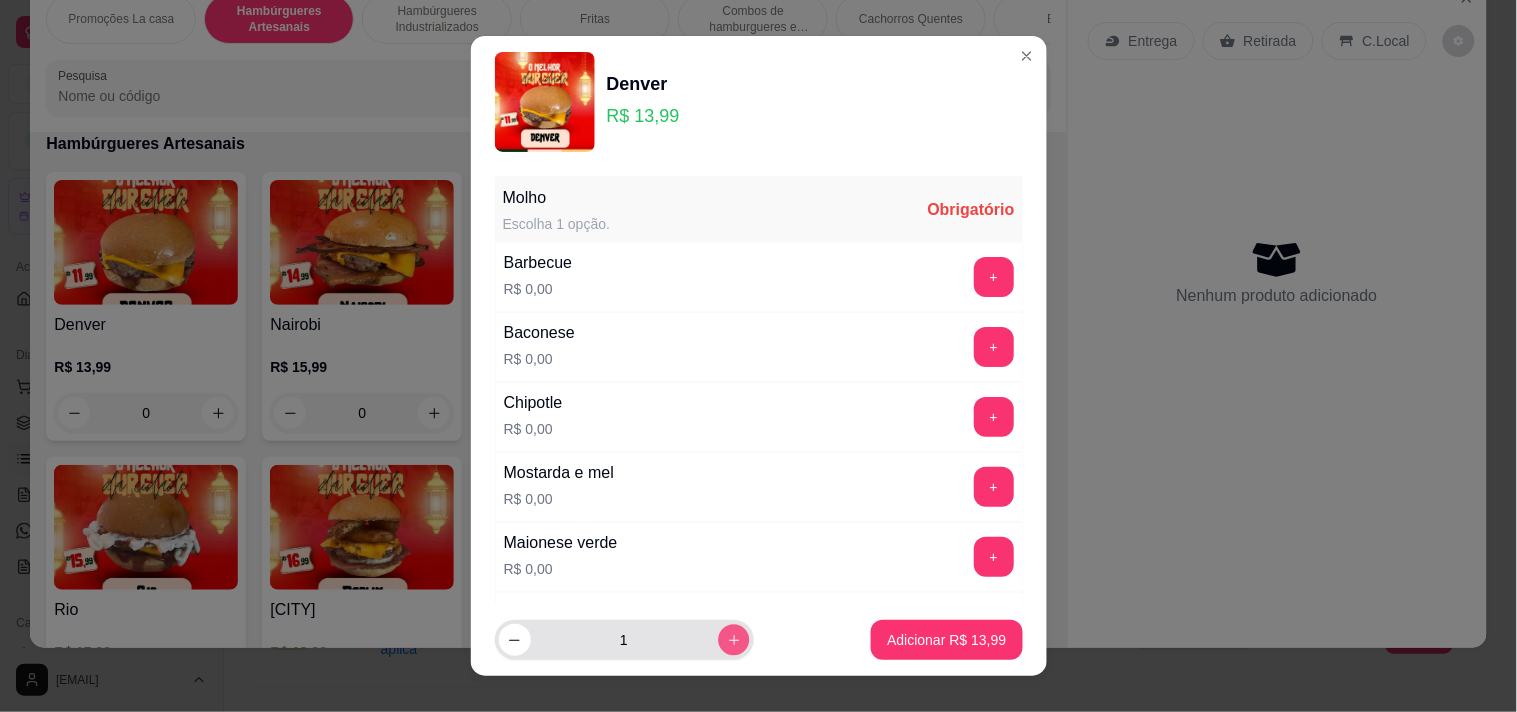 click 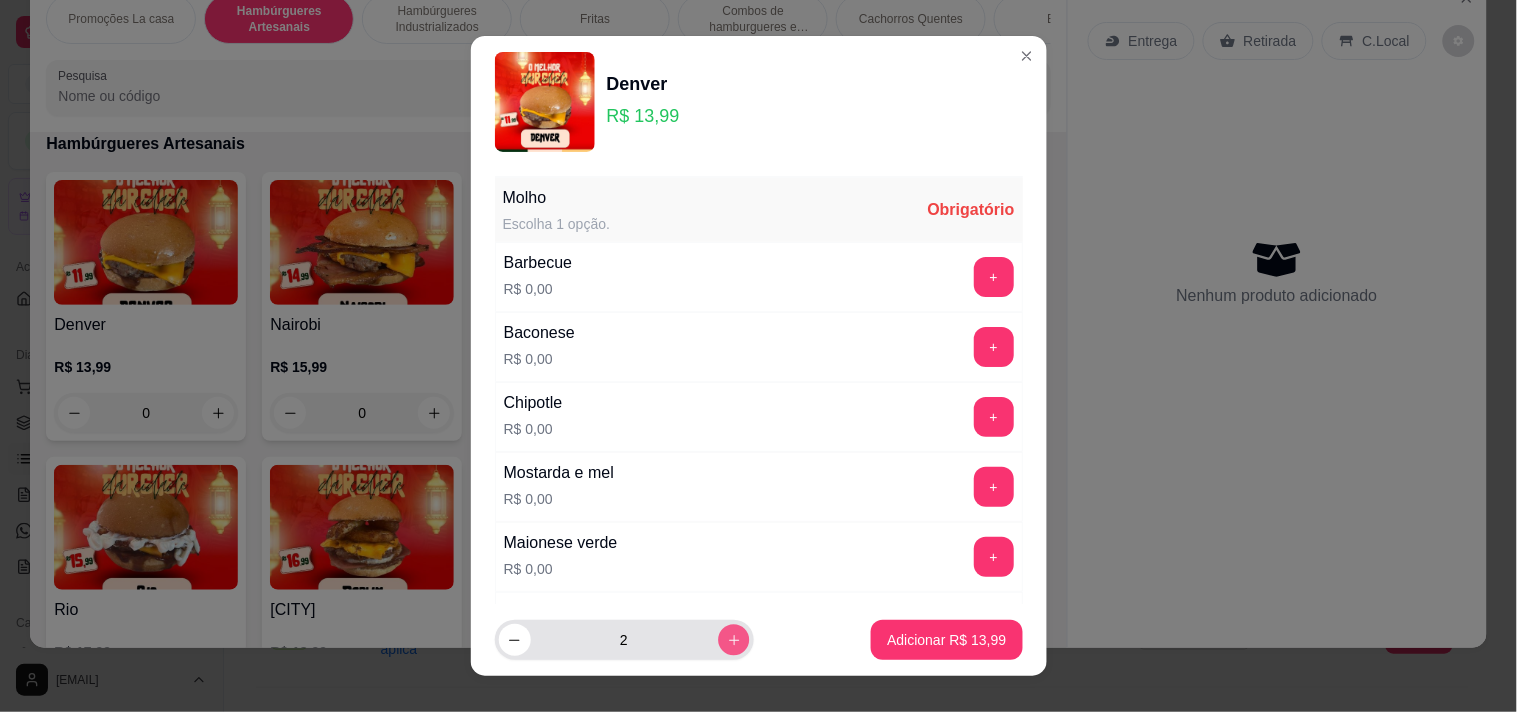 click 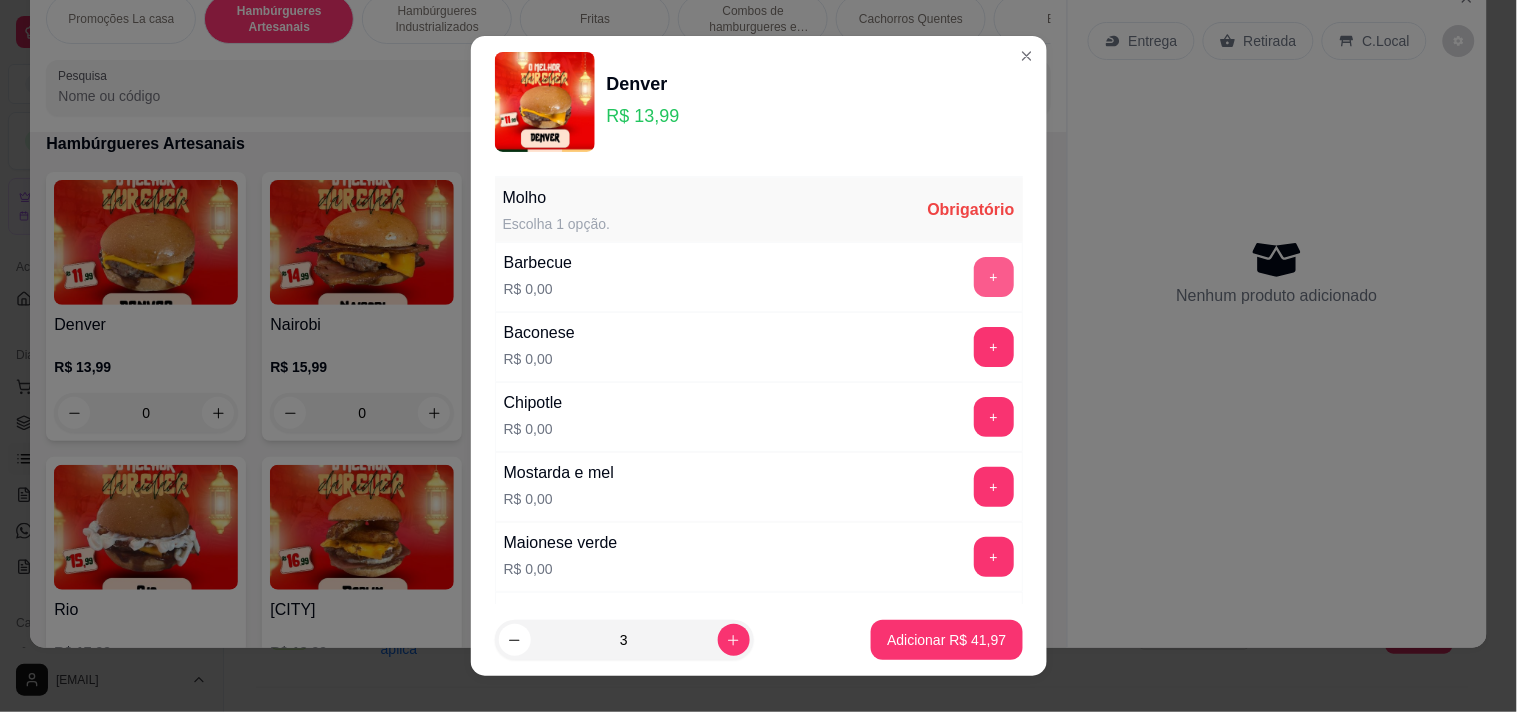 click on "+" at bounding box center [994, 277] 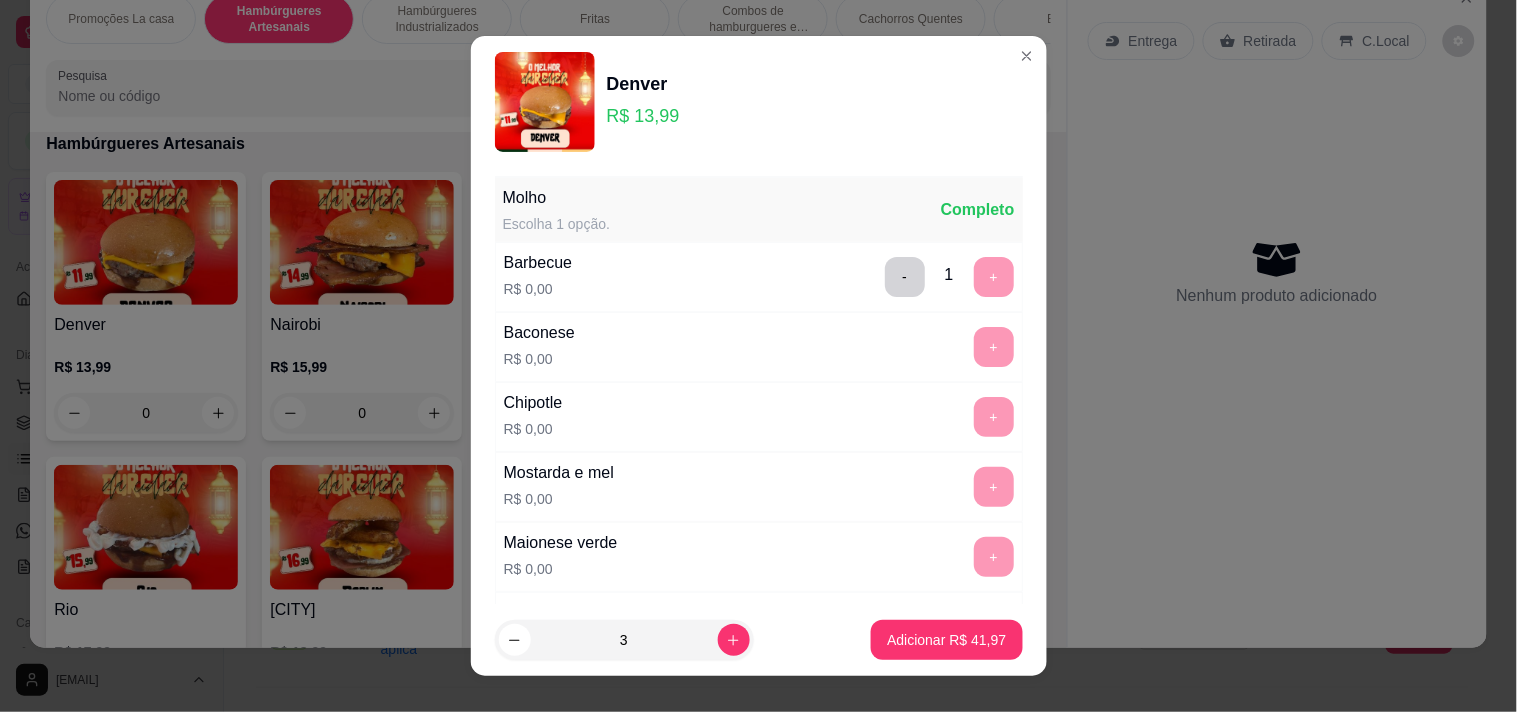 scroll, scrollTop: 28, scrollLeft: 0, axis: vertical 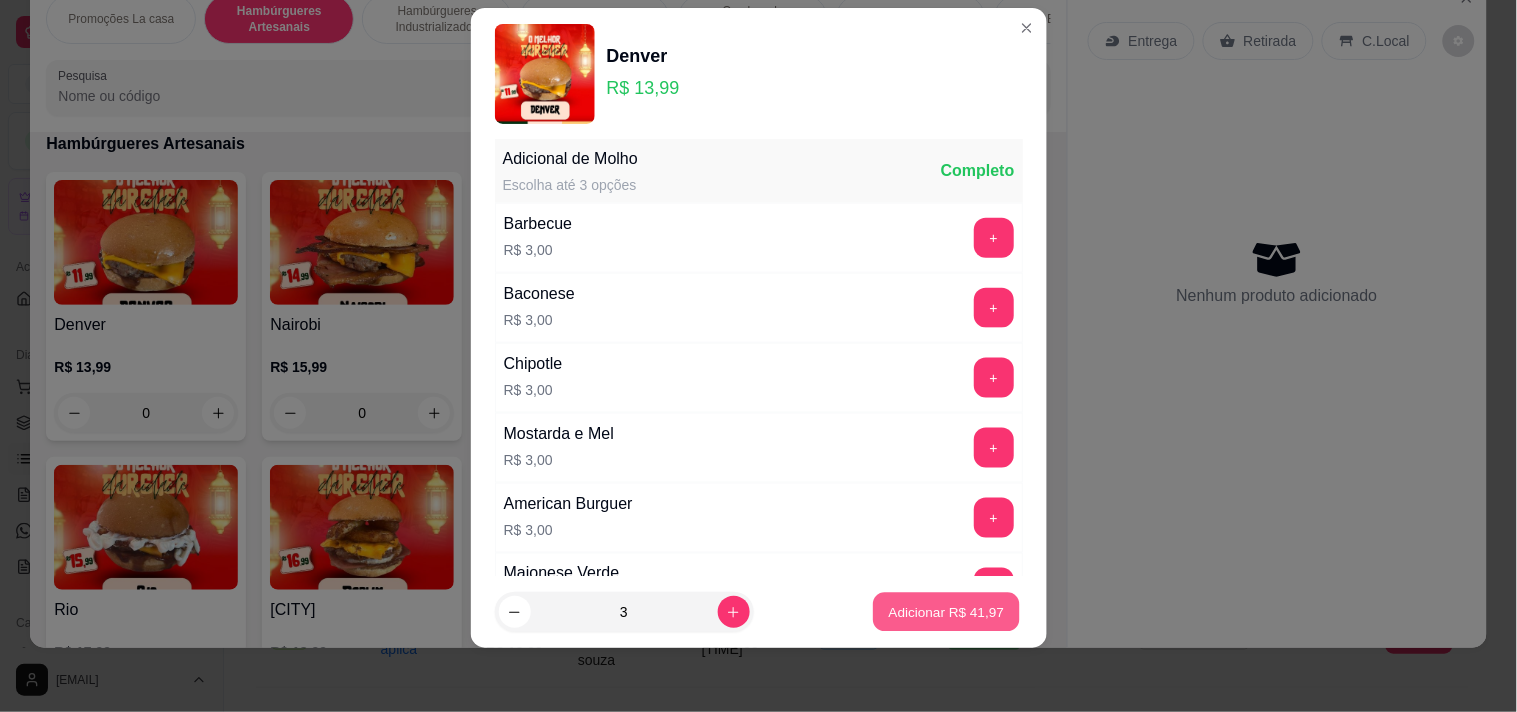 click on "Adicionar R$ 41,97" at bounding box center [947, 612] 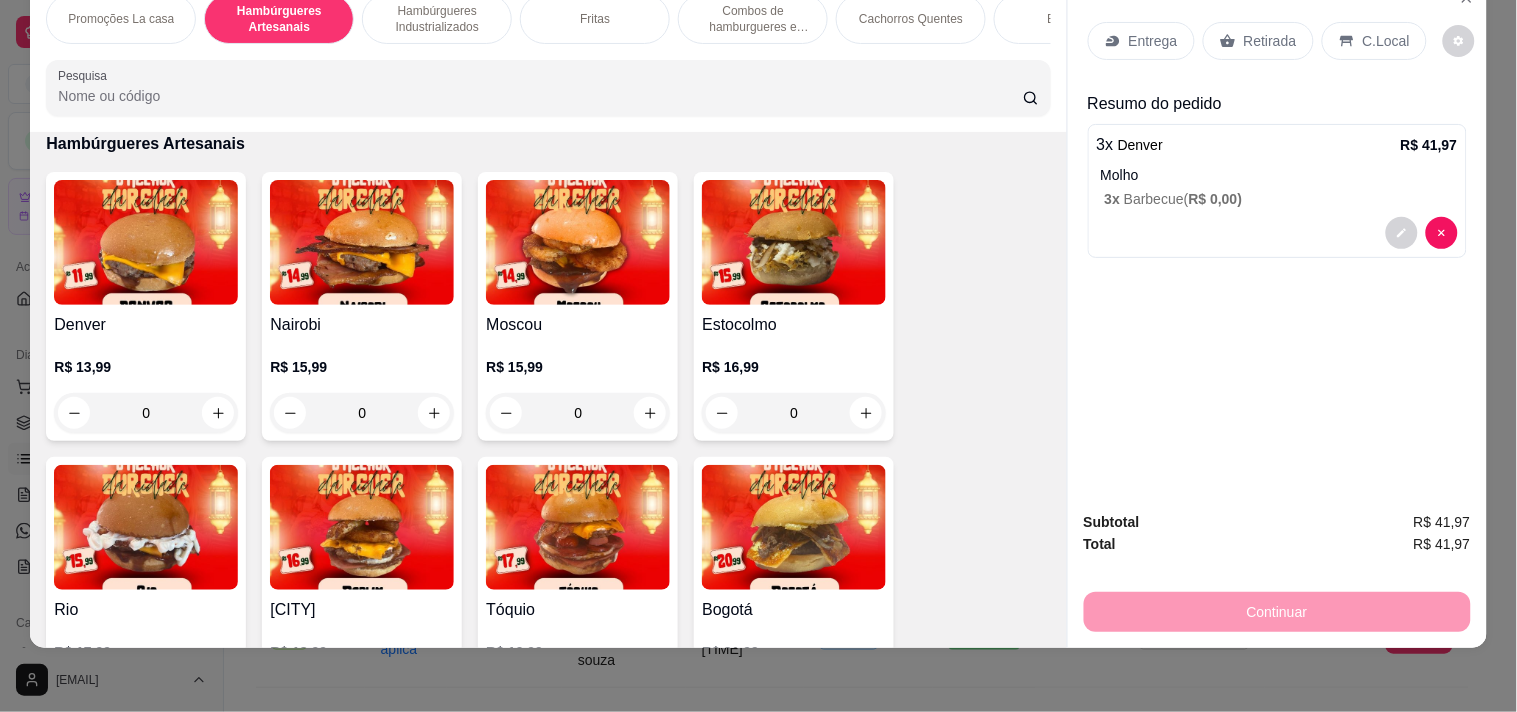 click on "Promoções La casa" at bounding box center (121, 19) 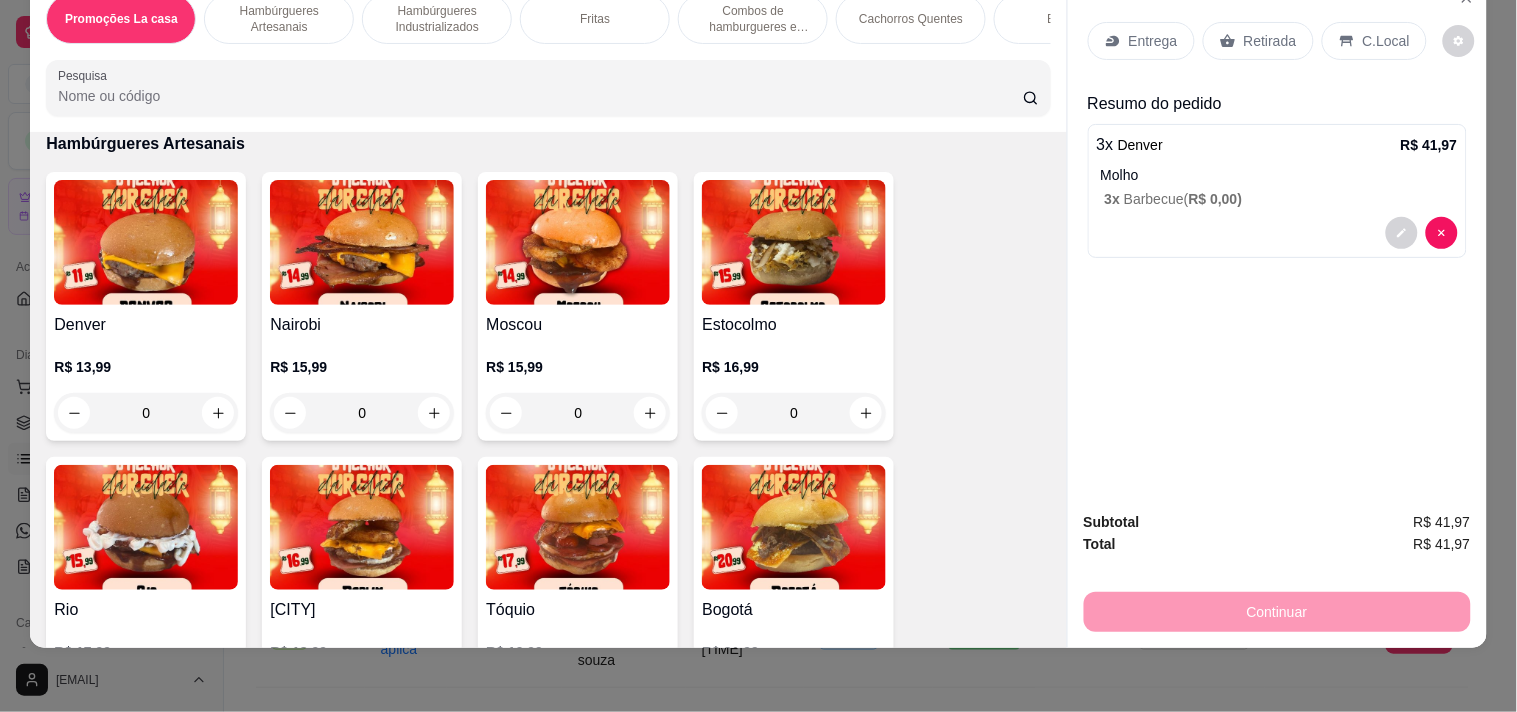 scroll, scrollTop: 90, scrollLeft: 0, axis: vertical 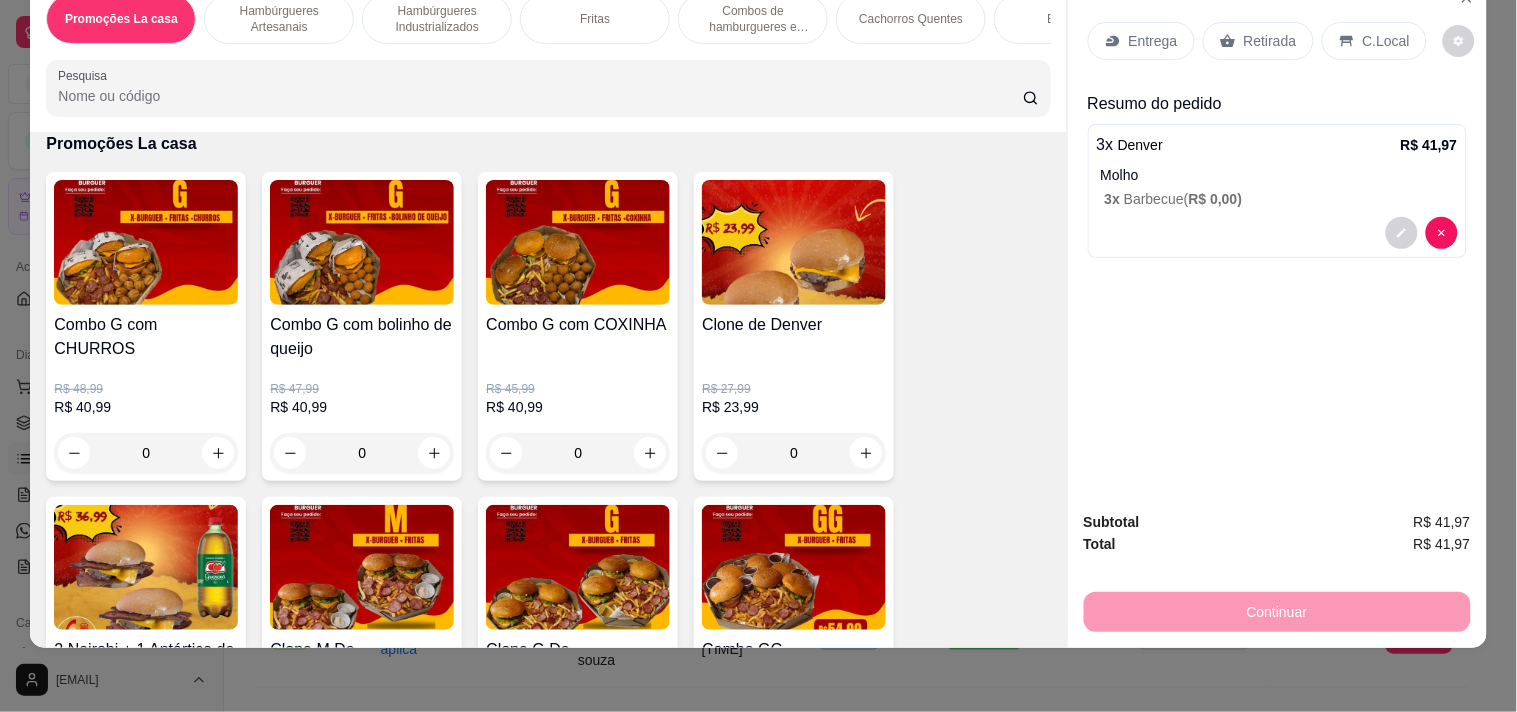 click on "Clone de Denver" at bounding box center (794, 325) 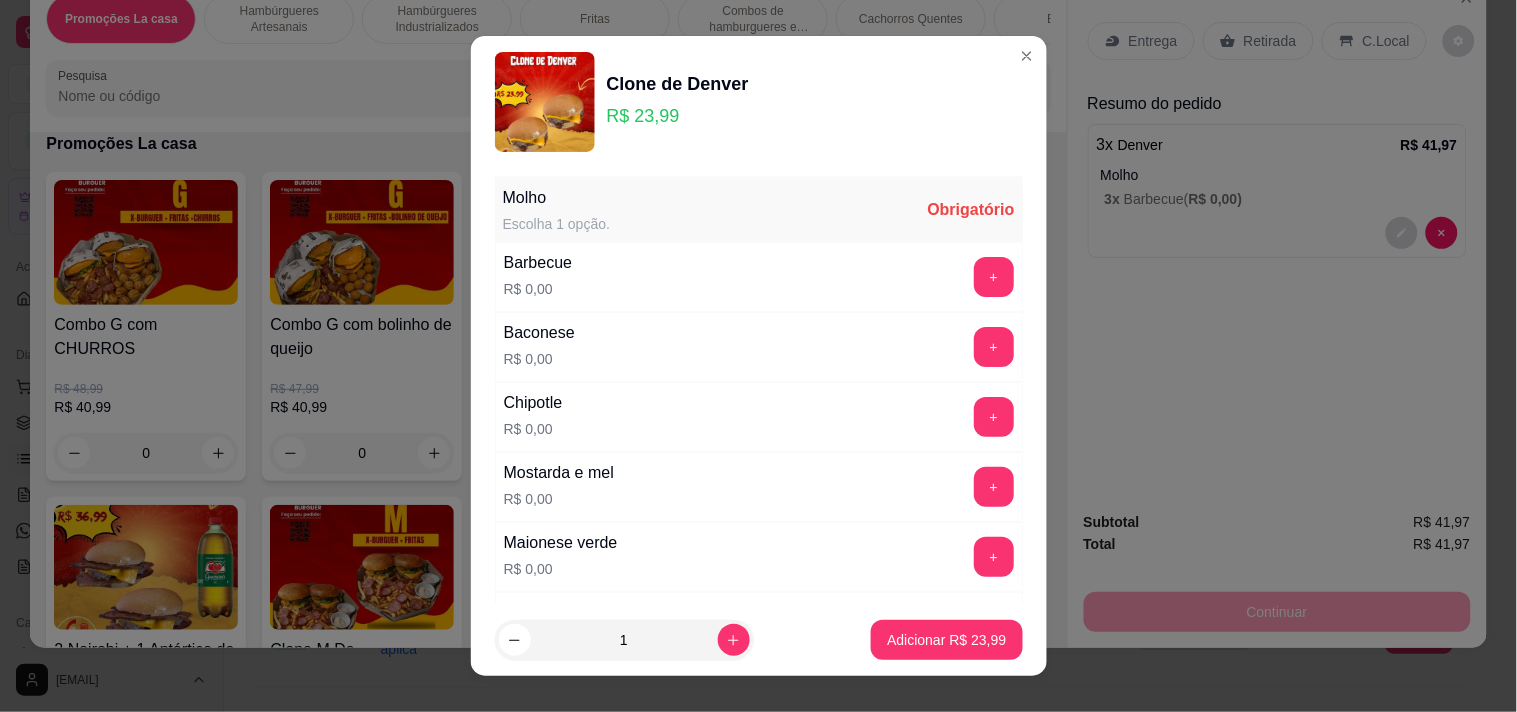click on "+" at bounding box center [994, 277] 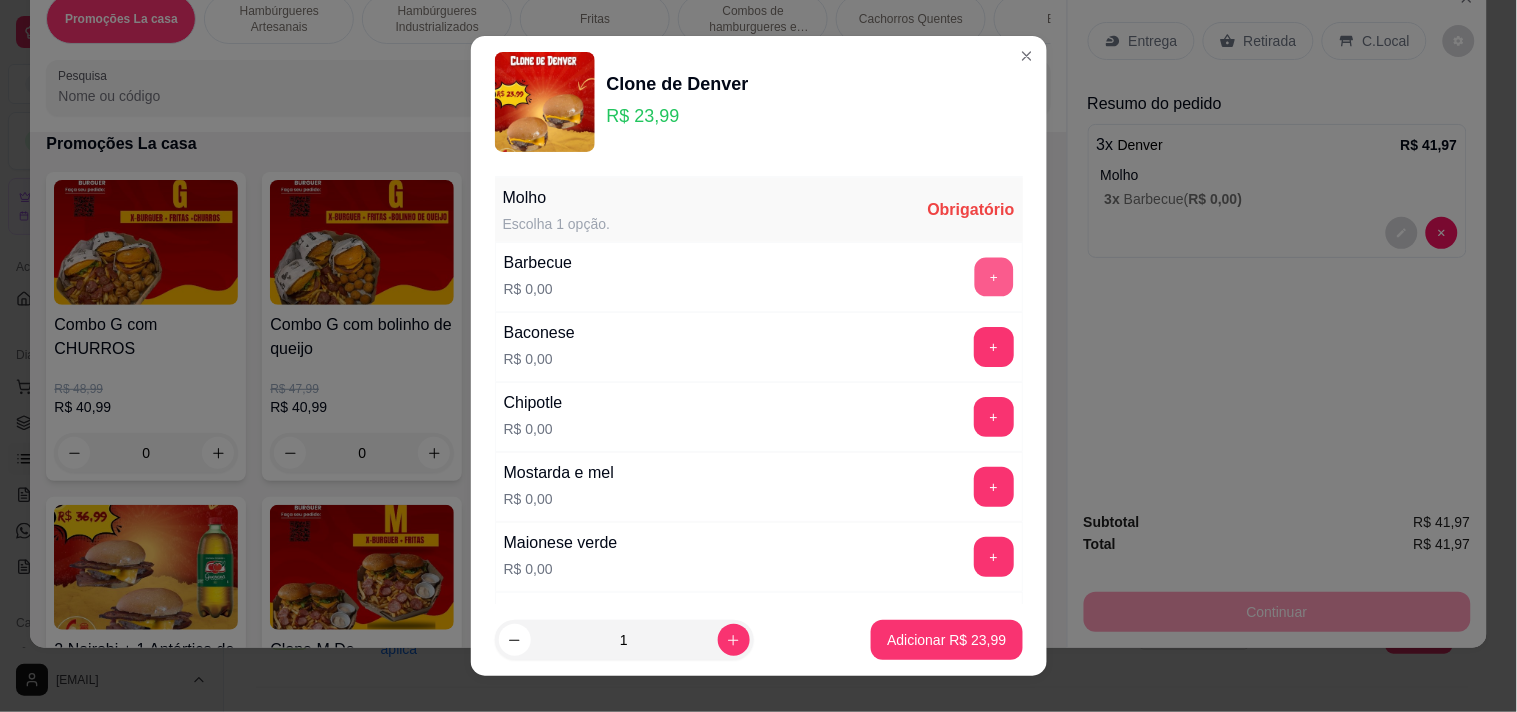 click on "+" at bounding box center (993, 276) 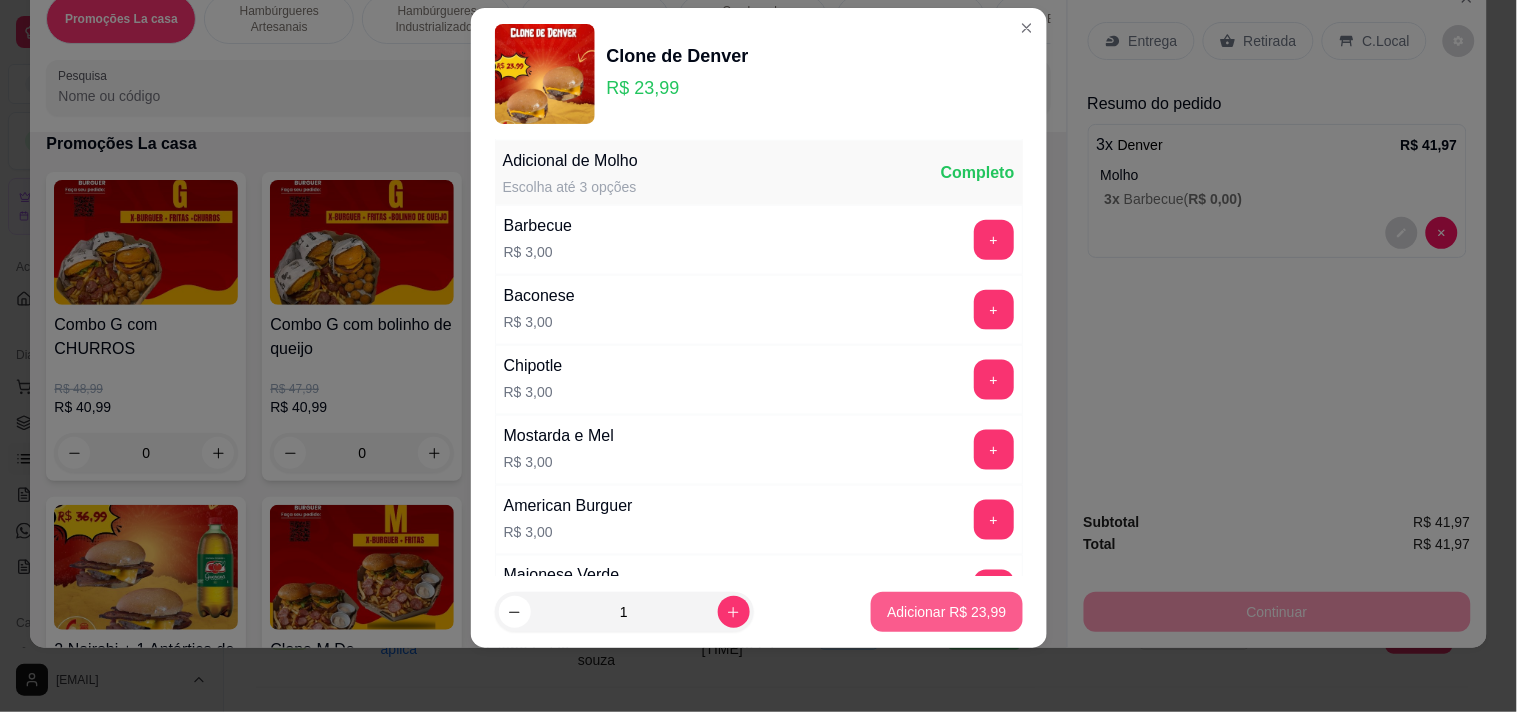 scroll, scrollTop: 565, scrollLeft: 0, axis: vertical 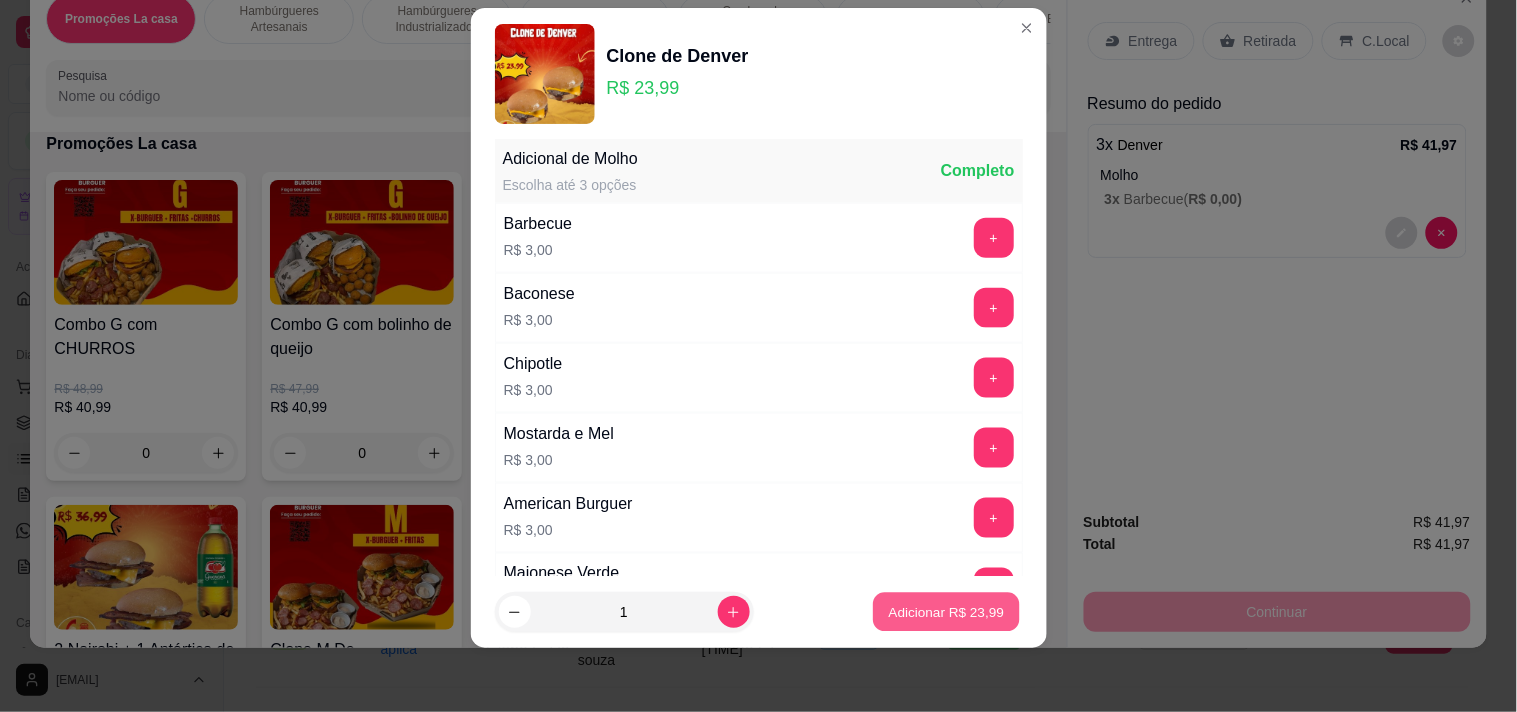 click on "Adicionar R$ 23,99" at bounding box center (947, 612) 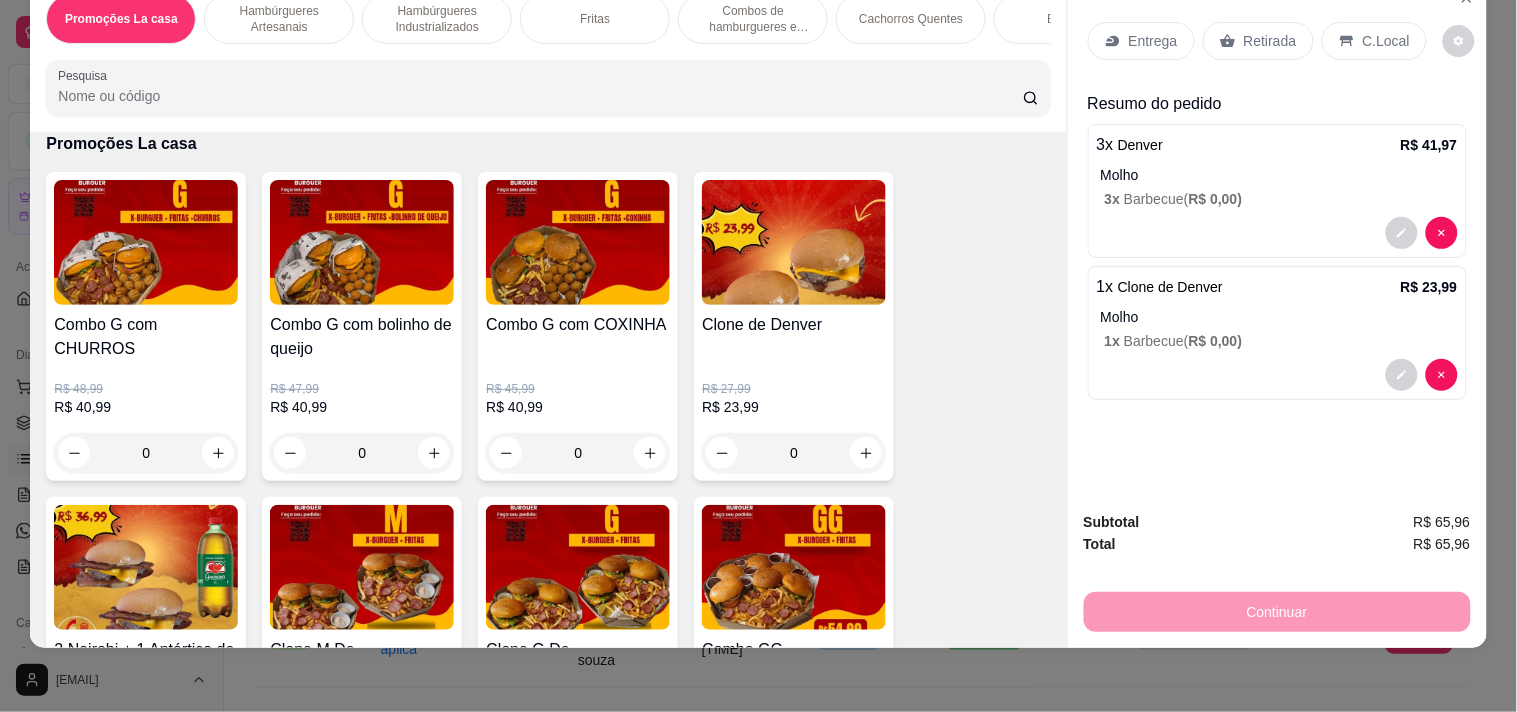 click on "3 x   Denver R$ 41,97 Molho 3 x   Barbecue  ( R$ 0,00 )" at bounding box center [1277, 191] 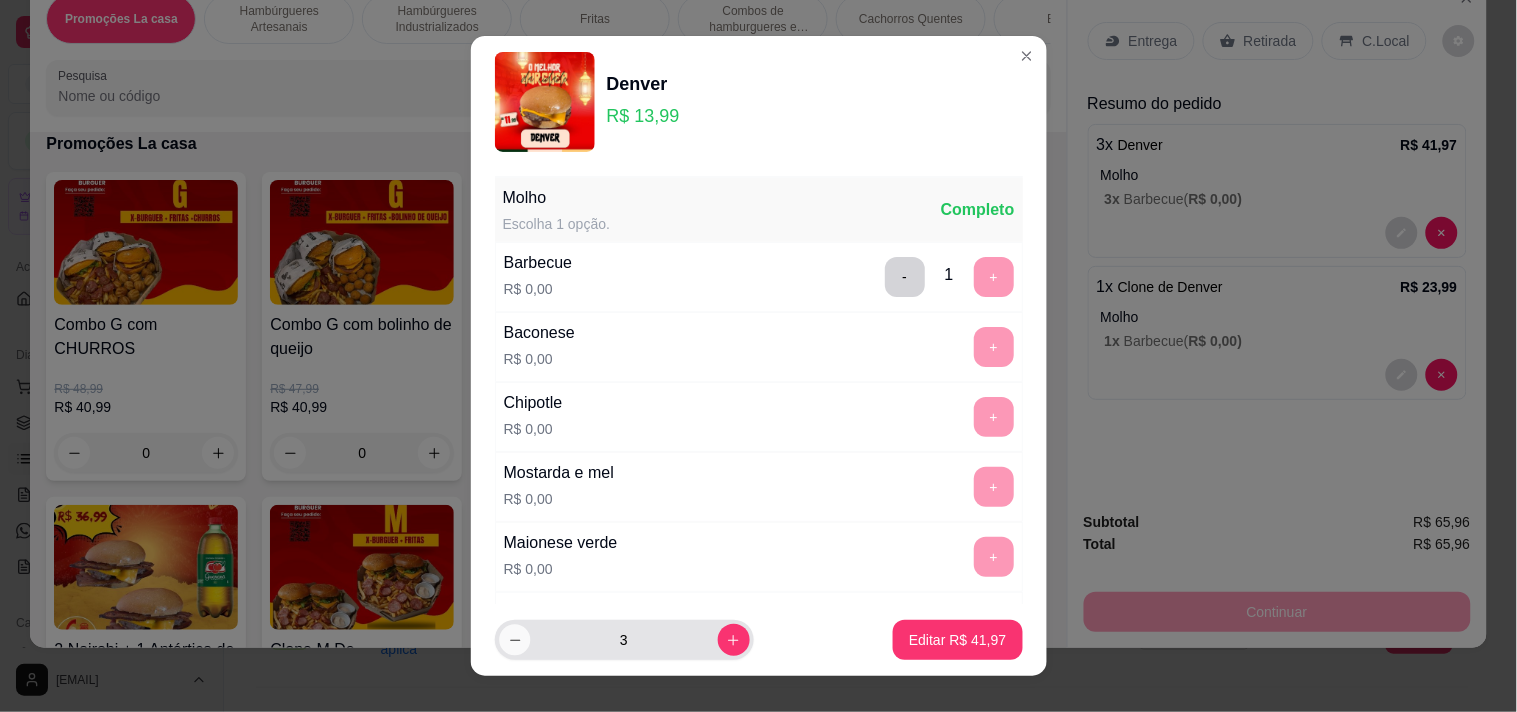 click 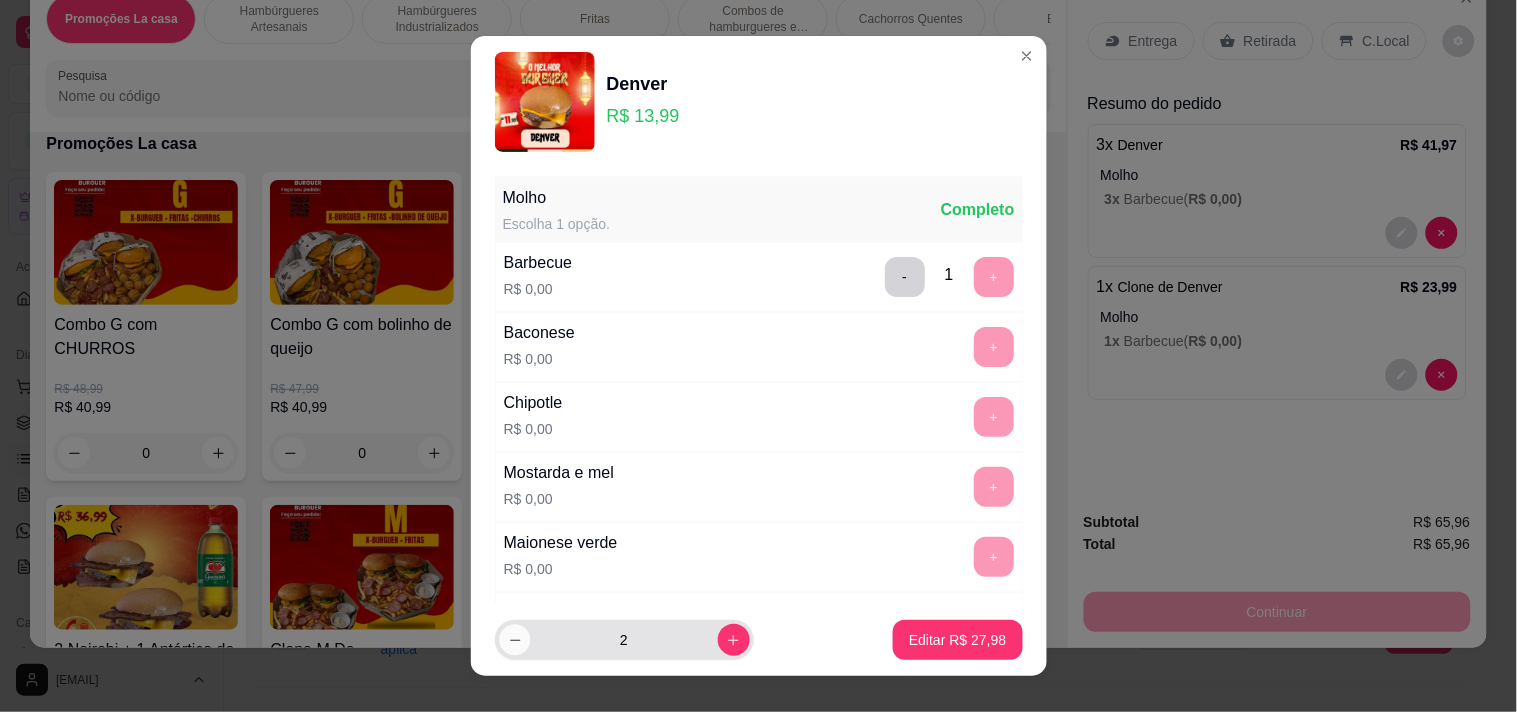 click 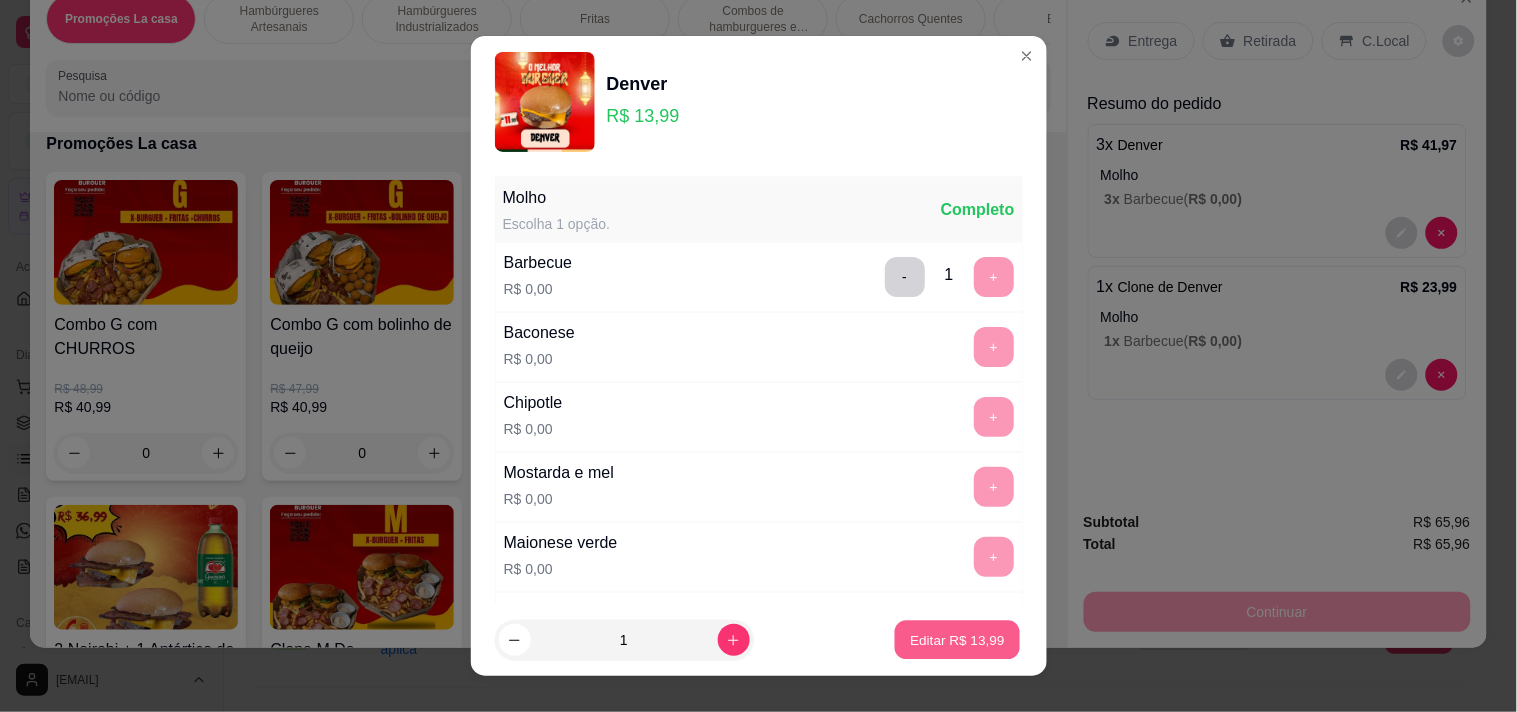 click on "Editar   R$ 13,99" at bounding box center (957, 640) 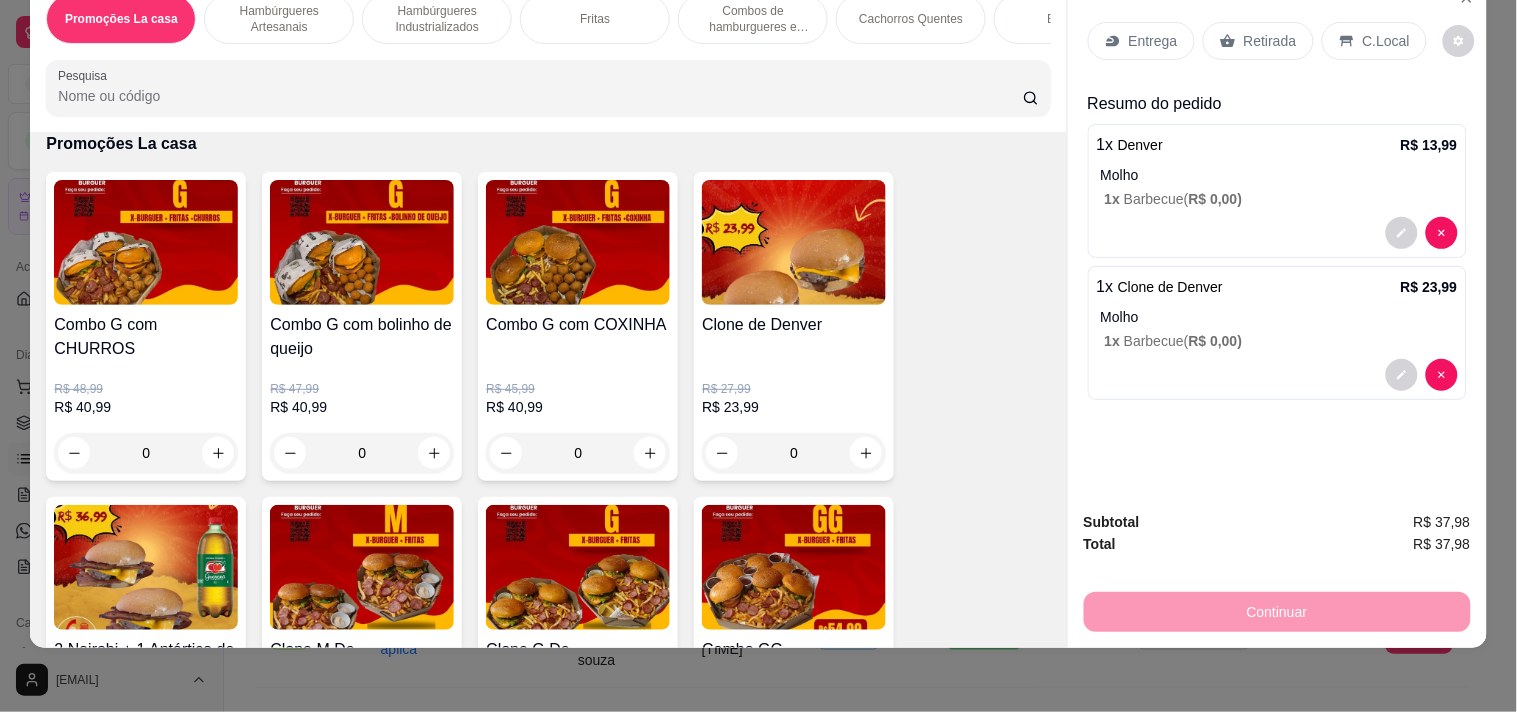 click on "Fritas" at bounding box center (595, 19) 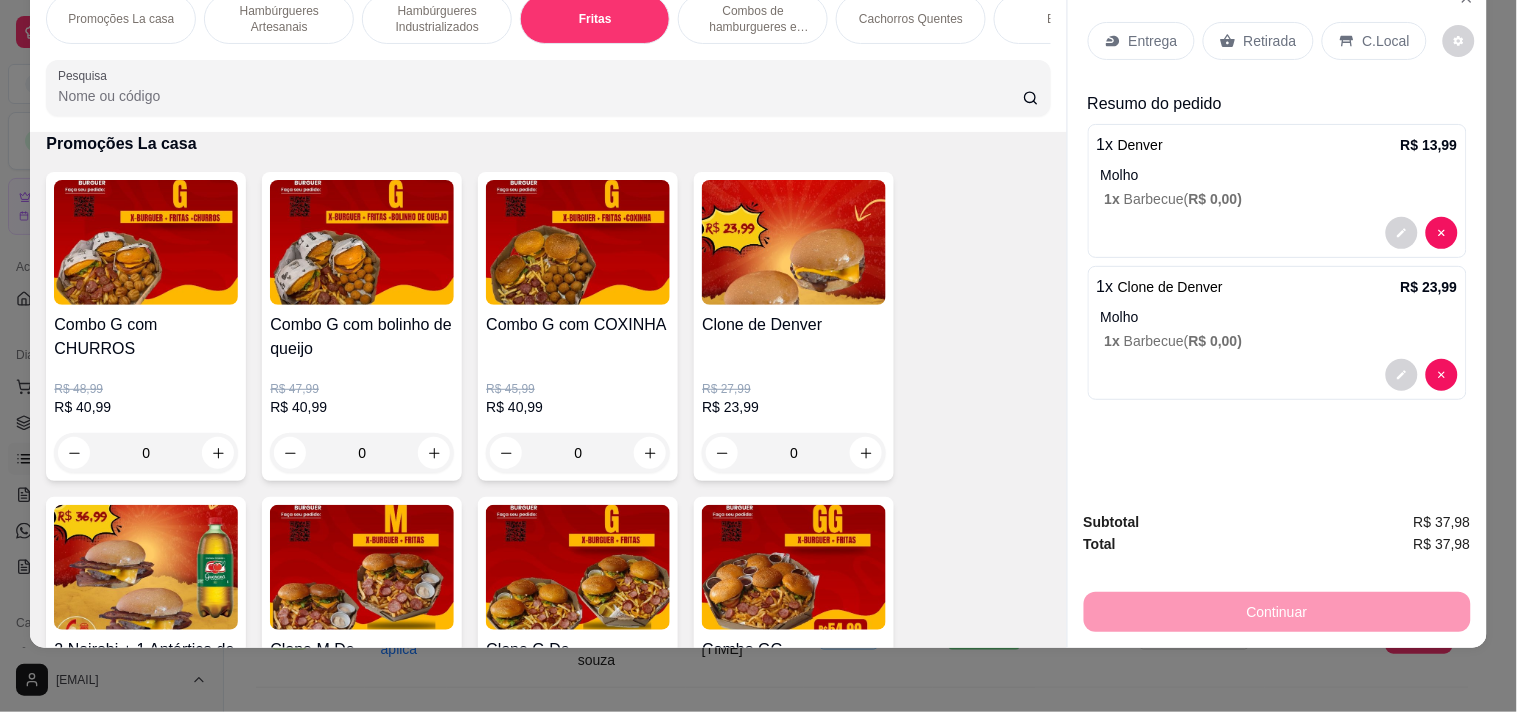 scroll, scrollTop: 2284, scrollLeft: 0, axis: vertical 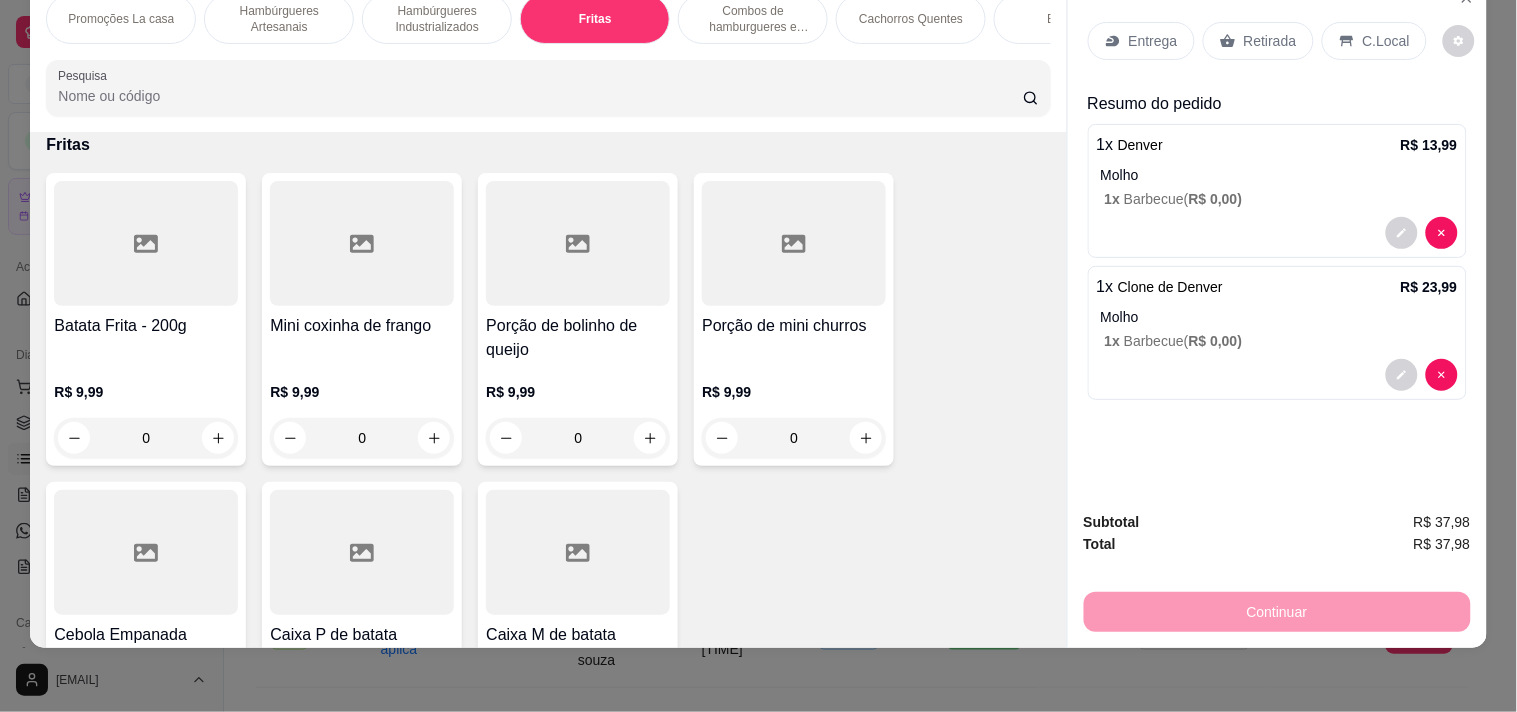 click at bounding box center (146, 243) 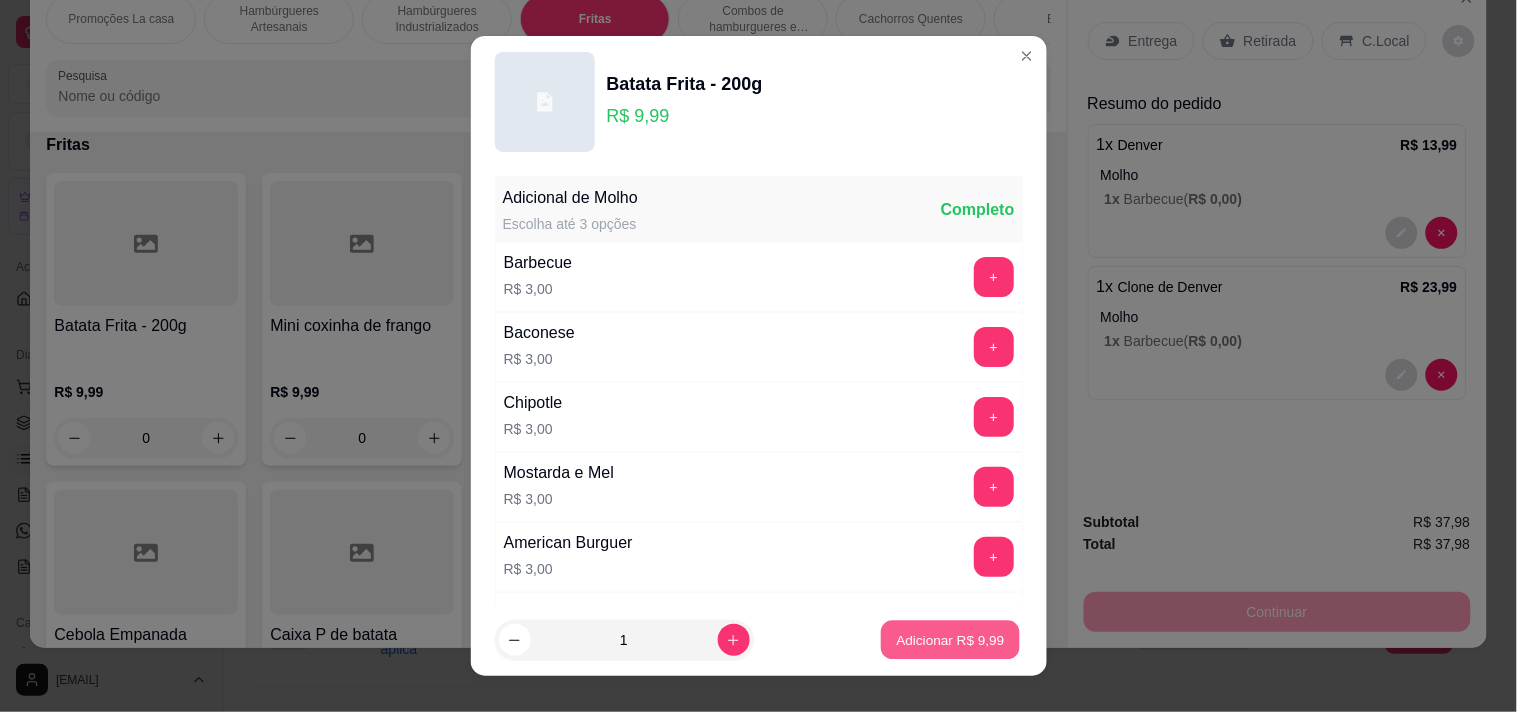 click on "Adicionar   R$ 9,99" at bounding box center (951, 640) 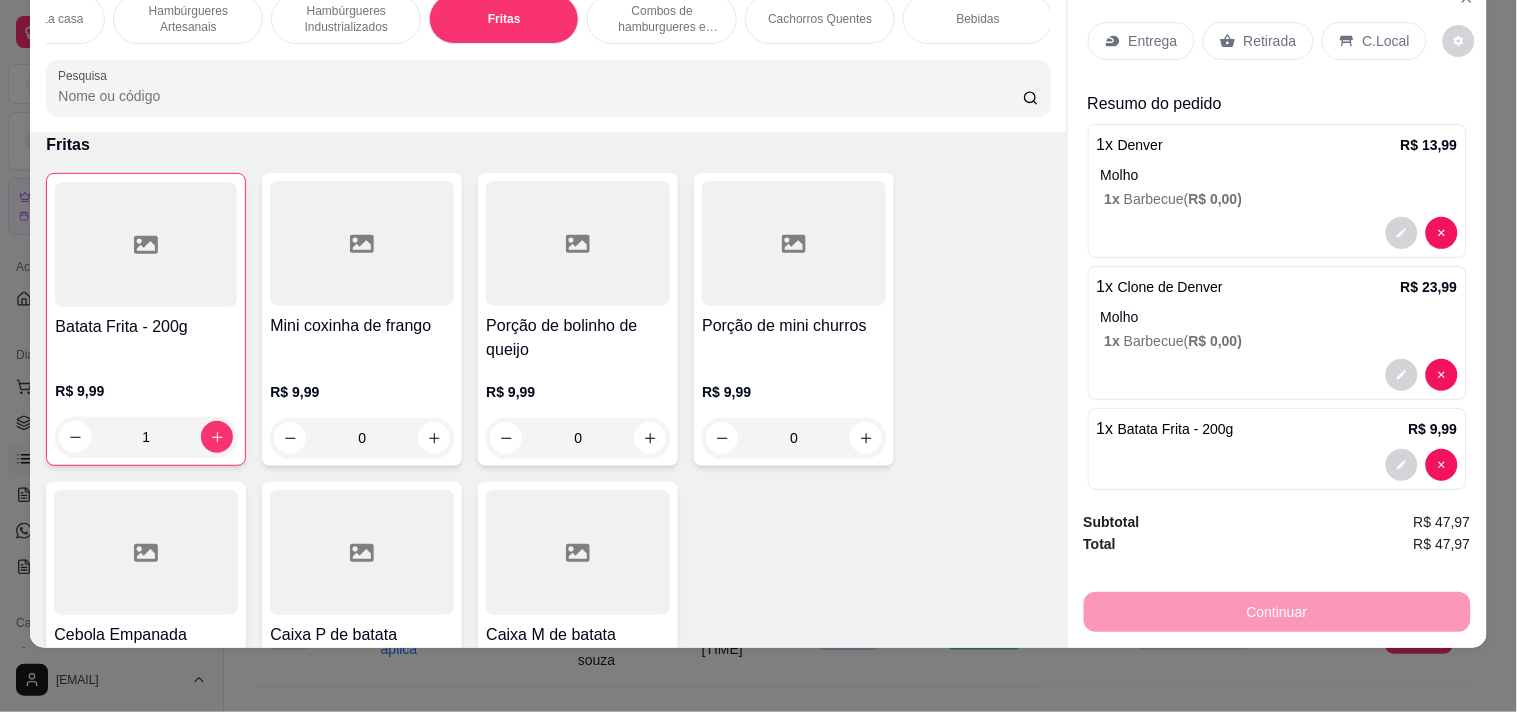 scroll, scrollTop: 0, scrollLeft: 92, axis: horizontal 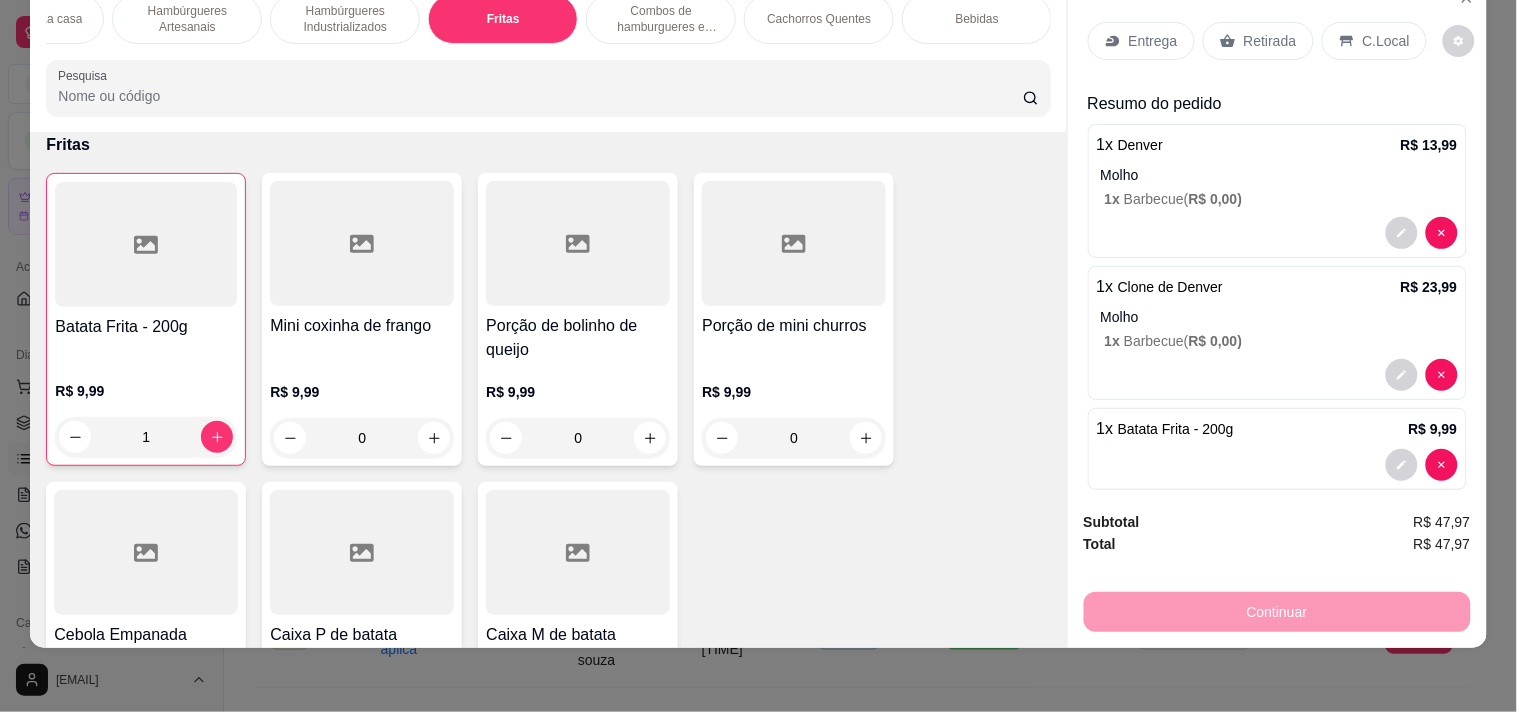 click on "Bebidas" at bounding box center (977, 19) 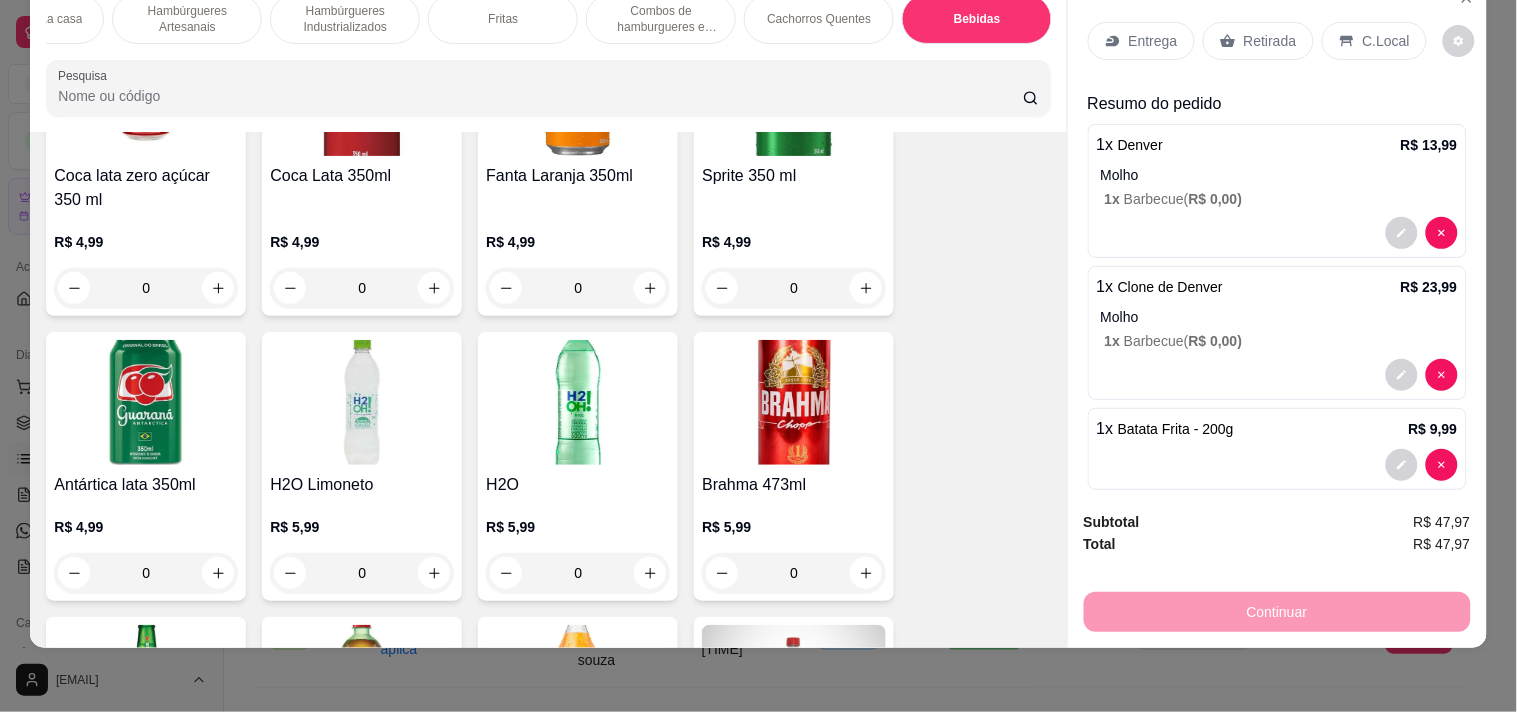 scroll, scrollTop: 4028, scrollLeft: 0, axis: vertical 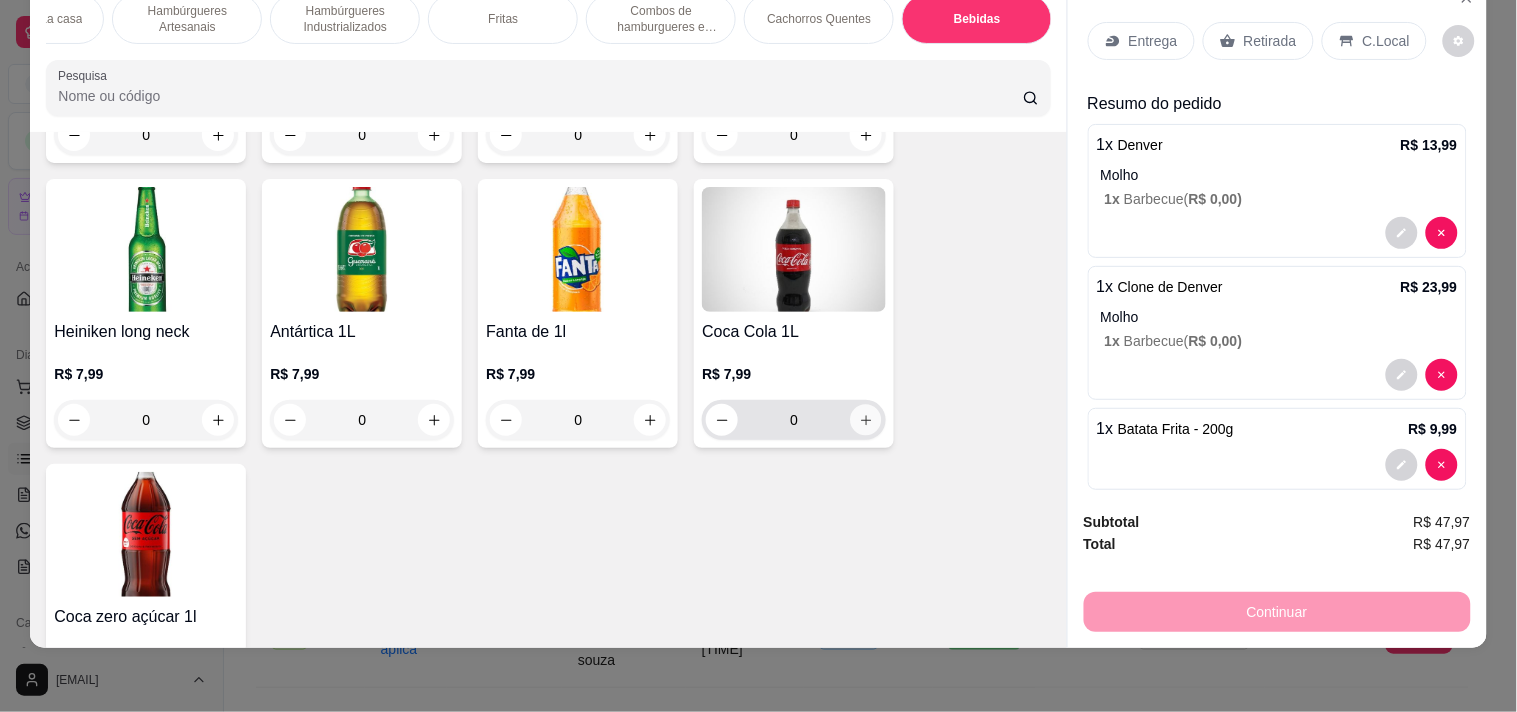click at bounding box center (866, 420) 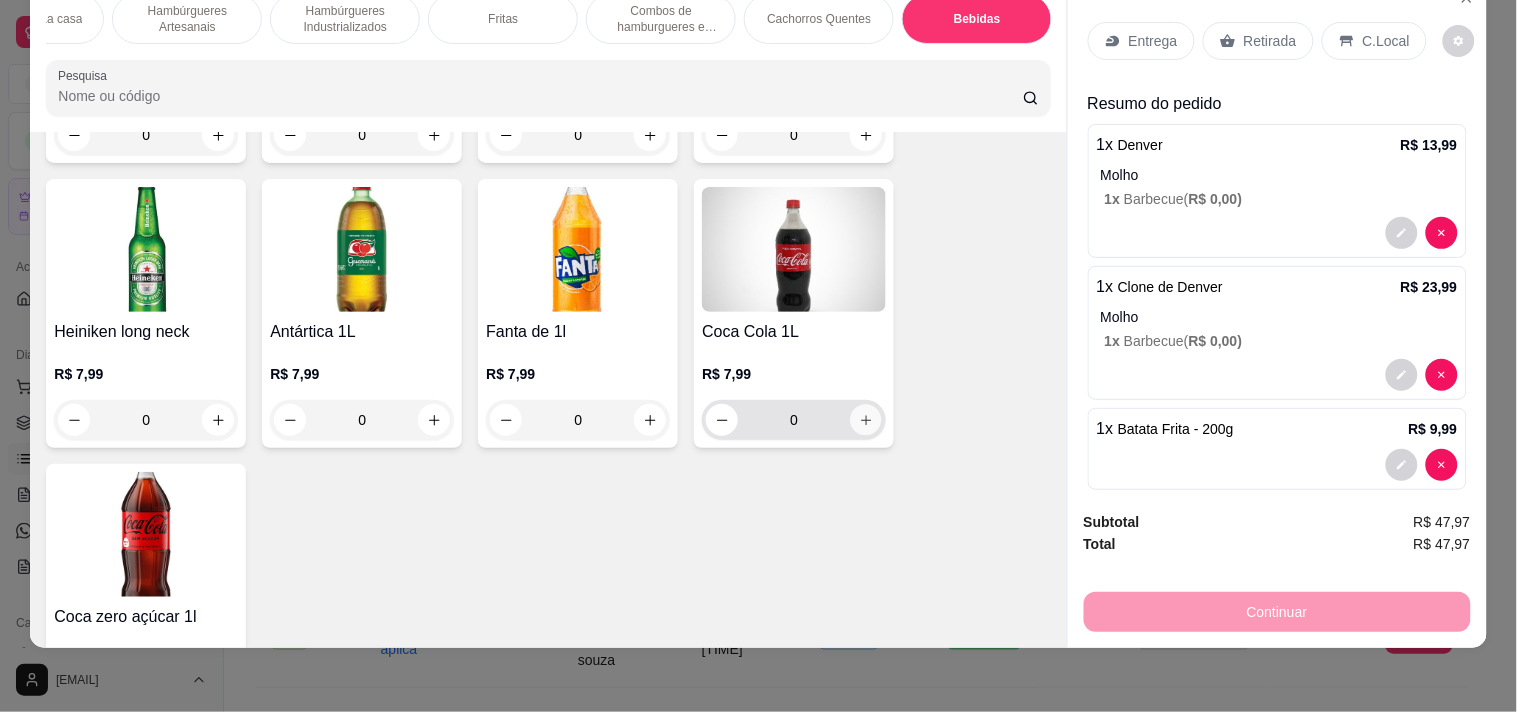 type on "1" 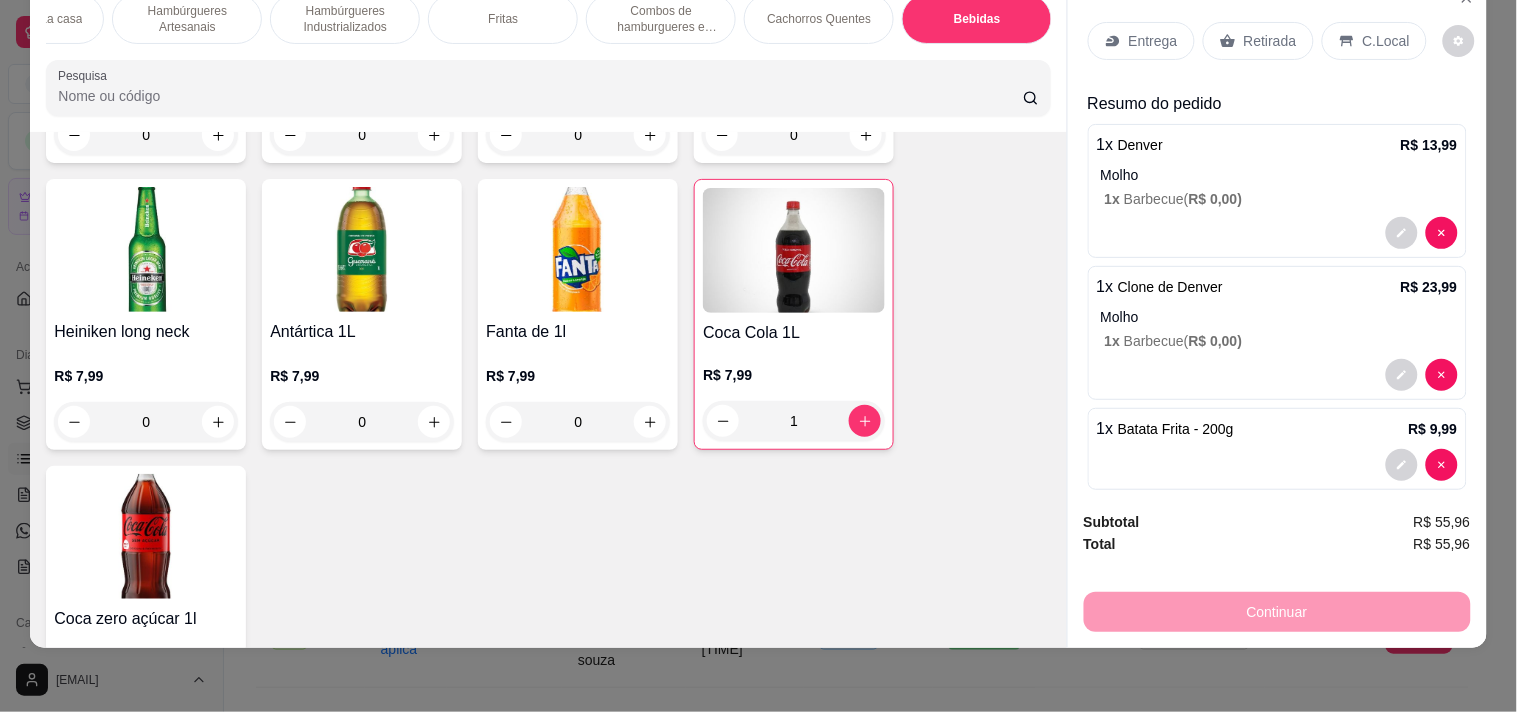 click on "C.Local" at bounding box center [1374, 41] 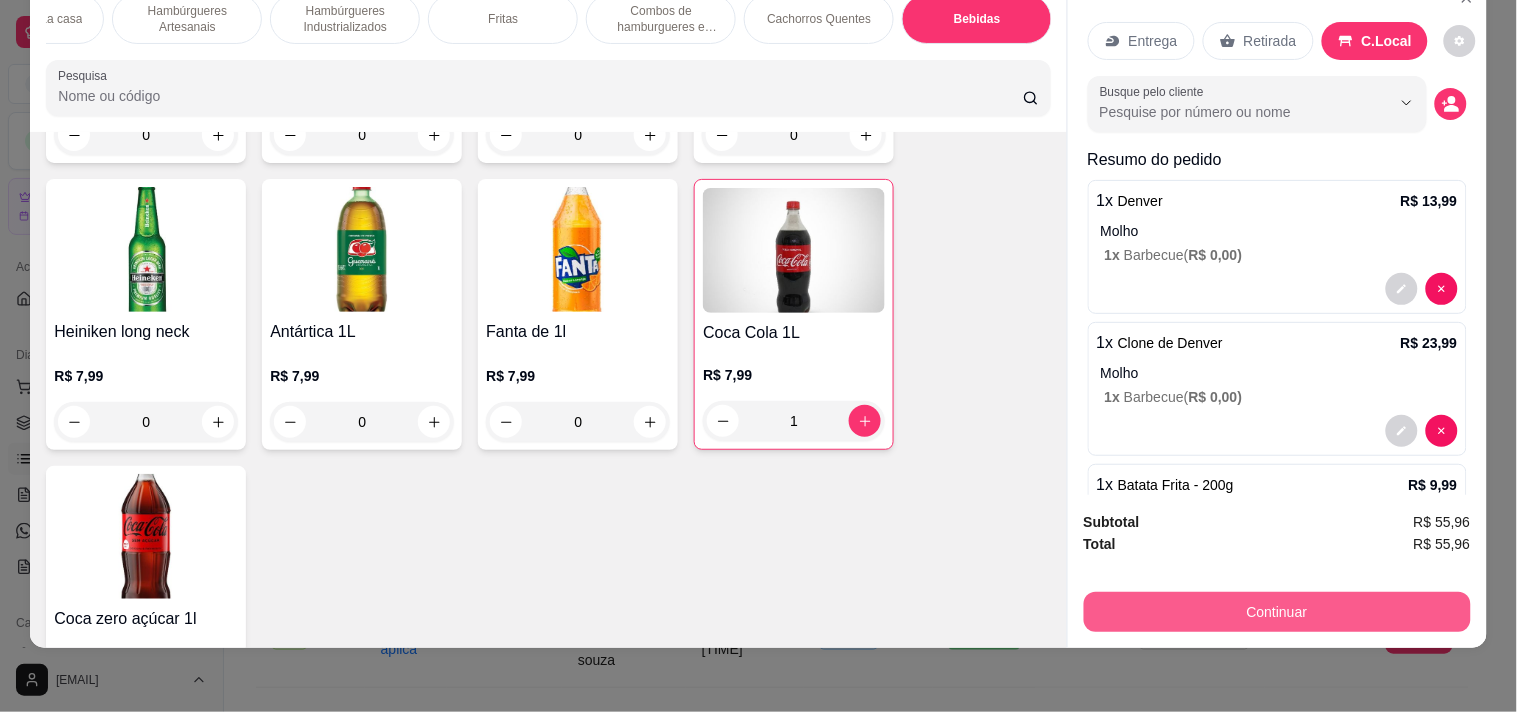 click on "Continuar" at bounding box center [1277, 612] 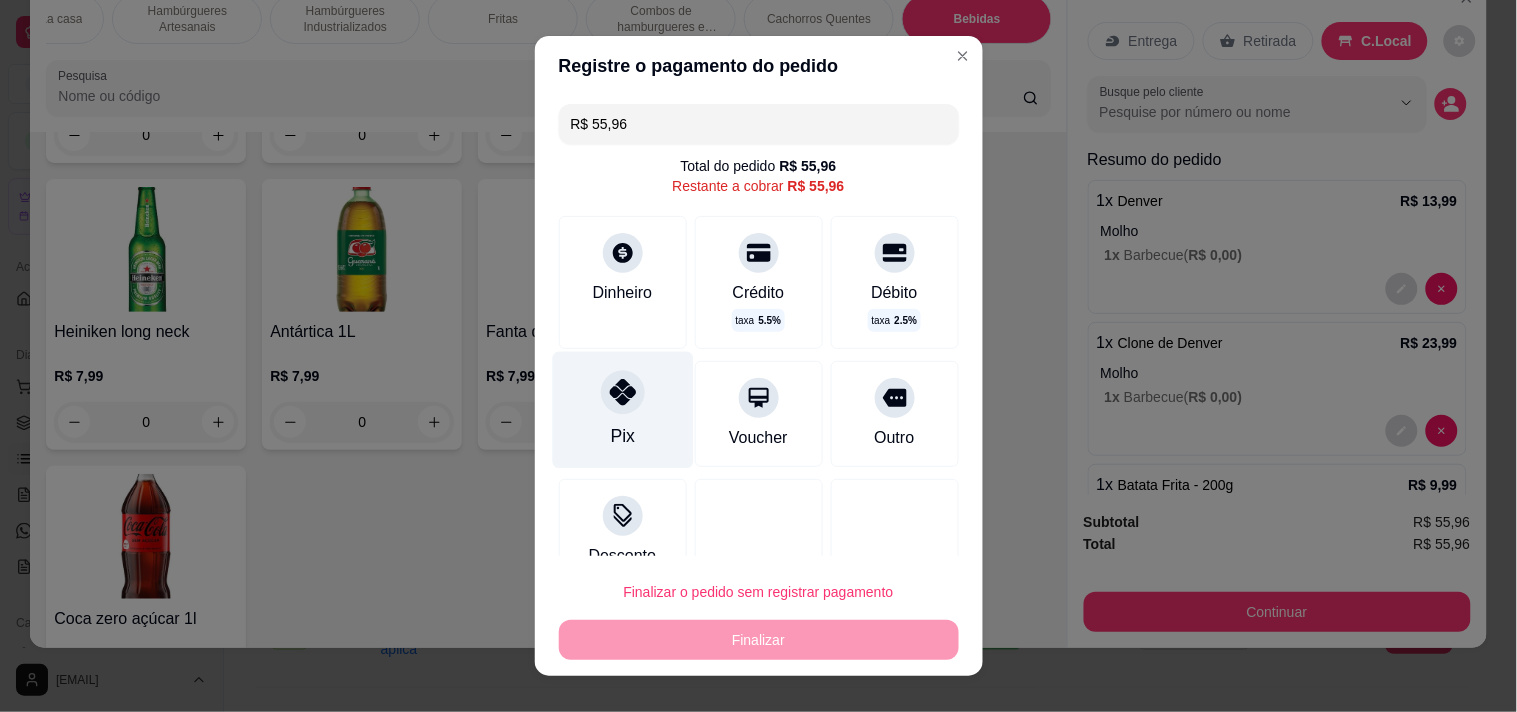 click on "Pix" at bounding box center (622, 409) 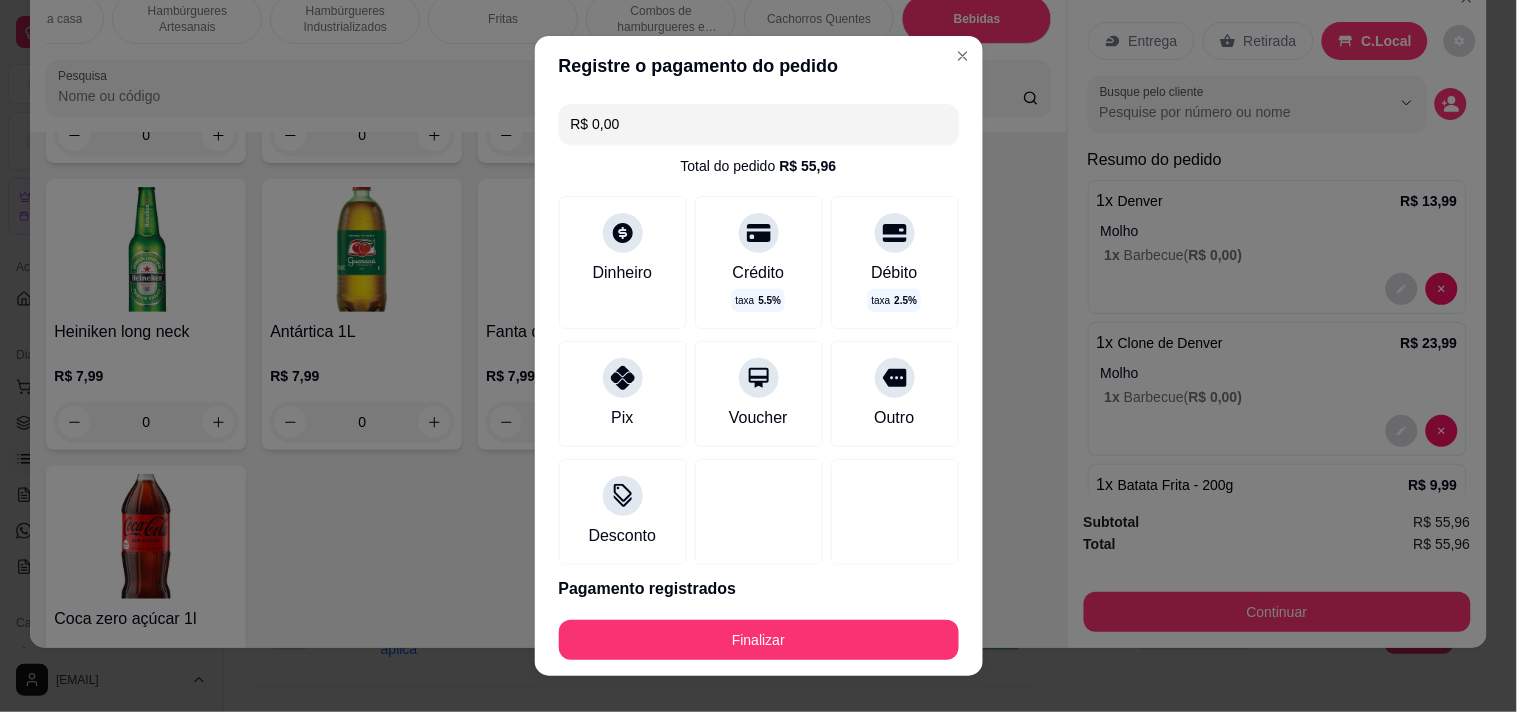 click on "Finalizar" at bounding box center [759, 640] 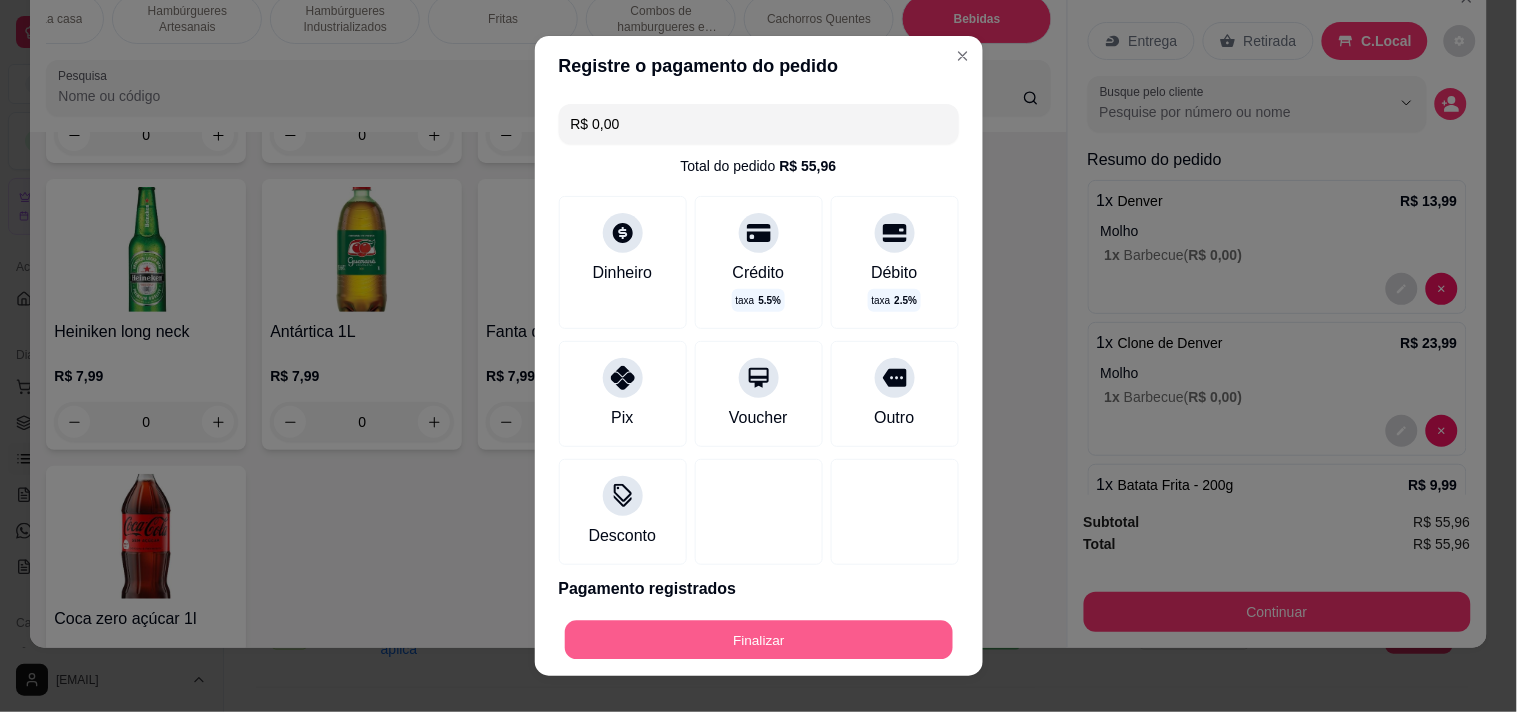 click on "Finalizar" at bounding box center (759, 640) 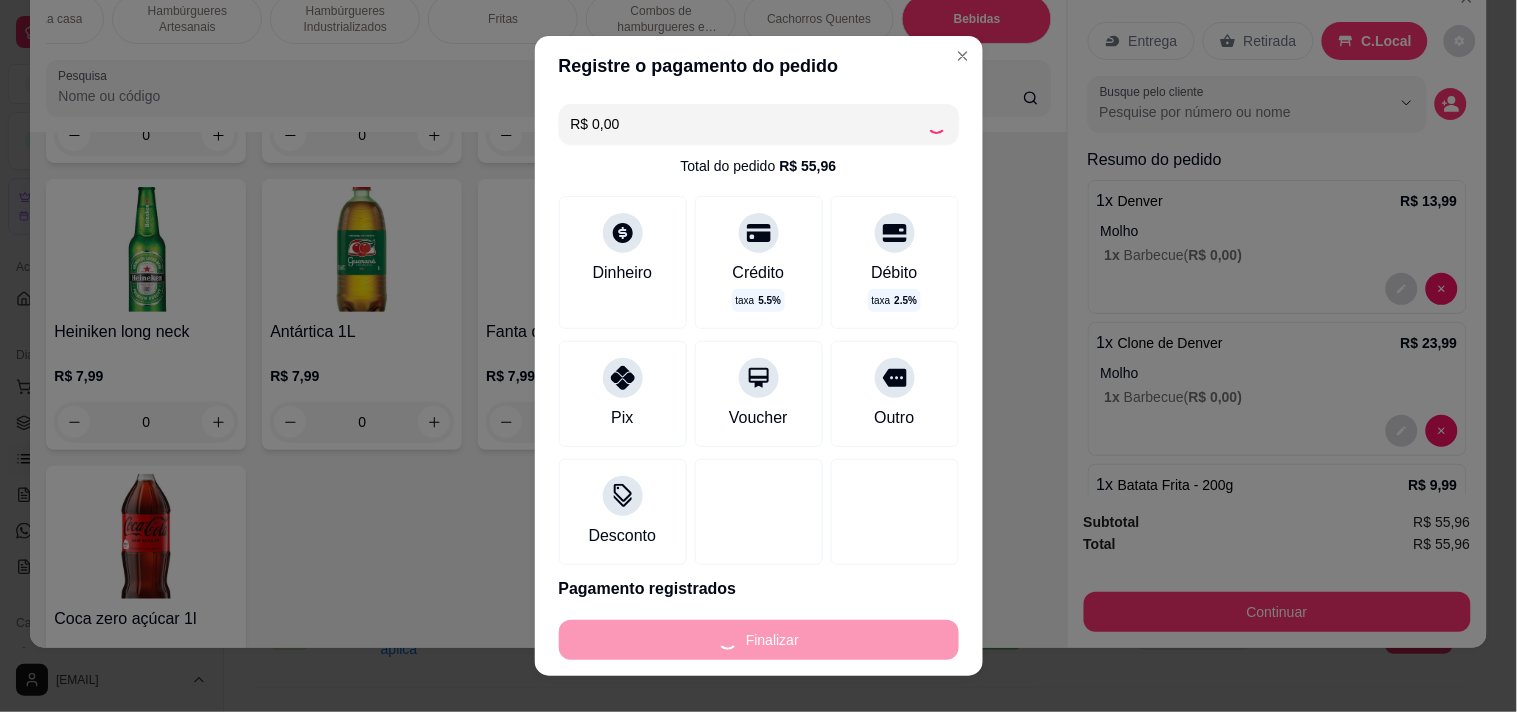 type on "0" 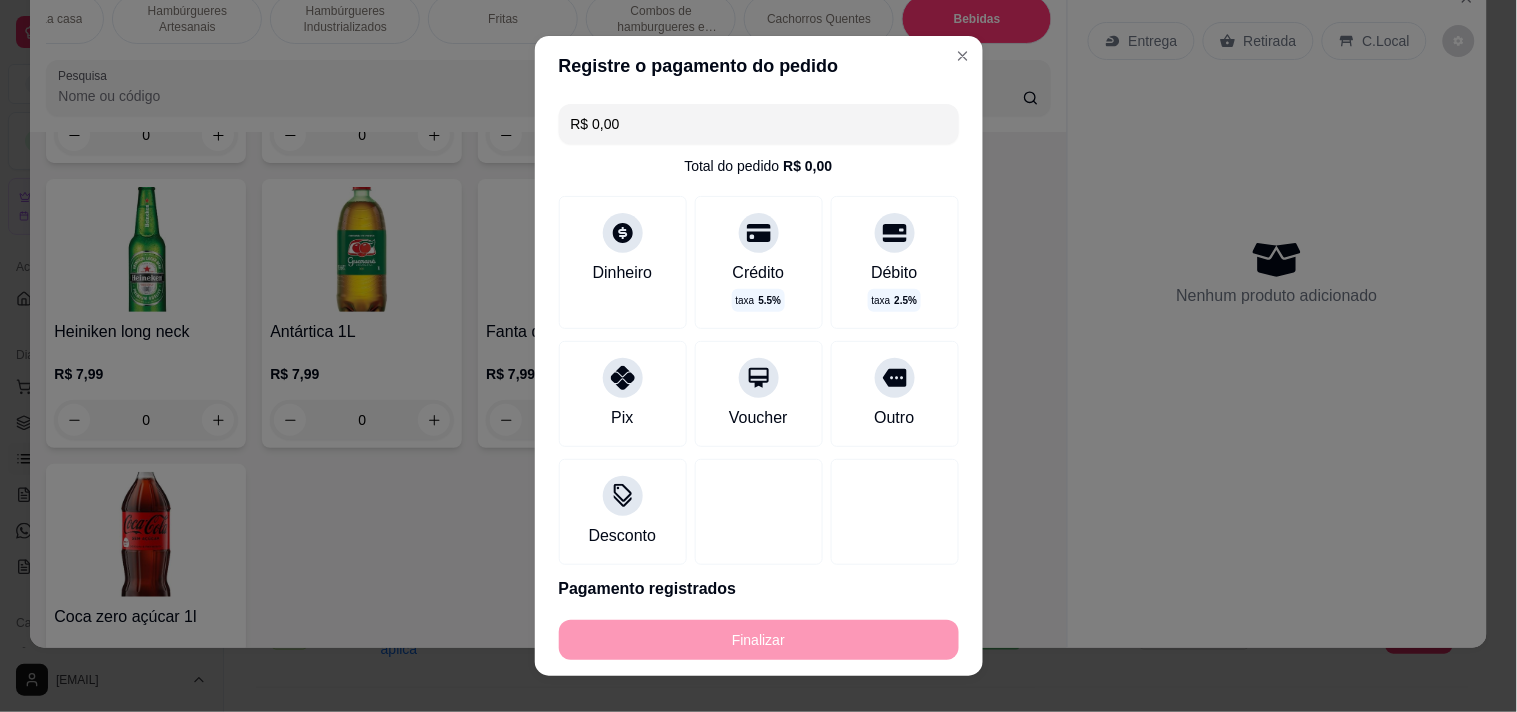 type on "-R$ 55,96" 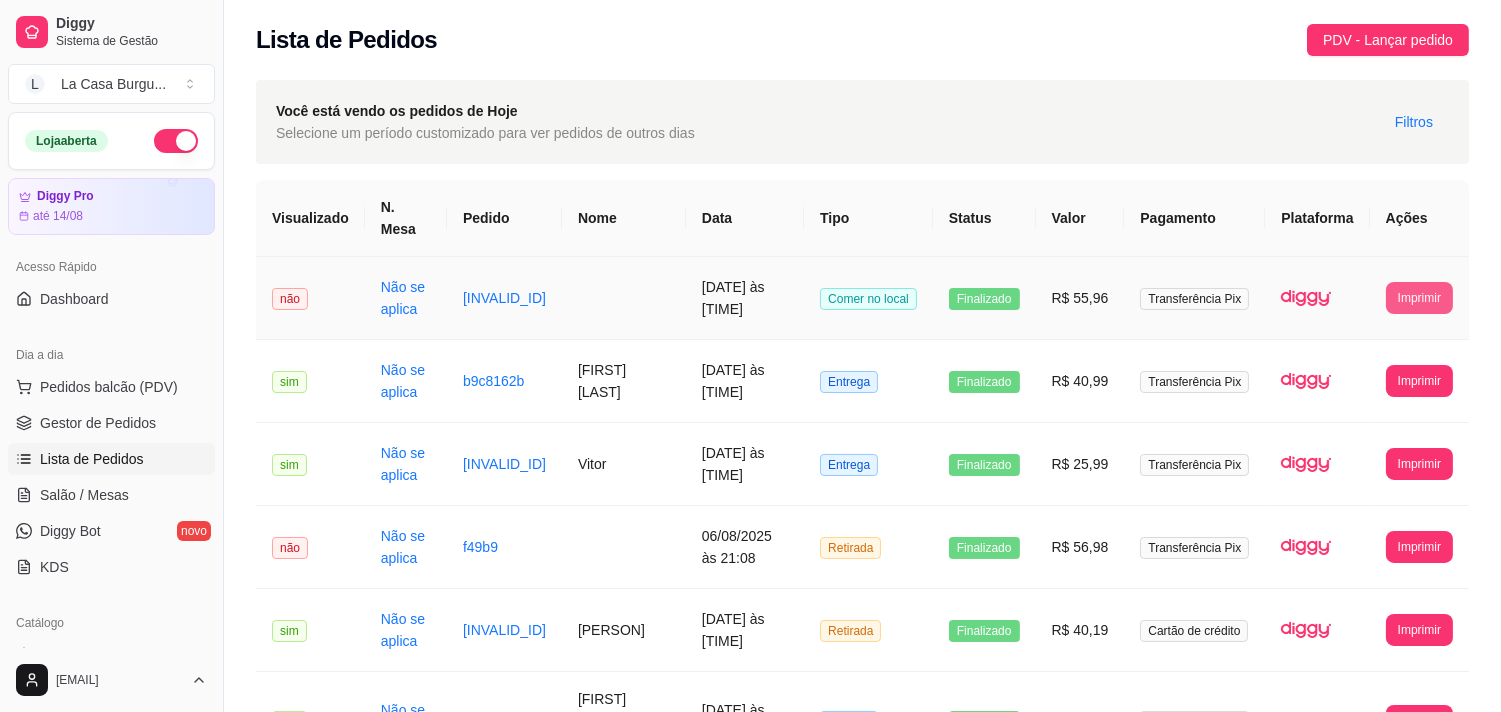 click on "Imprimir" at bounding box center (1419, 298) 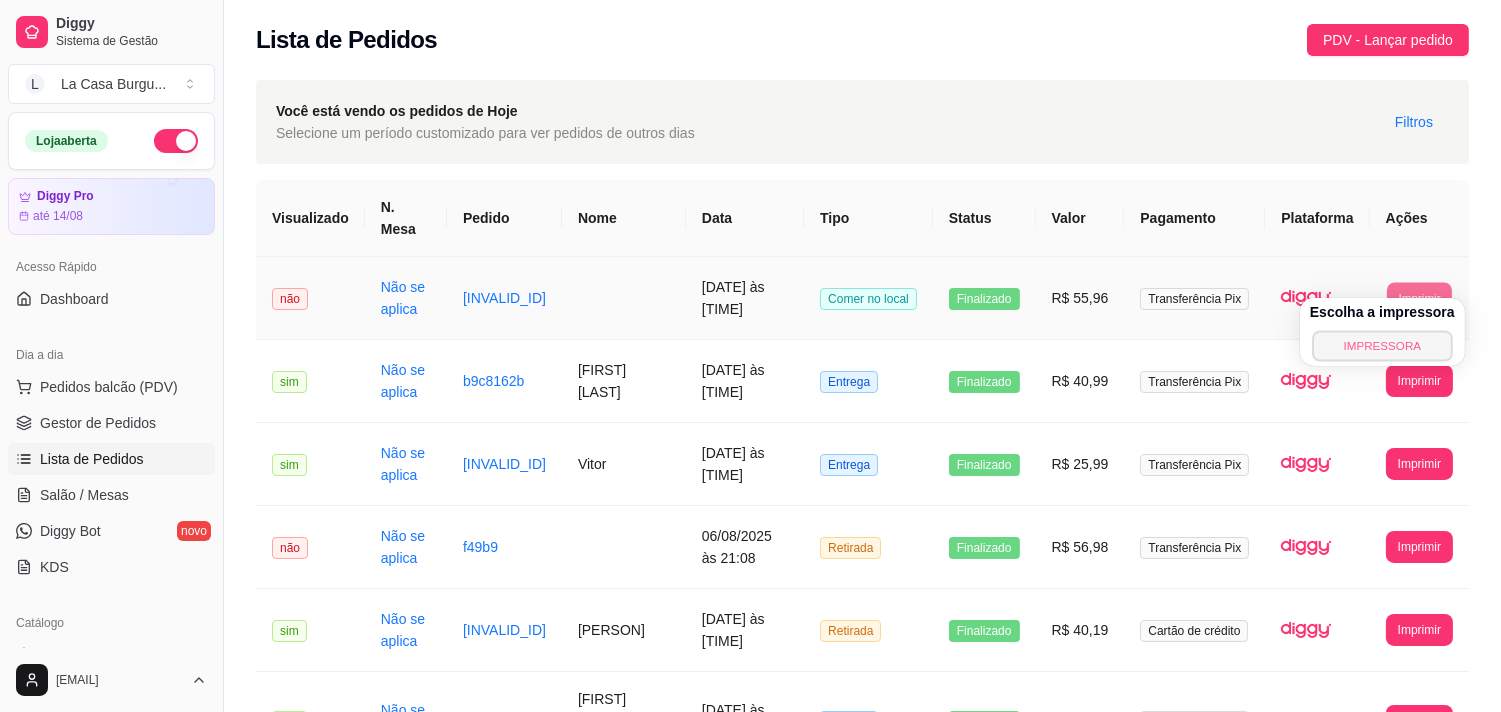 click on "IMPRESSORA" at bounding box center (1382, 345) 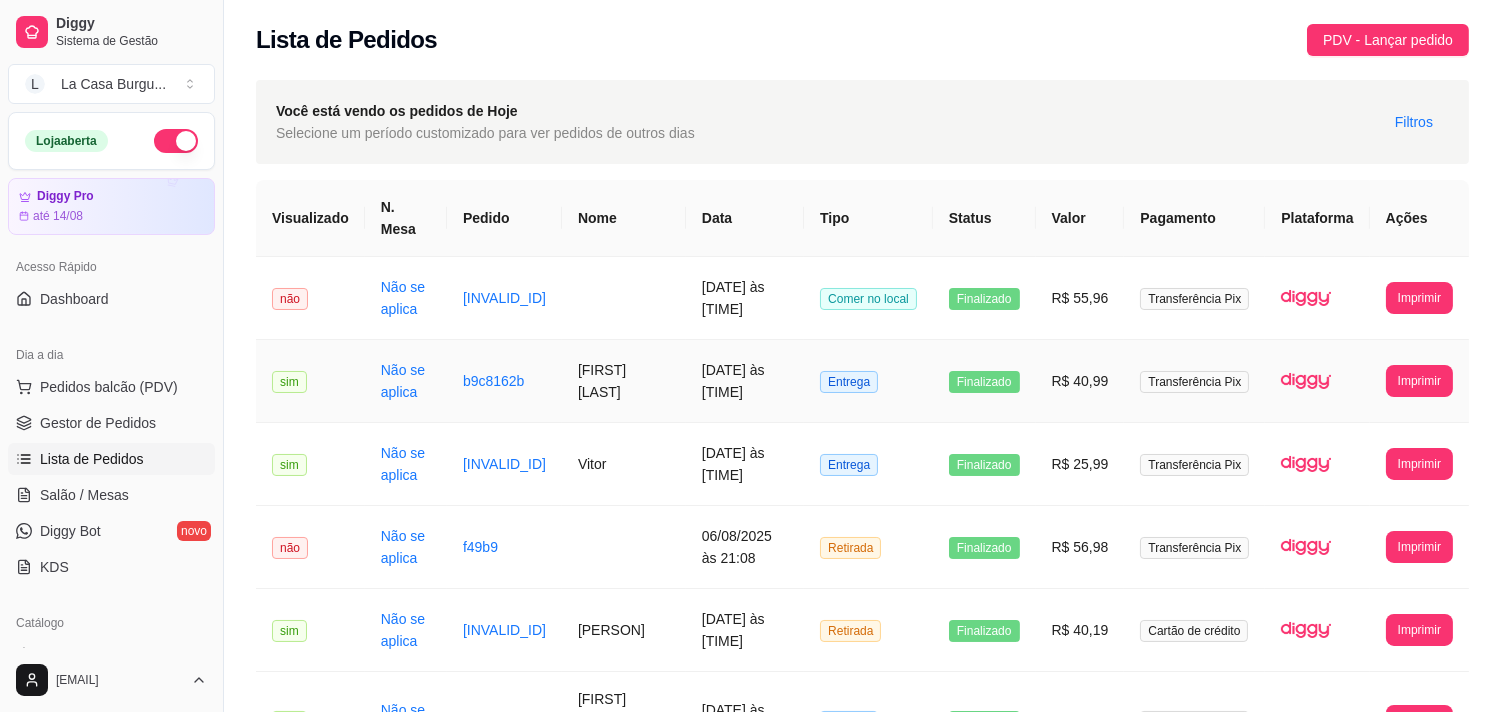 type 